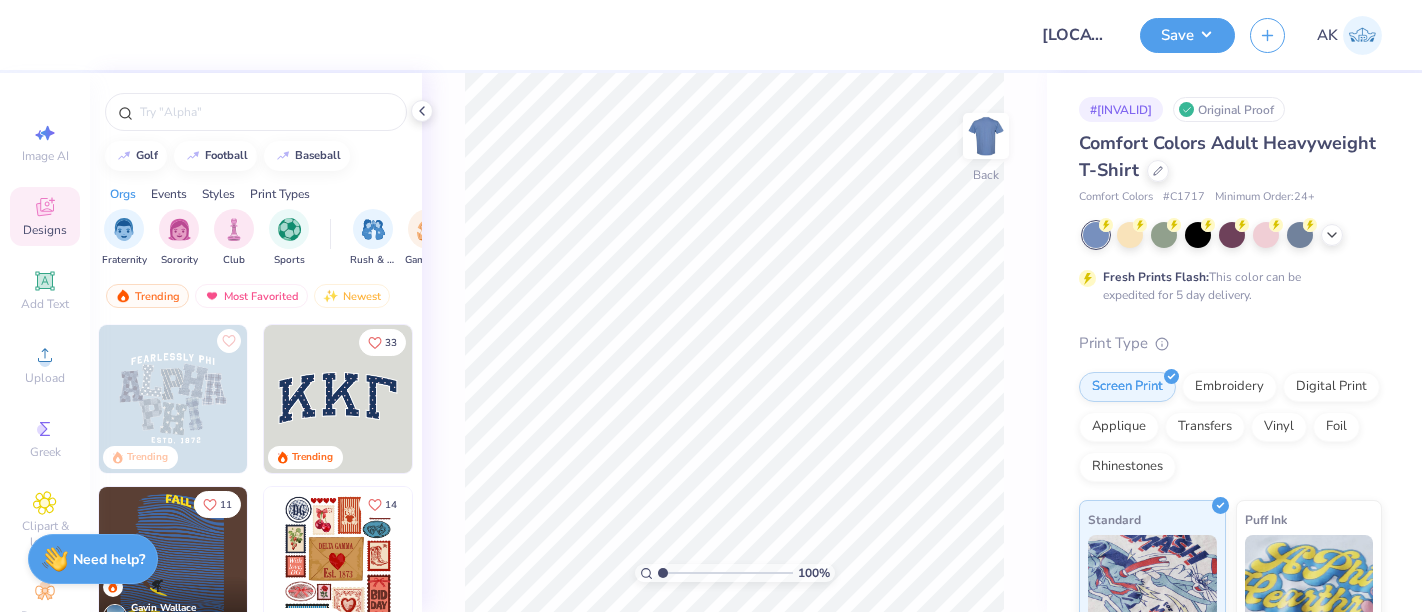 scroll, scrollTop: 0, scrollLeft: 0, axis: both 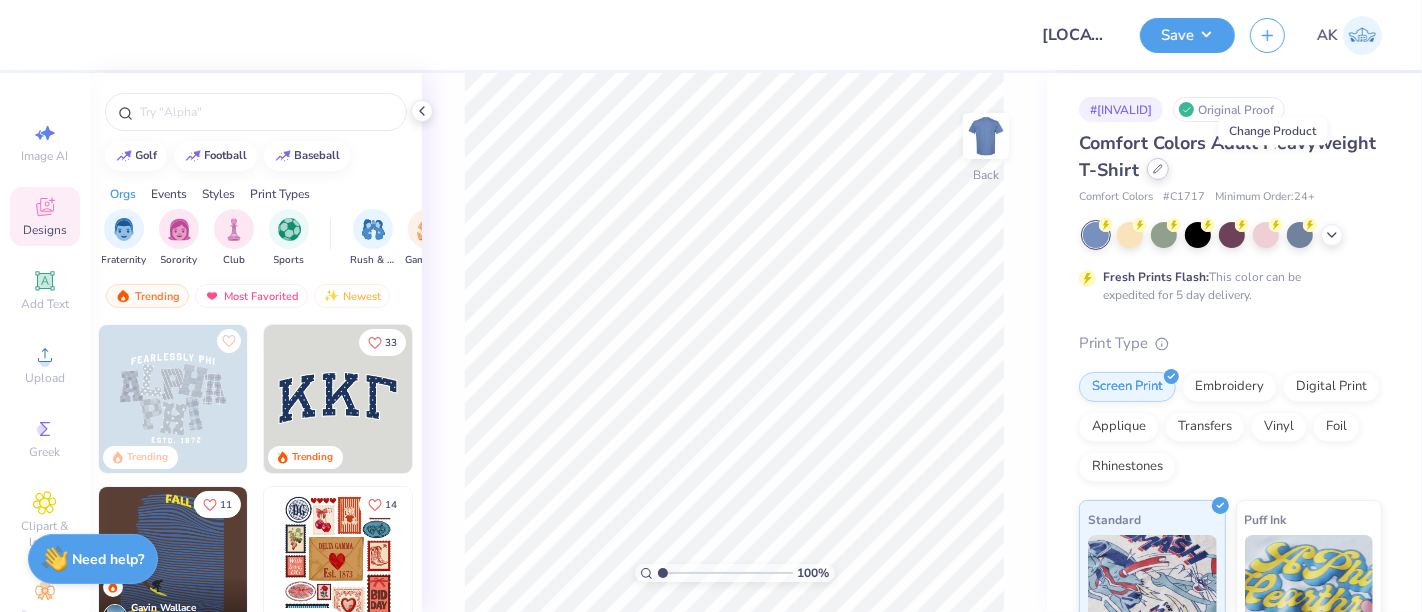 click at bounding box center [1158, 169] 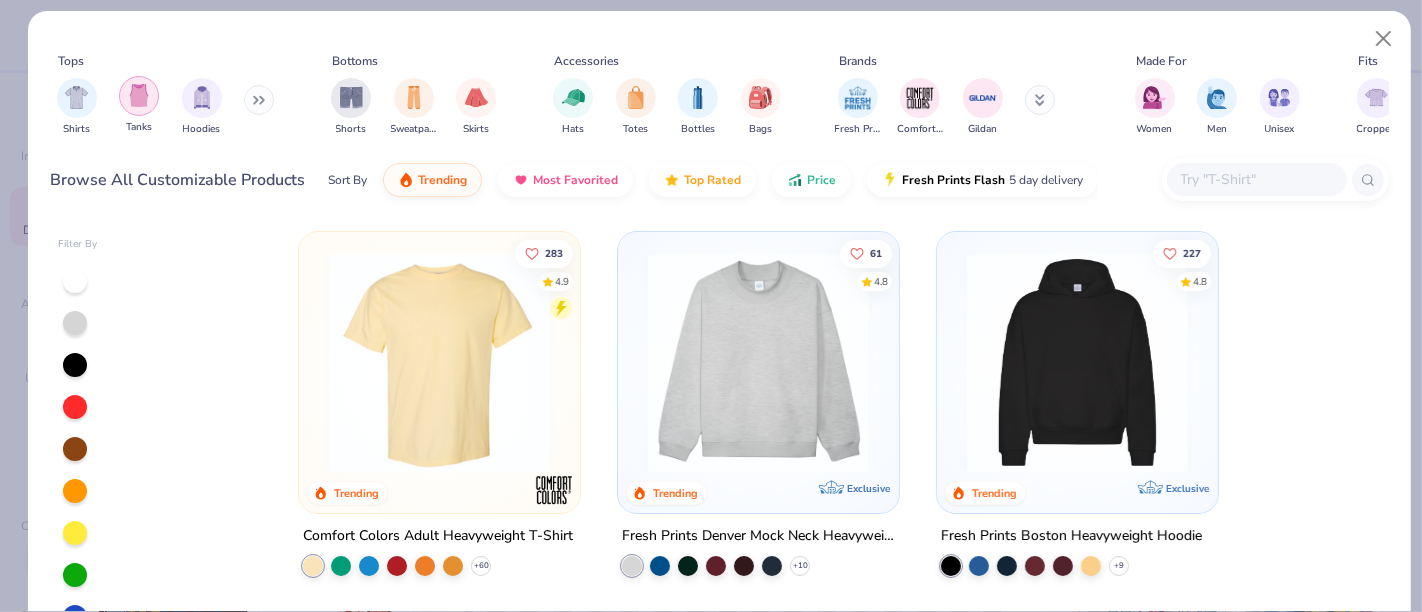 click at bounding box center (139, 95) 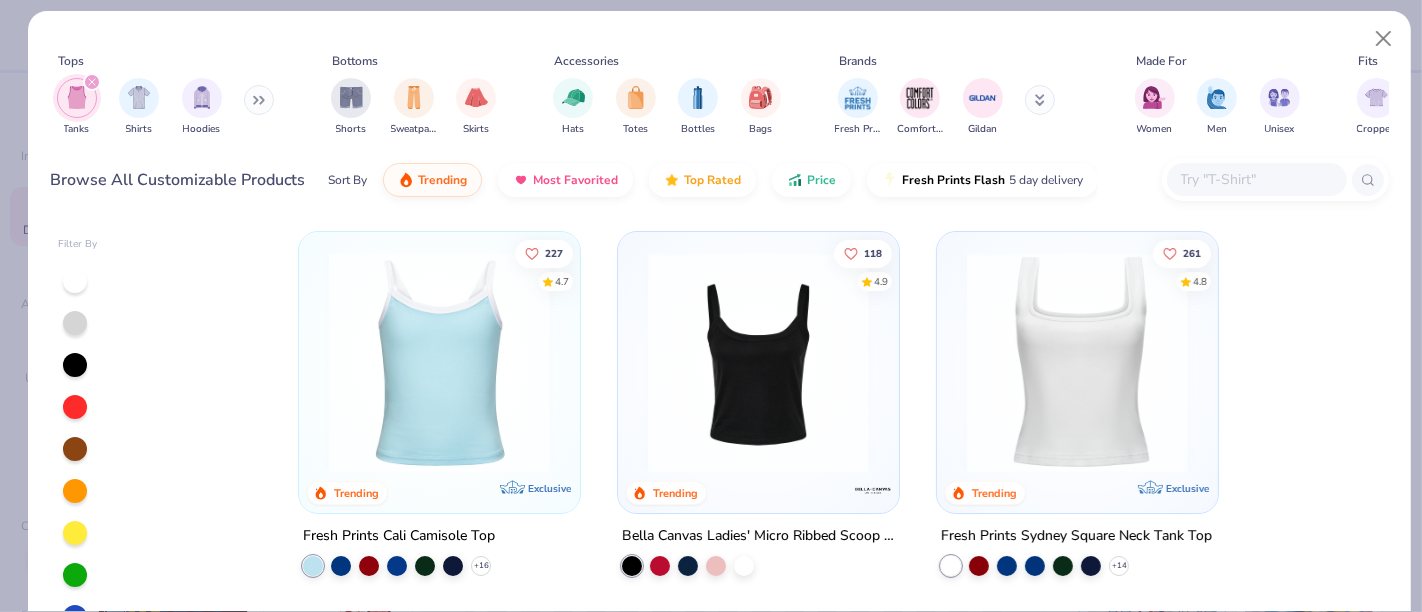 scroll, scrollTop: 114, scrollLeft: 0, axis: vertical 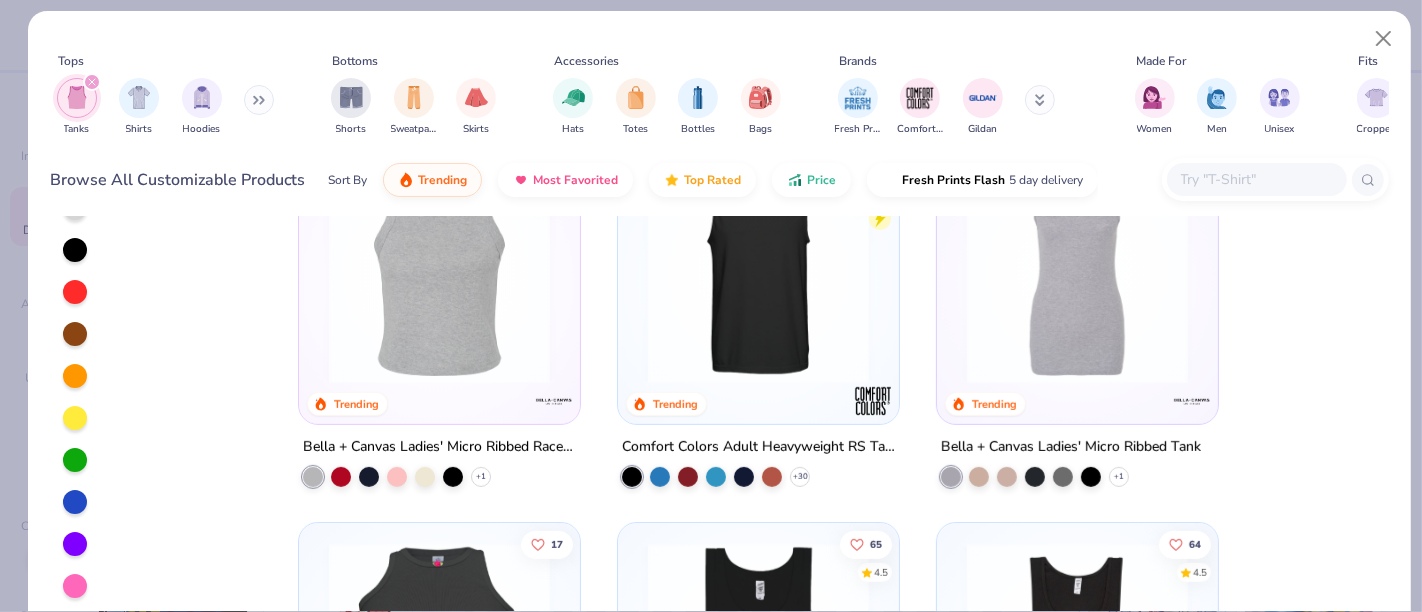 click at bounding box center [439, 272] 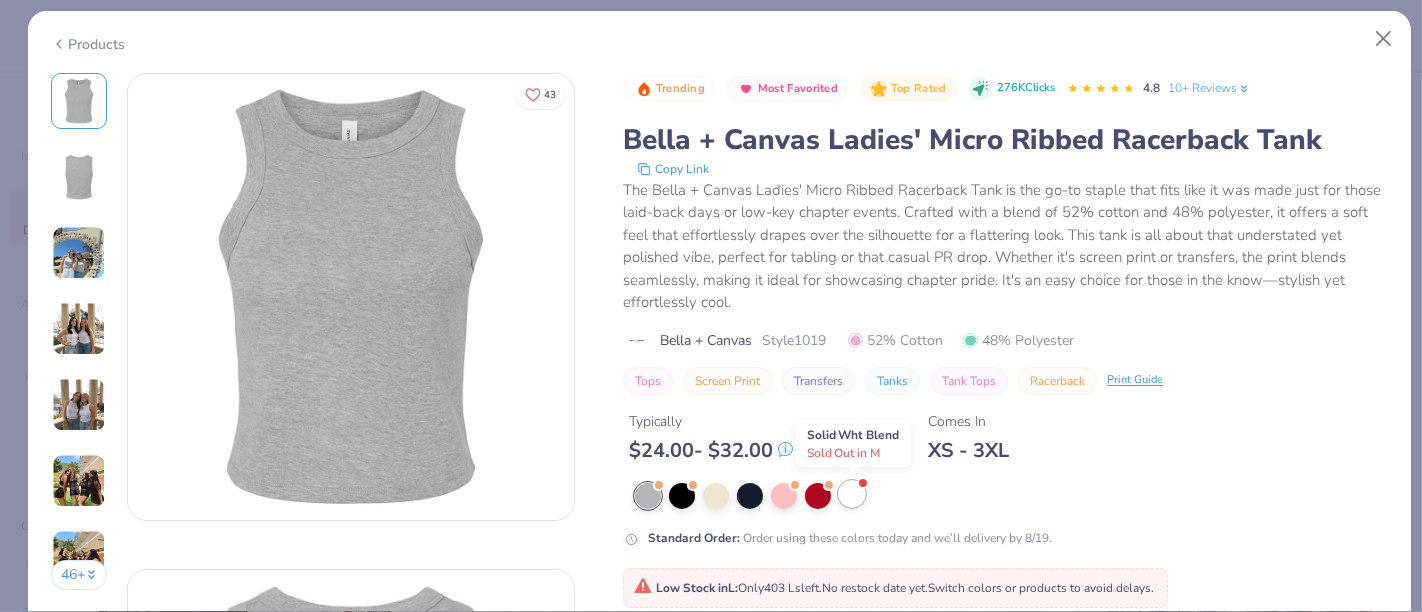 click at bounding box center [852, 494] 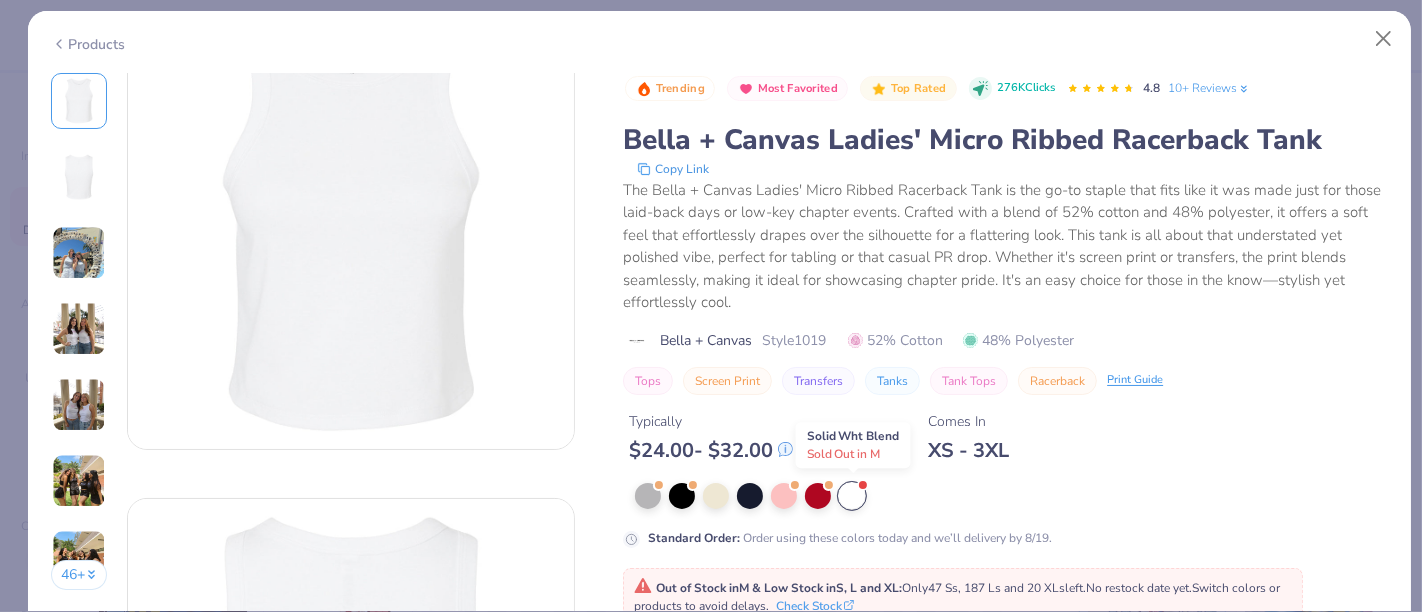 scroll, scrollTop: 75, scrollLeft: 0, axis: vertical 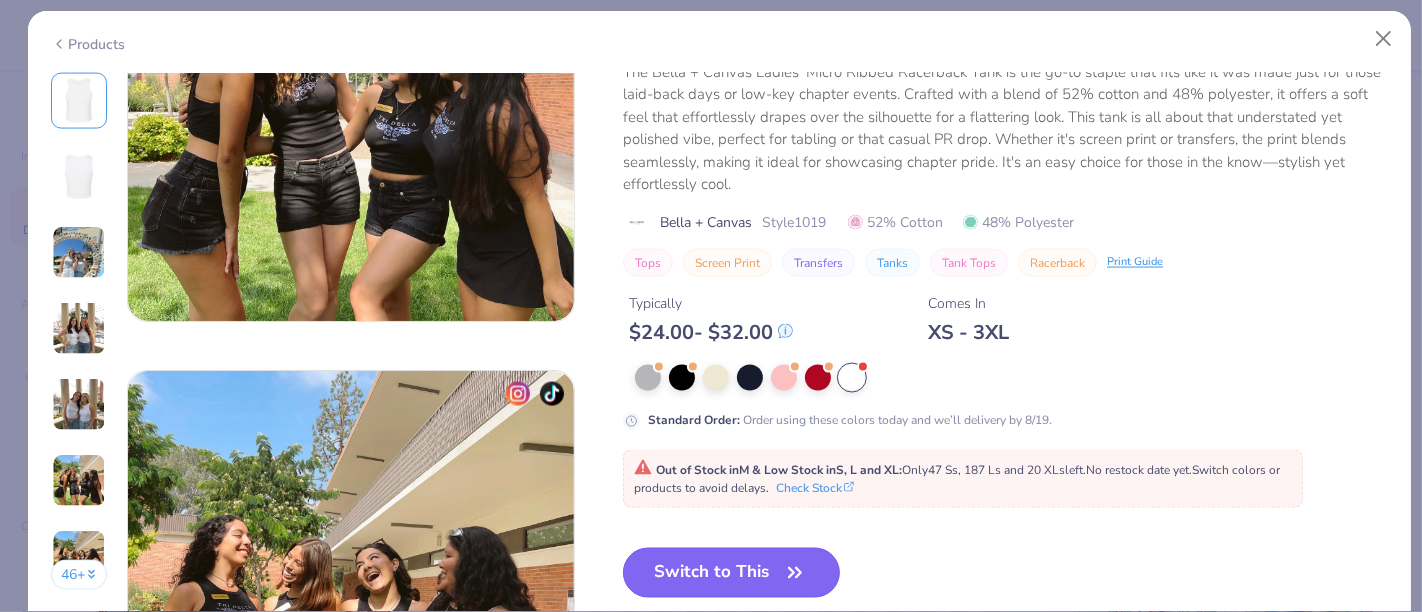 click on "Switch to This" at bounding box center [731, 573] 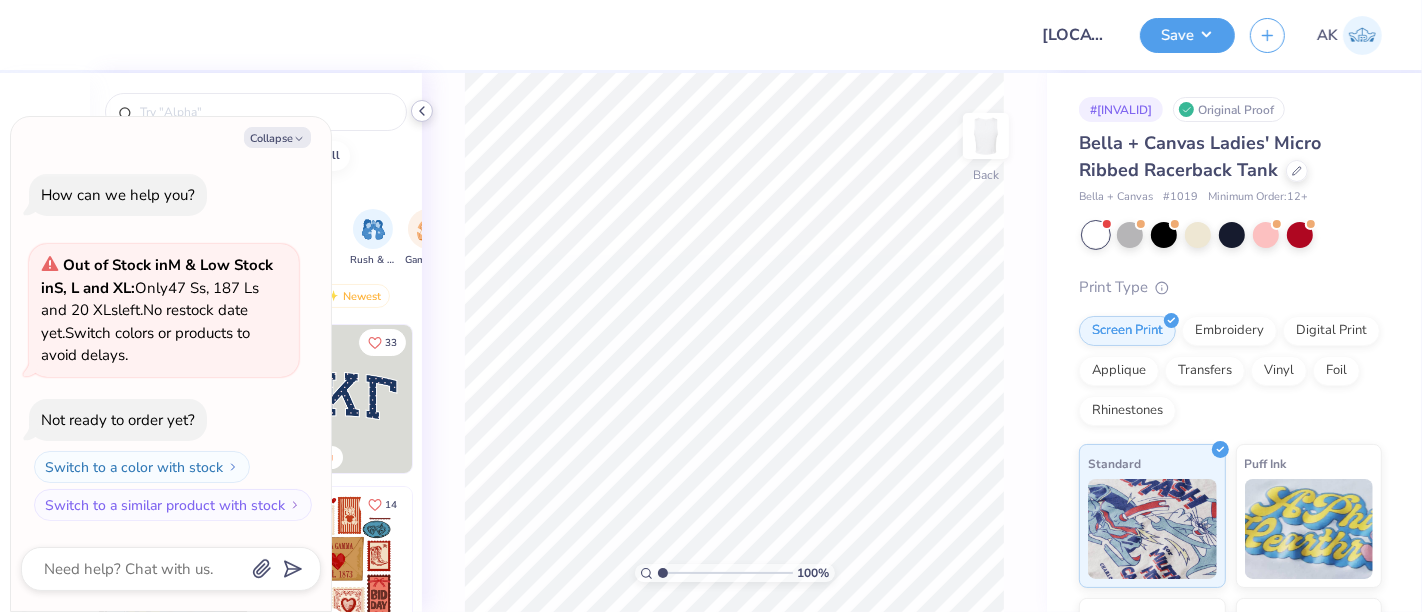 click 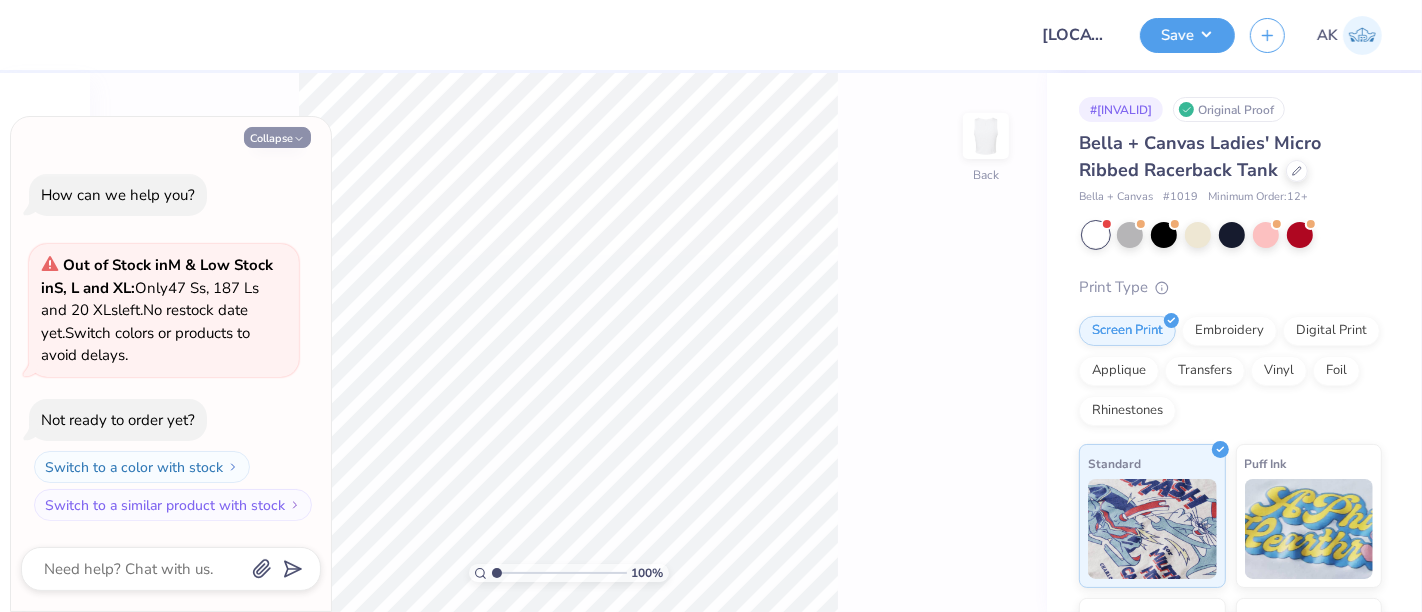 click on "Collapse" at bounding box center (277, 137) 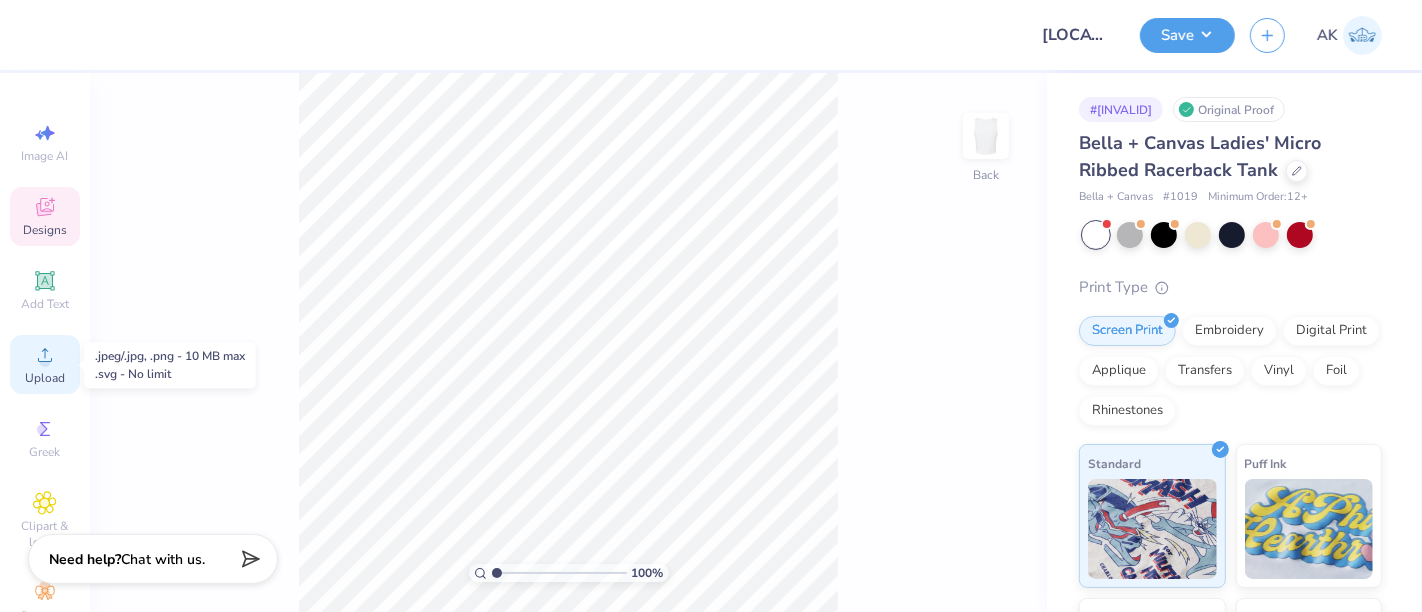 click on "Upload" at bounding box center (45, 378) 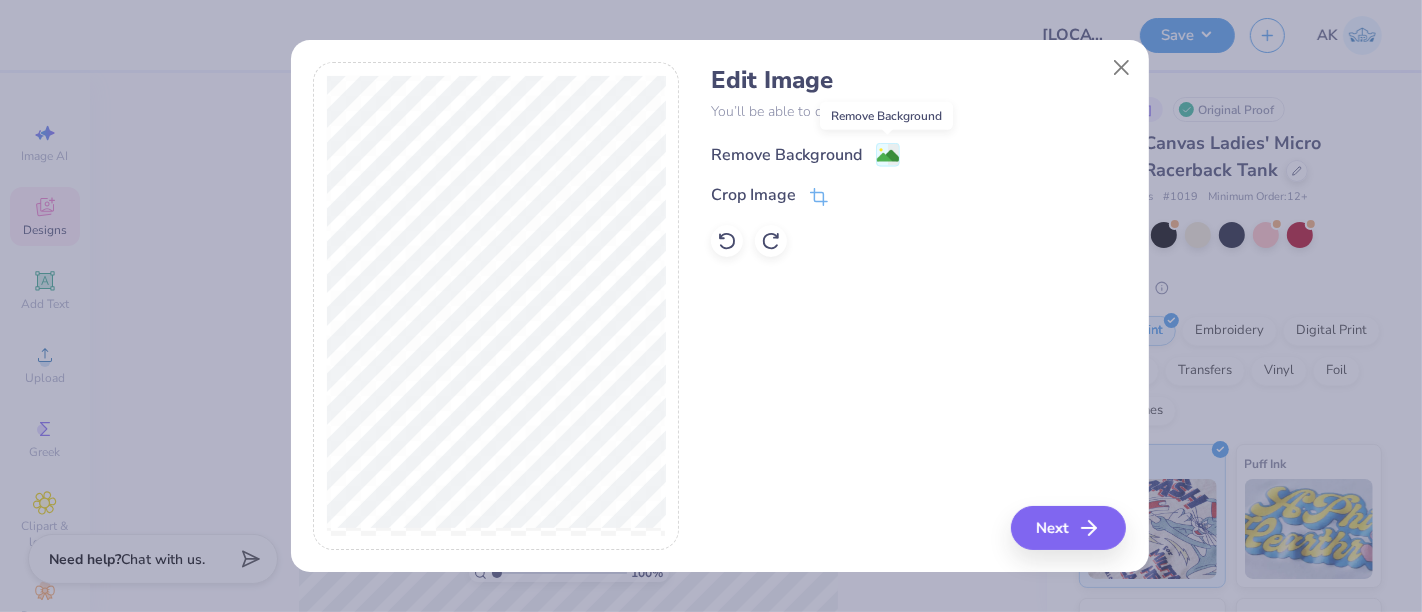 click 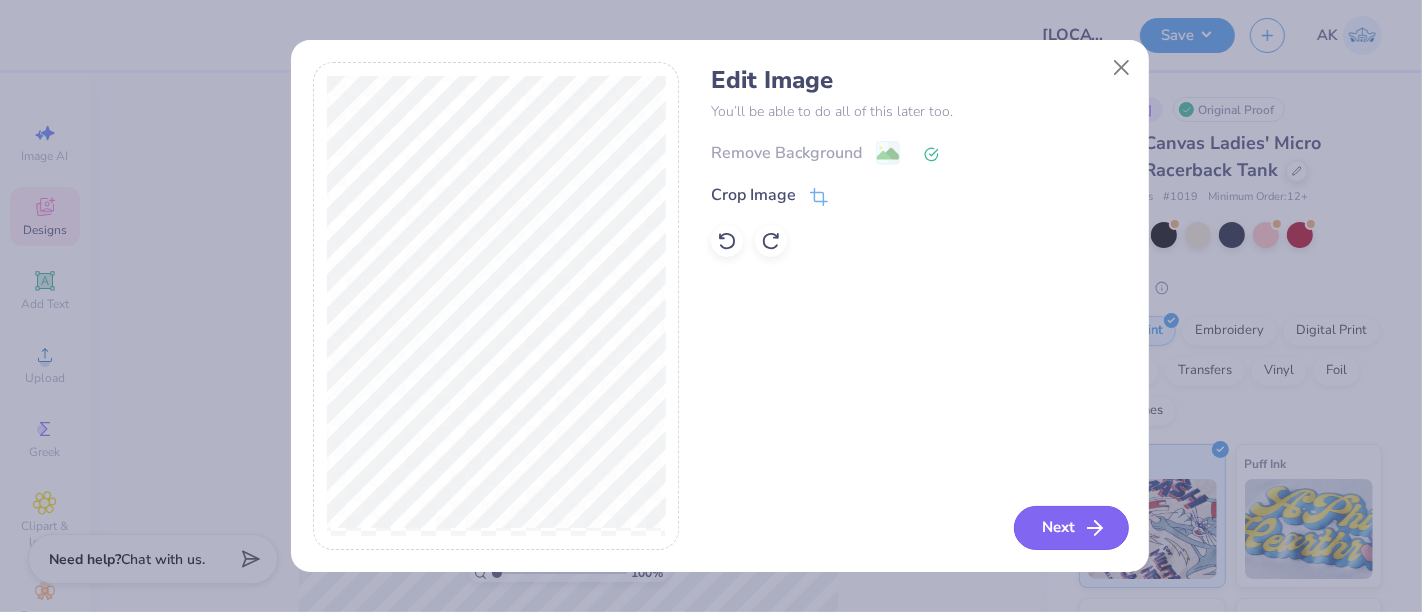 click on "Next" at bounding box center [1071, 528] 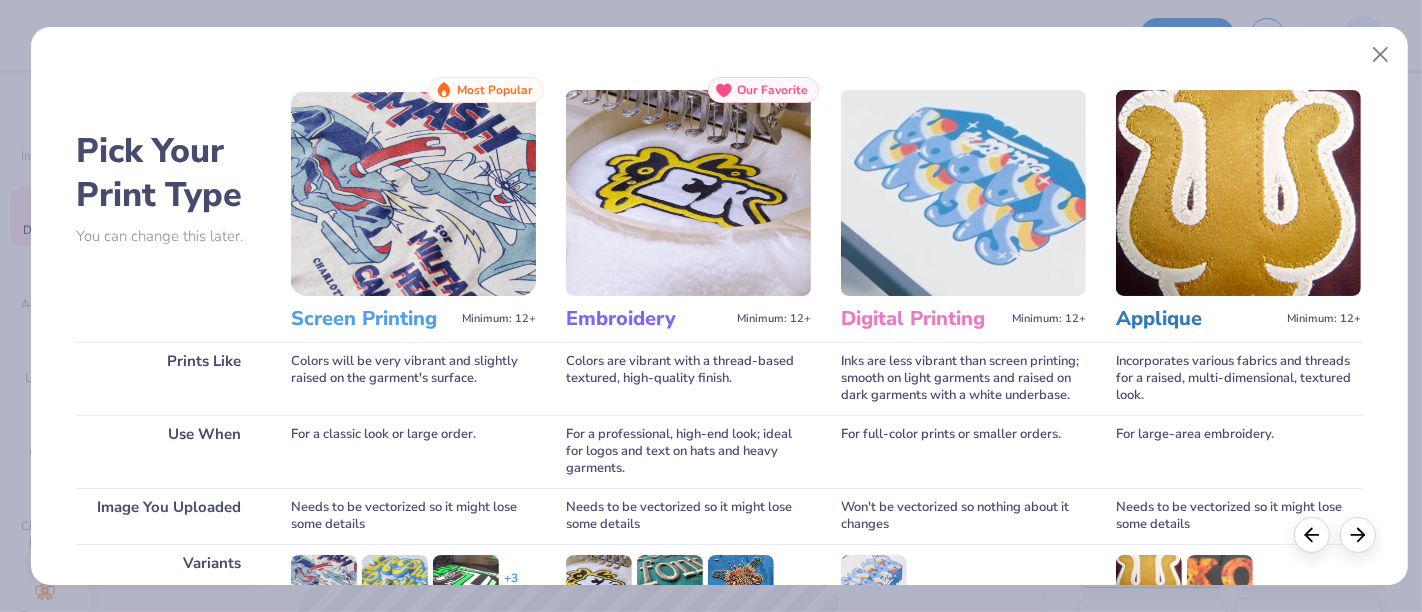 scroll, scrollTop: 283, scrollLeft: 0, axis: vertical 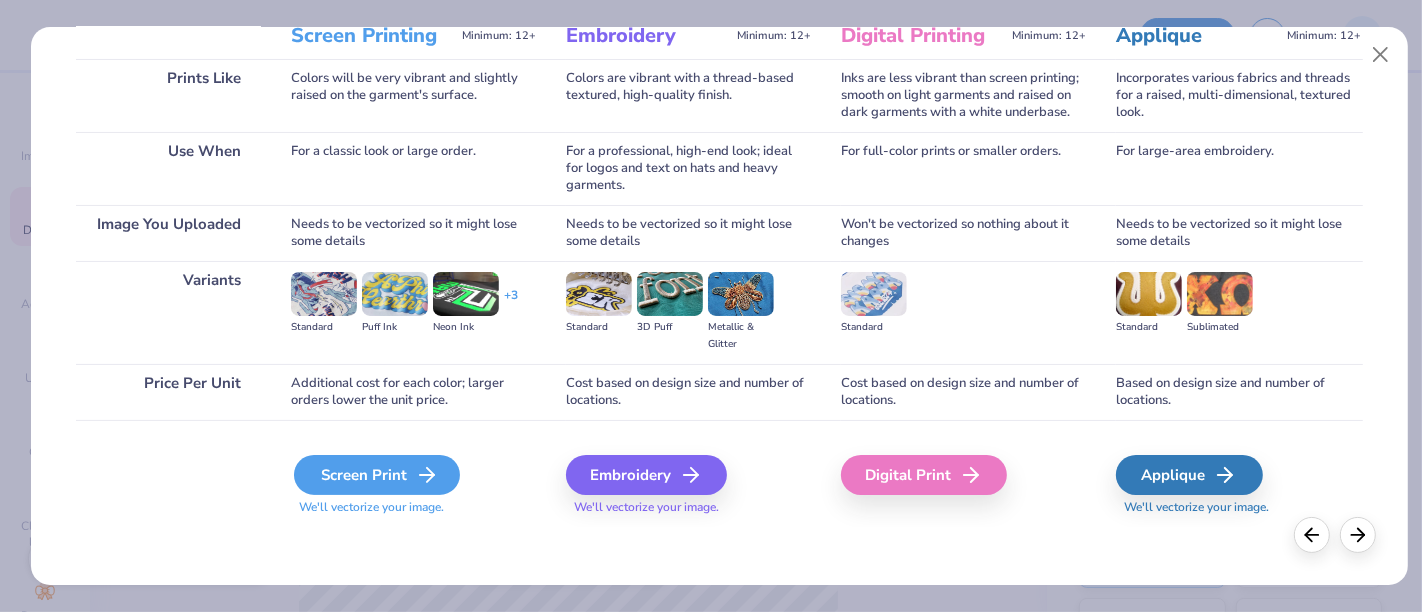 click 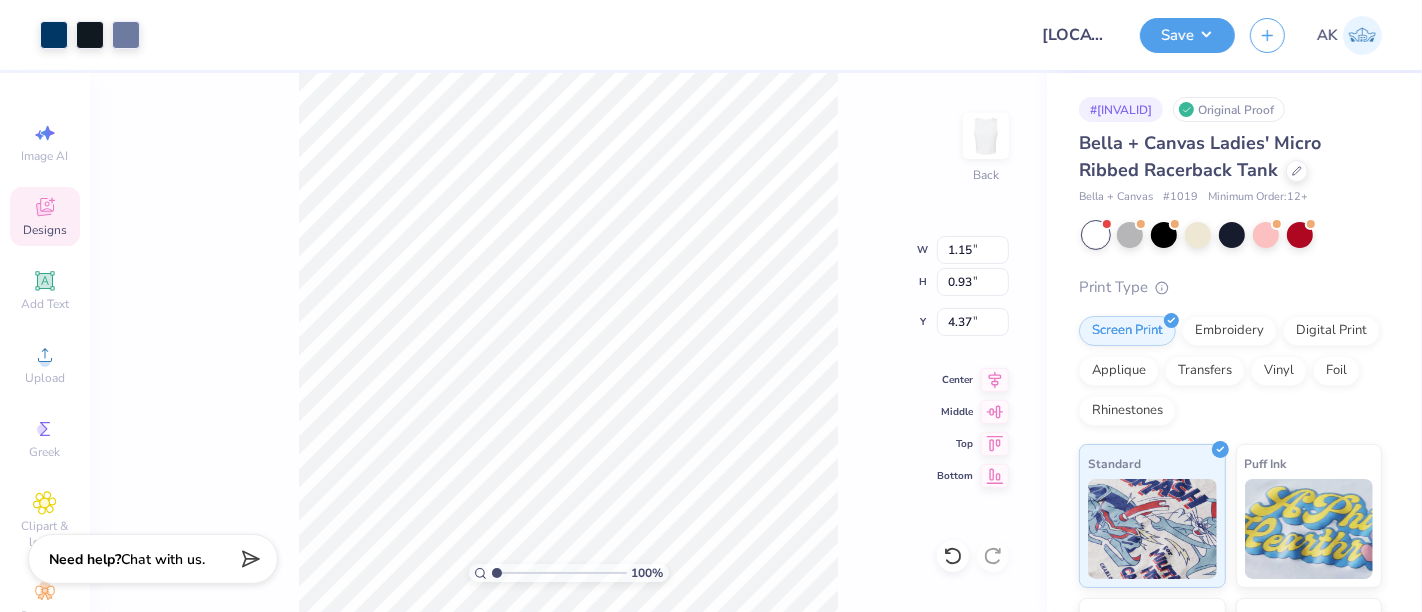 type on "1.15" 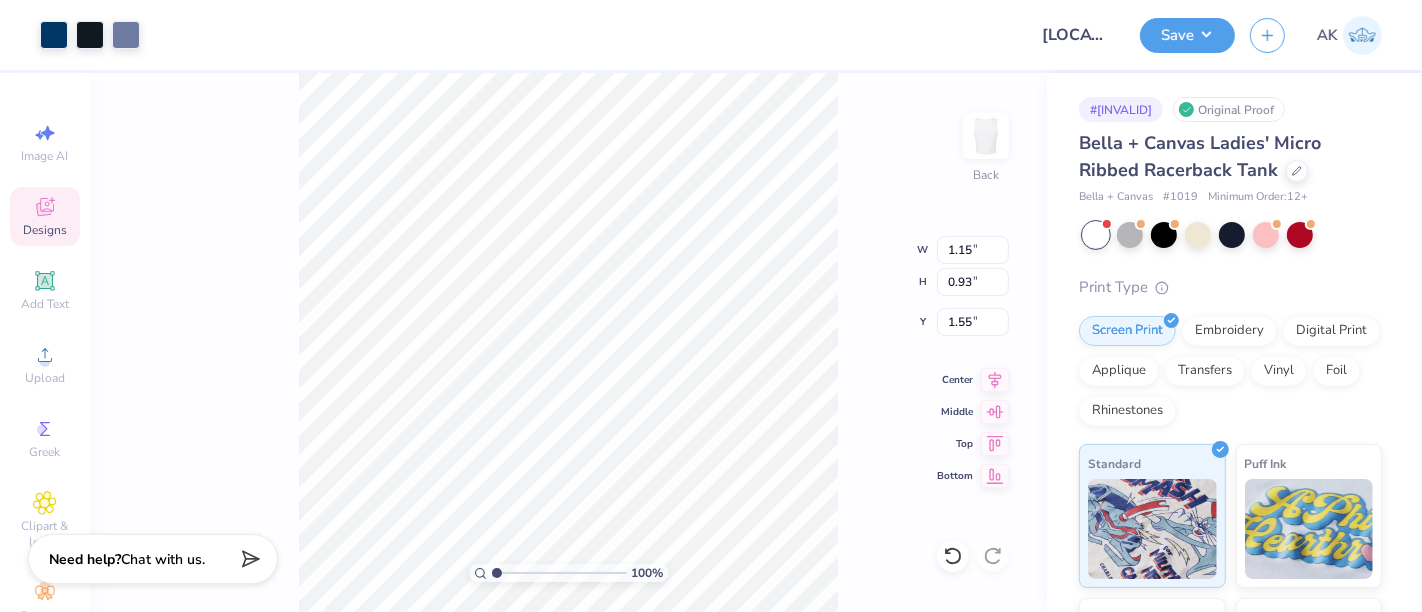 type on "1.55" 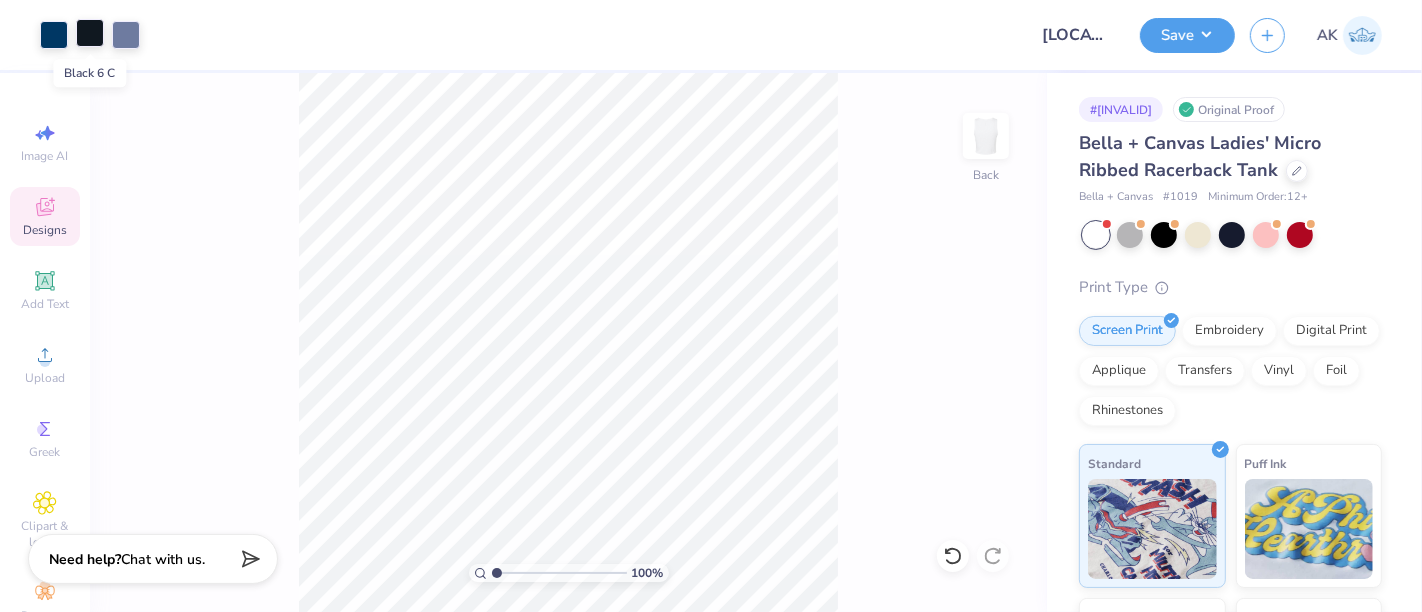click at bounding box center [90, 33] 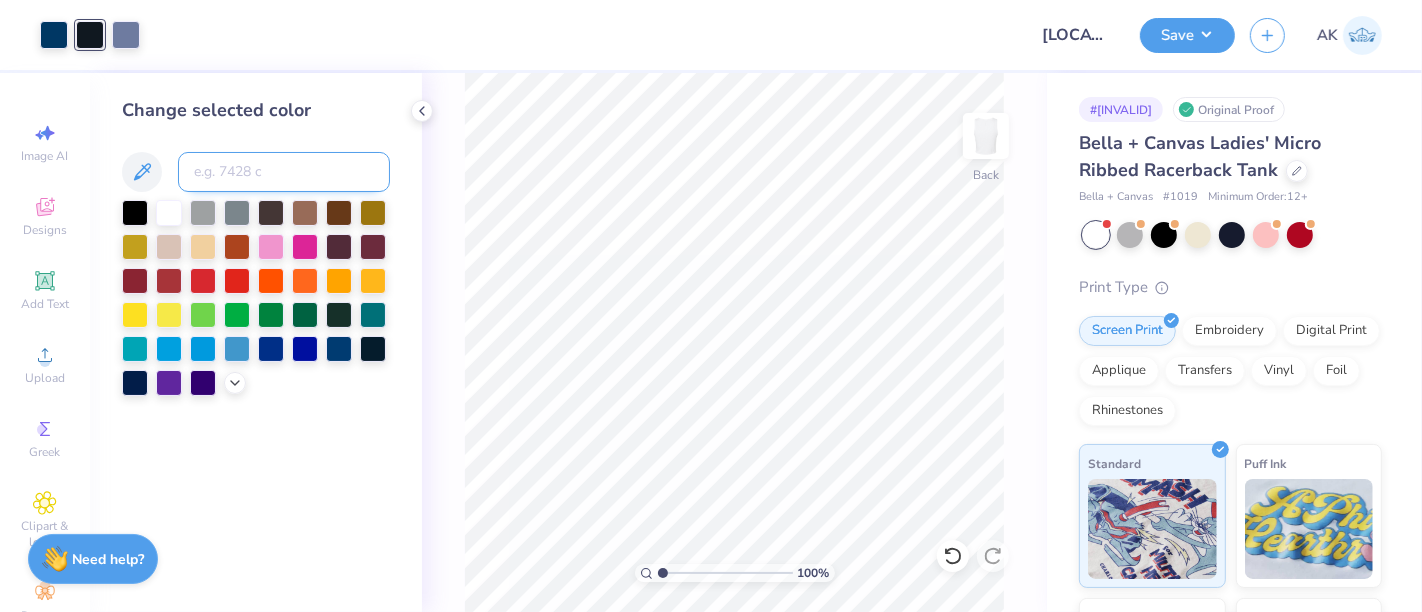 click at bounding box center [284, 172] 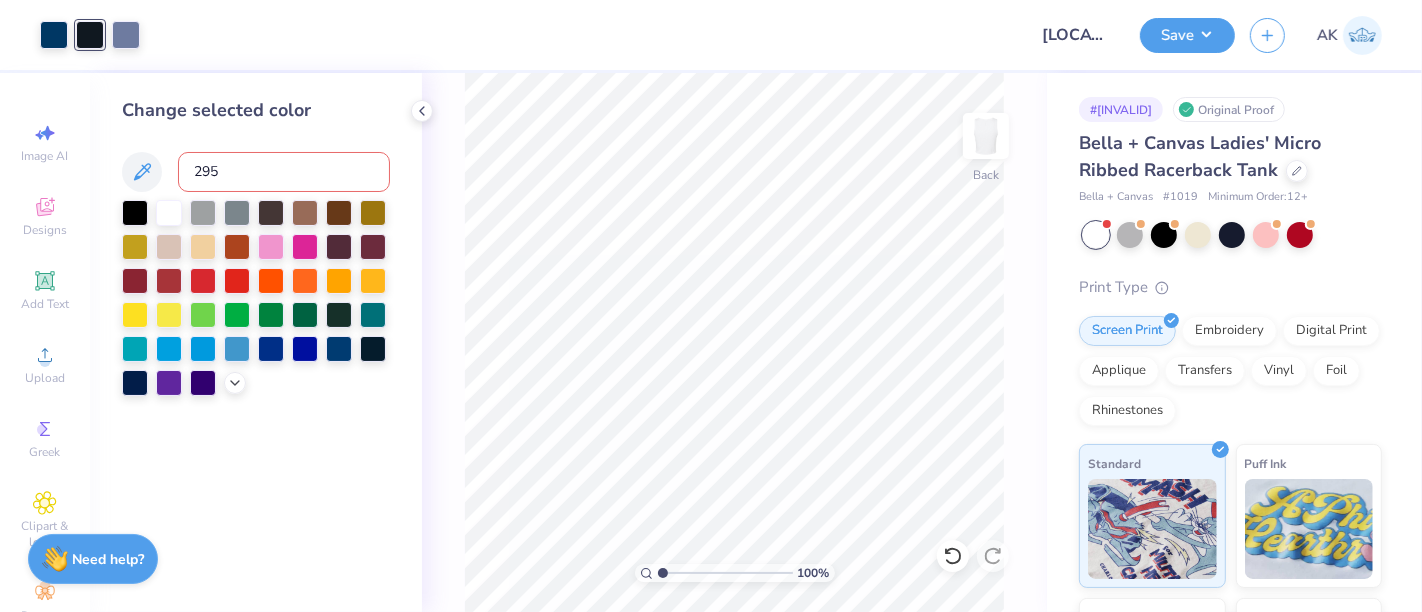 type on "2955" 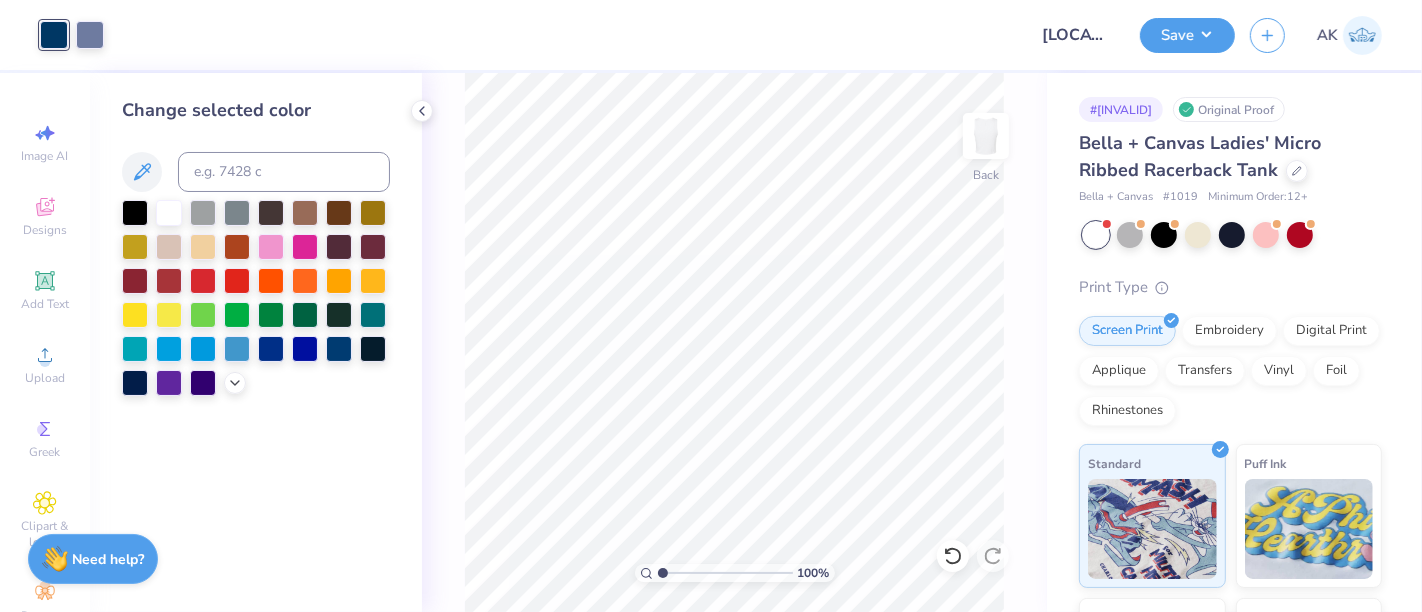 click on "Art colors" at bounding box center (52, 35) 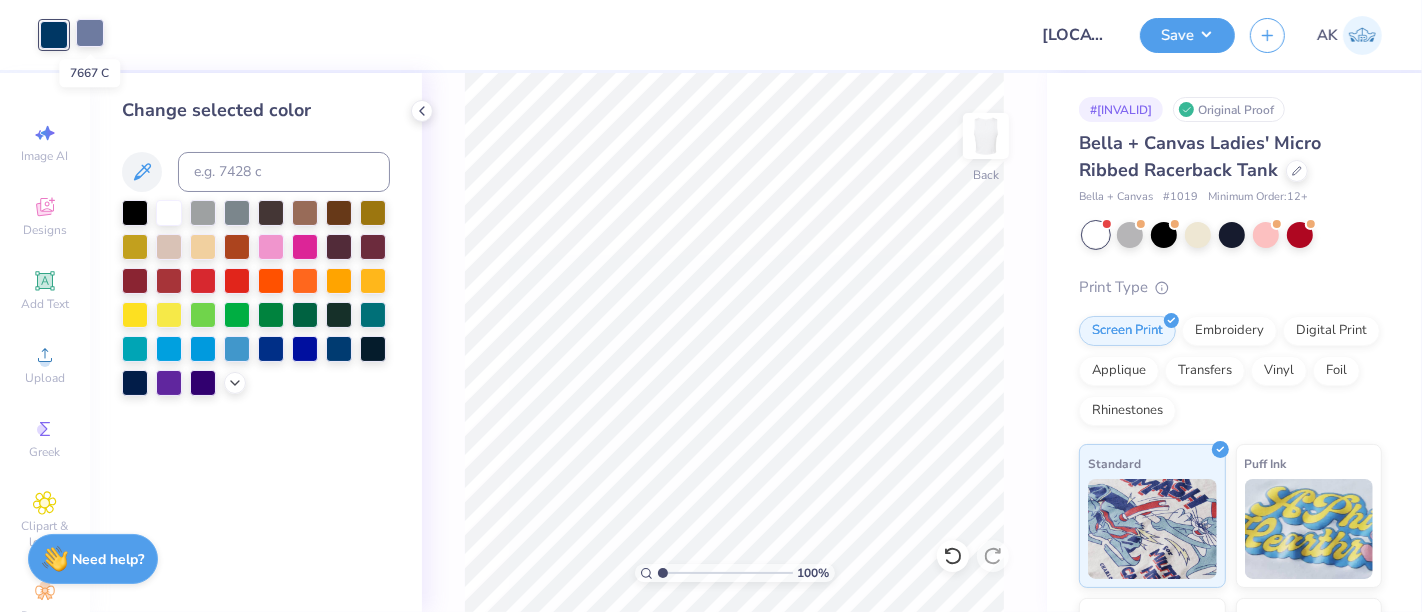 click at bounding box center (90, 33) 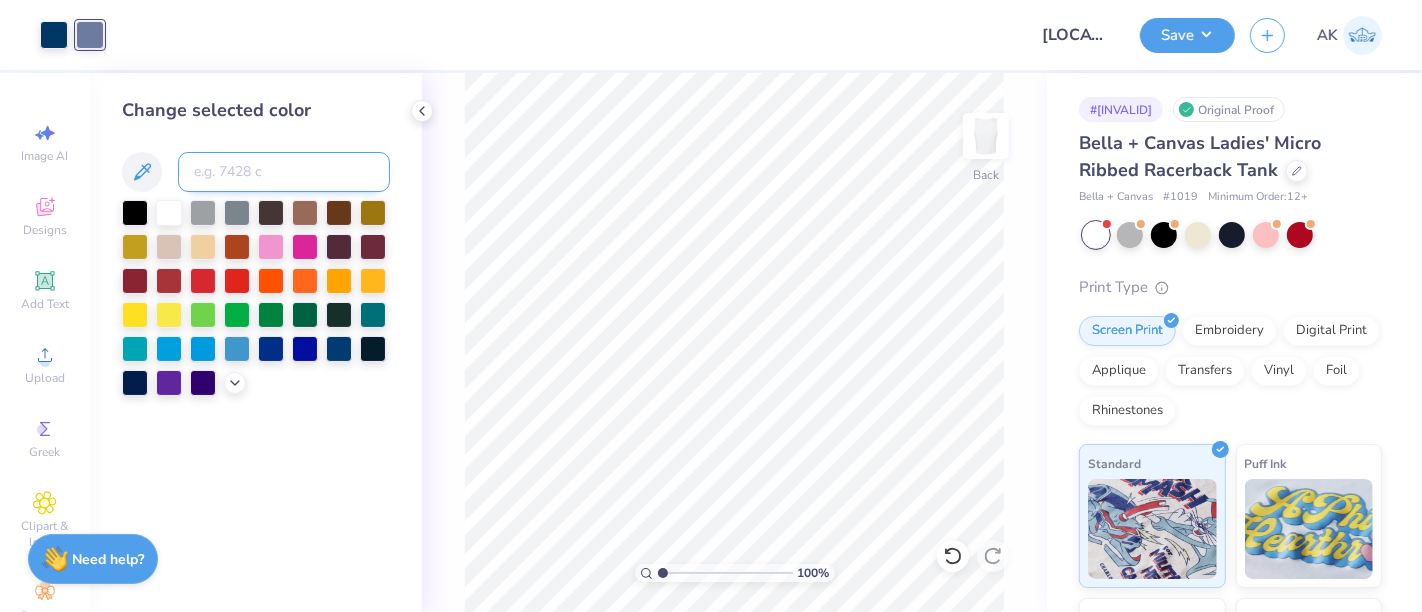 click at bounding box center [284, 172] 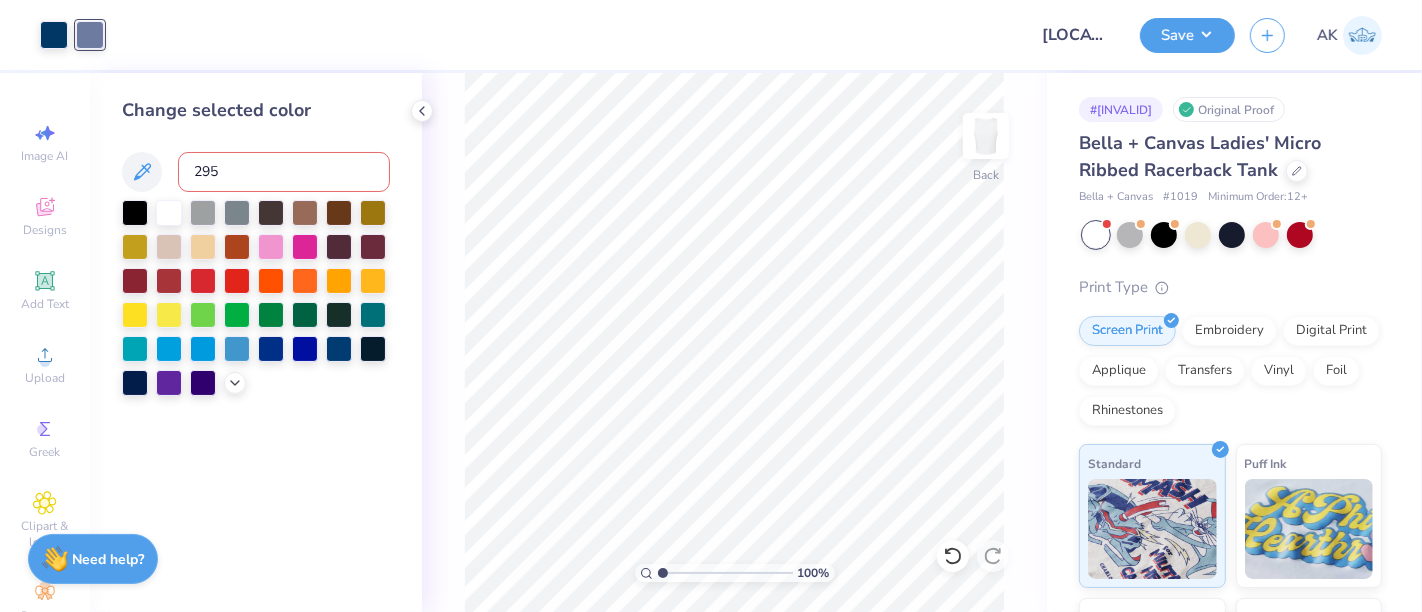 type on "2955" 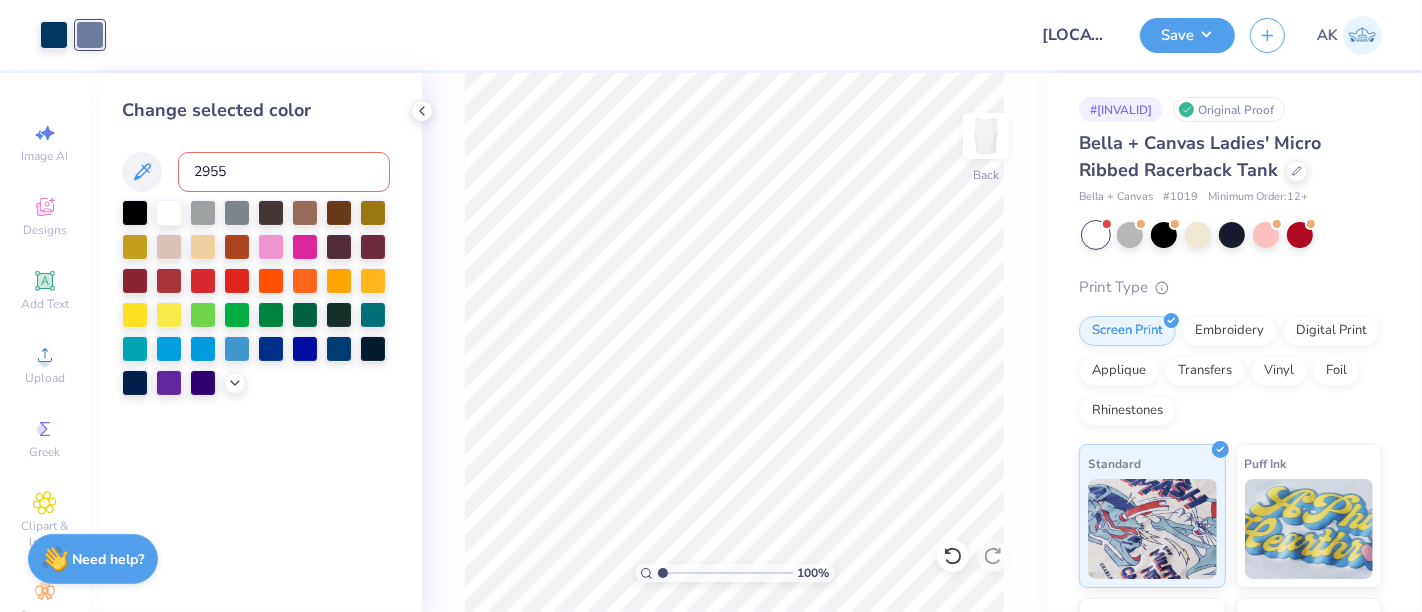 type 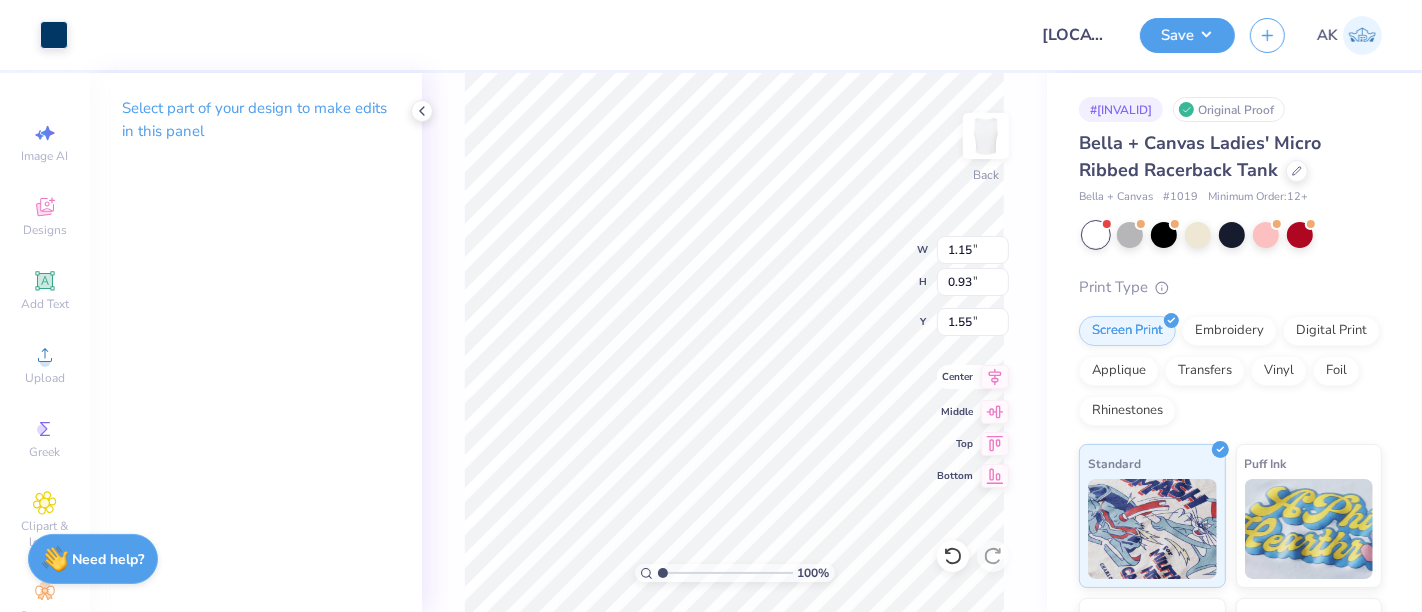 click 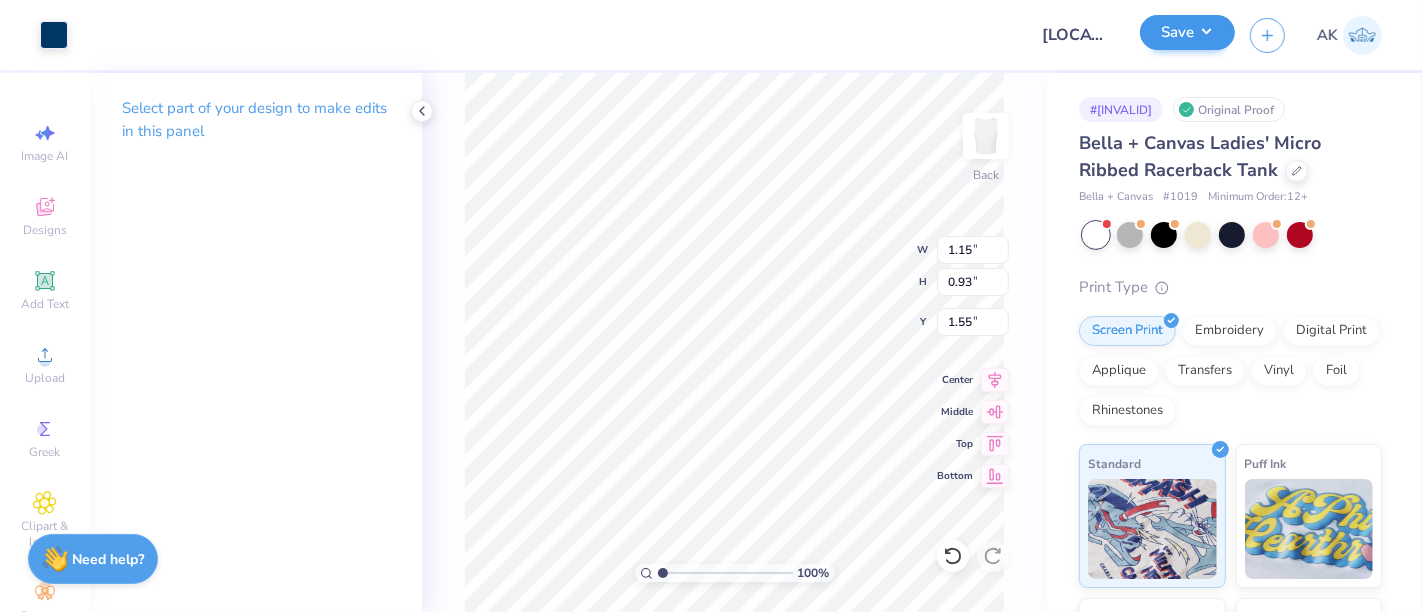 click on "Save" at bounding box center (1187, 35) 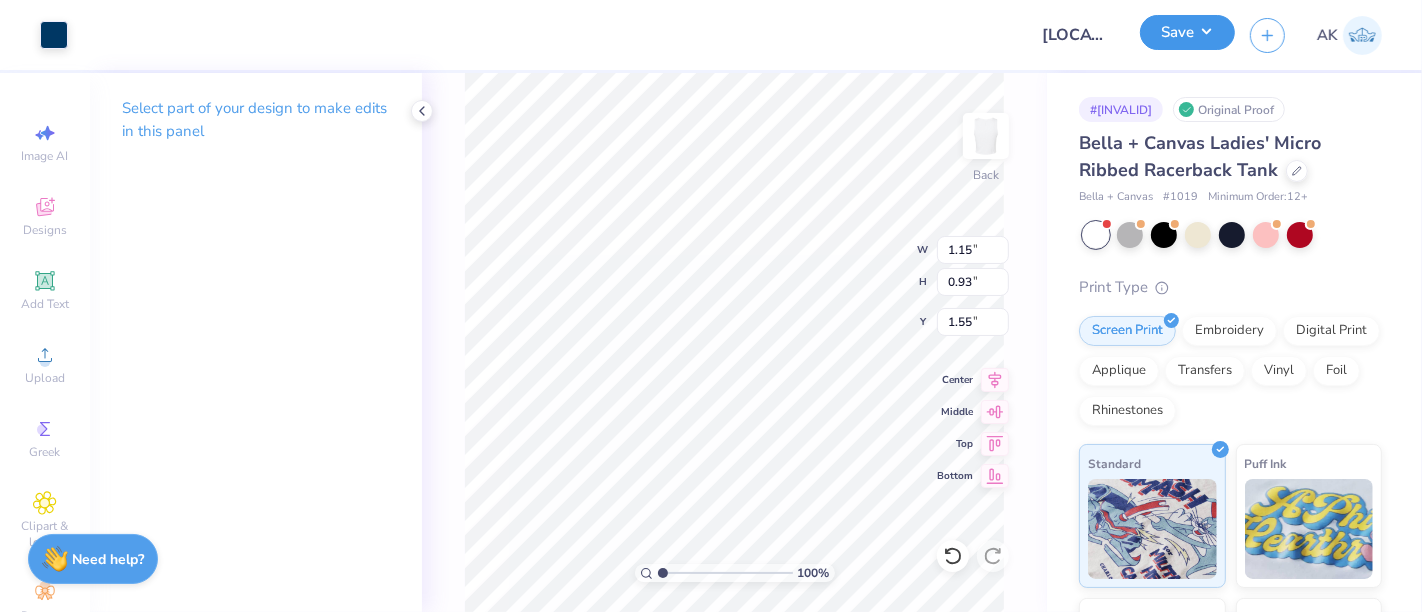 click on "Save" at bounding box center (1187, 32) 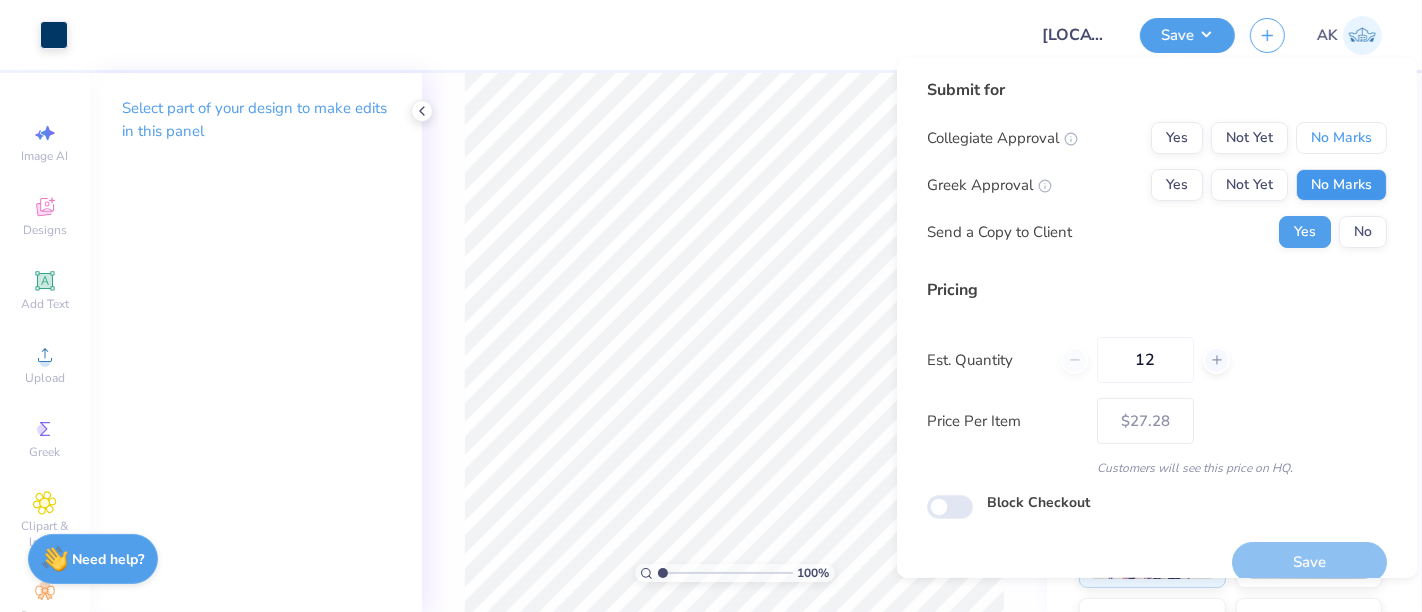 drag, startPoint x: 1328, startPoint y: 134, endPoint x: 1322, endPoint y: 190, distance: 56.32051 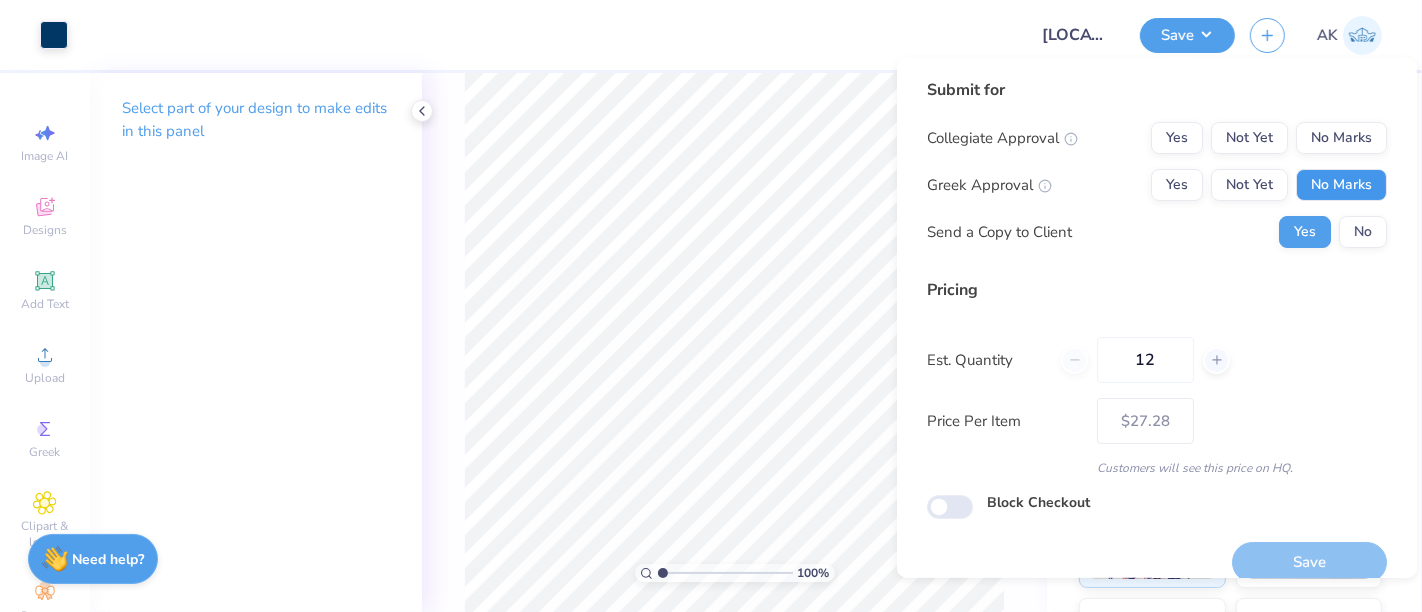 click on "No Marks" at bounding box center (1341, 185) 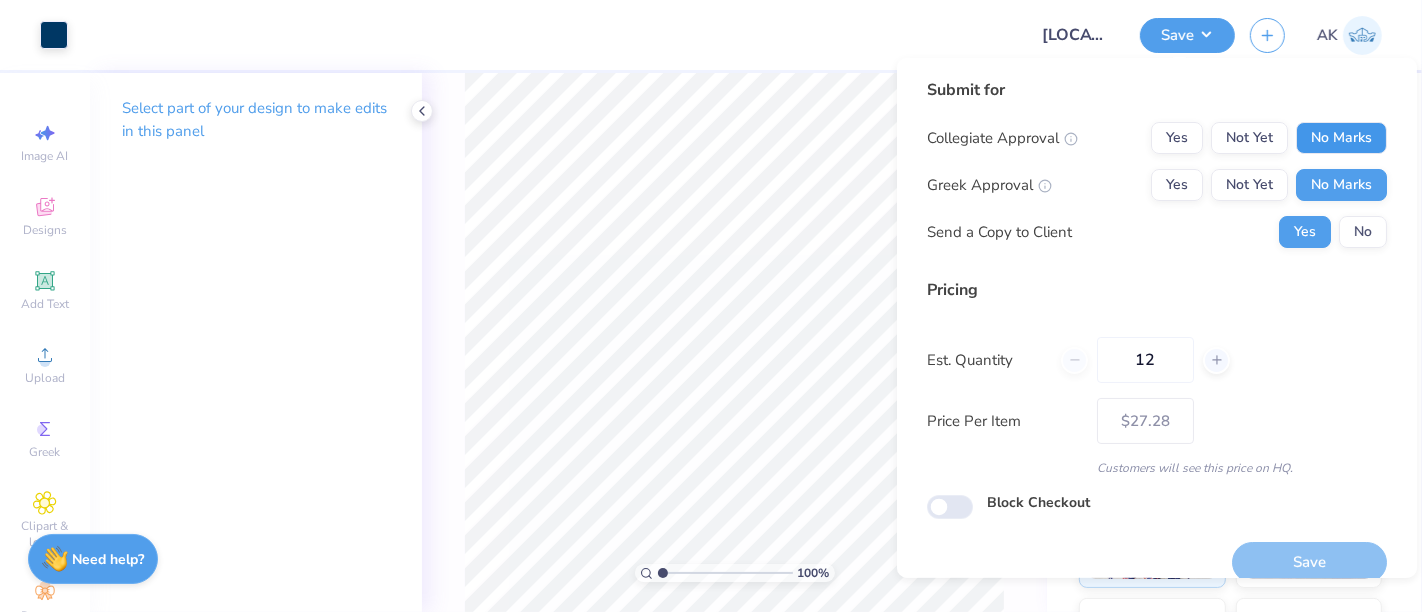 click on "No Marks" at bounding box center [1341, 138] 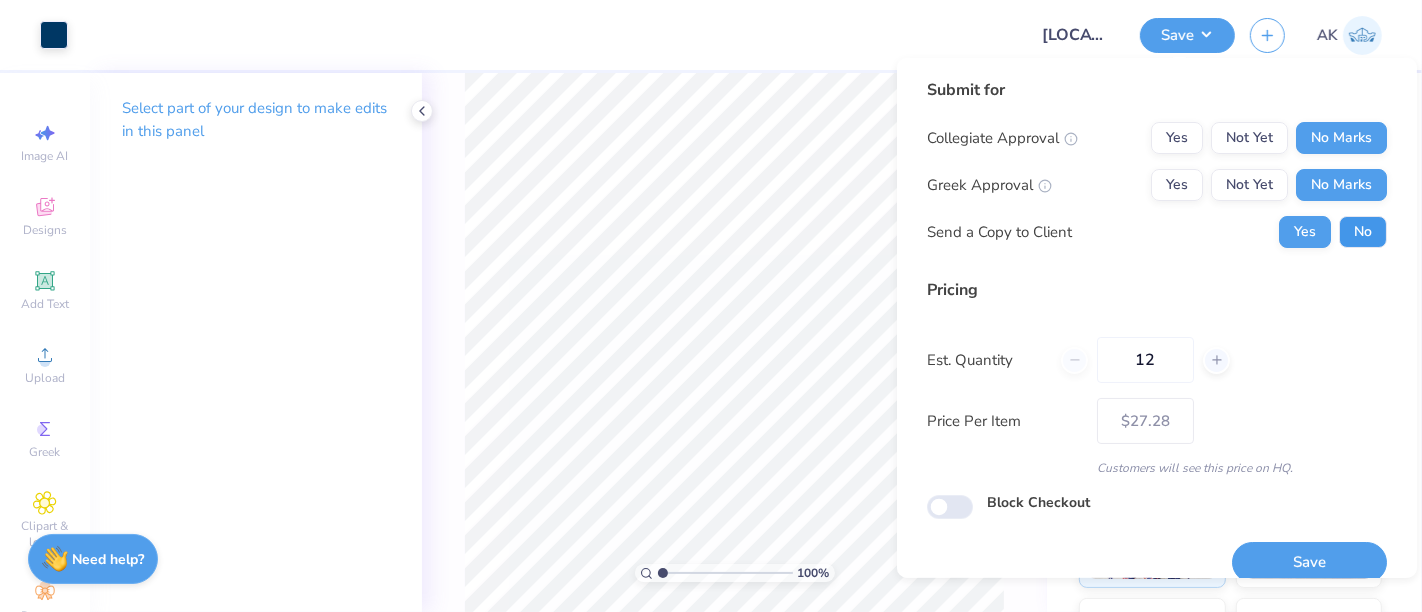 click on "No" at bounding box center (1363, 232) 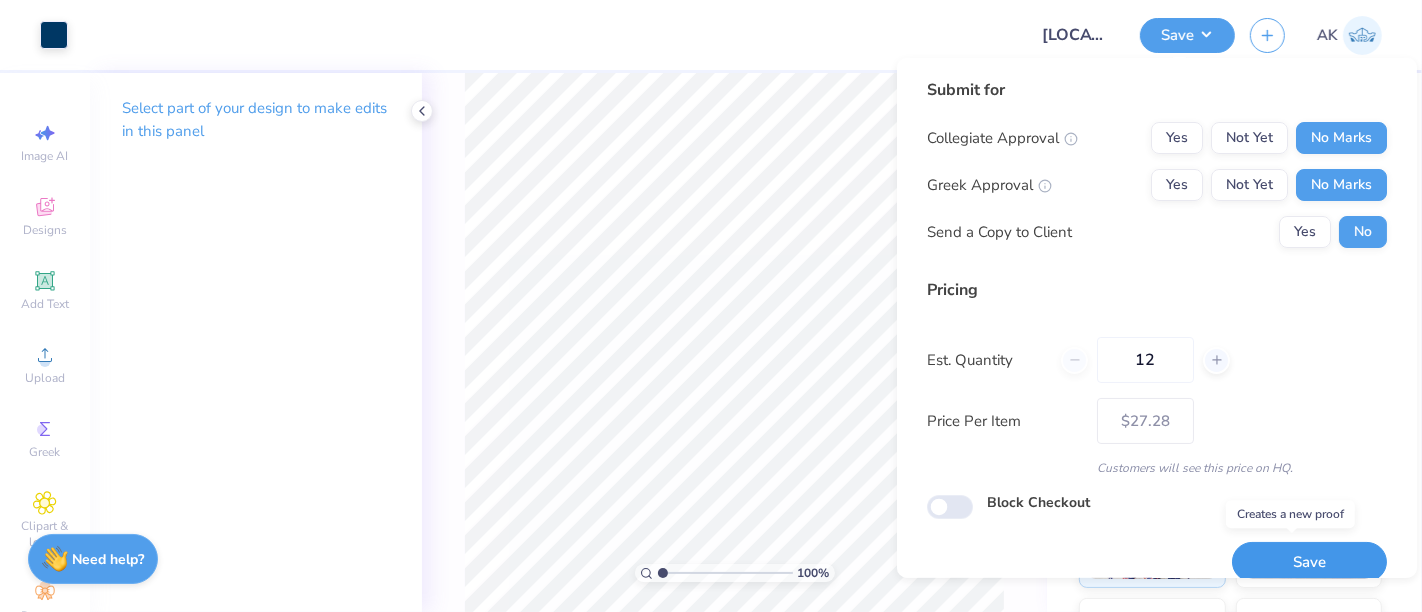 click on "Save" at bounding box center [1309, 562] 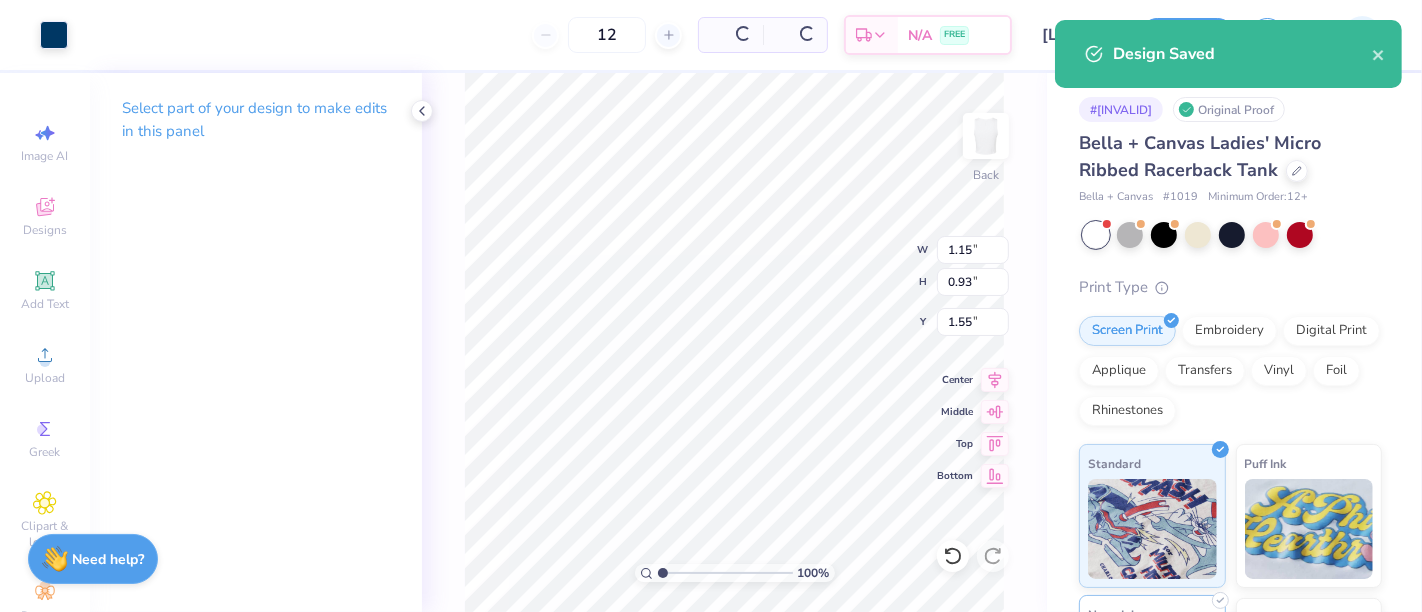 type on "$27.28" 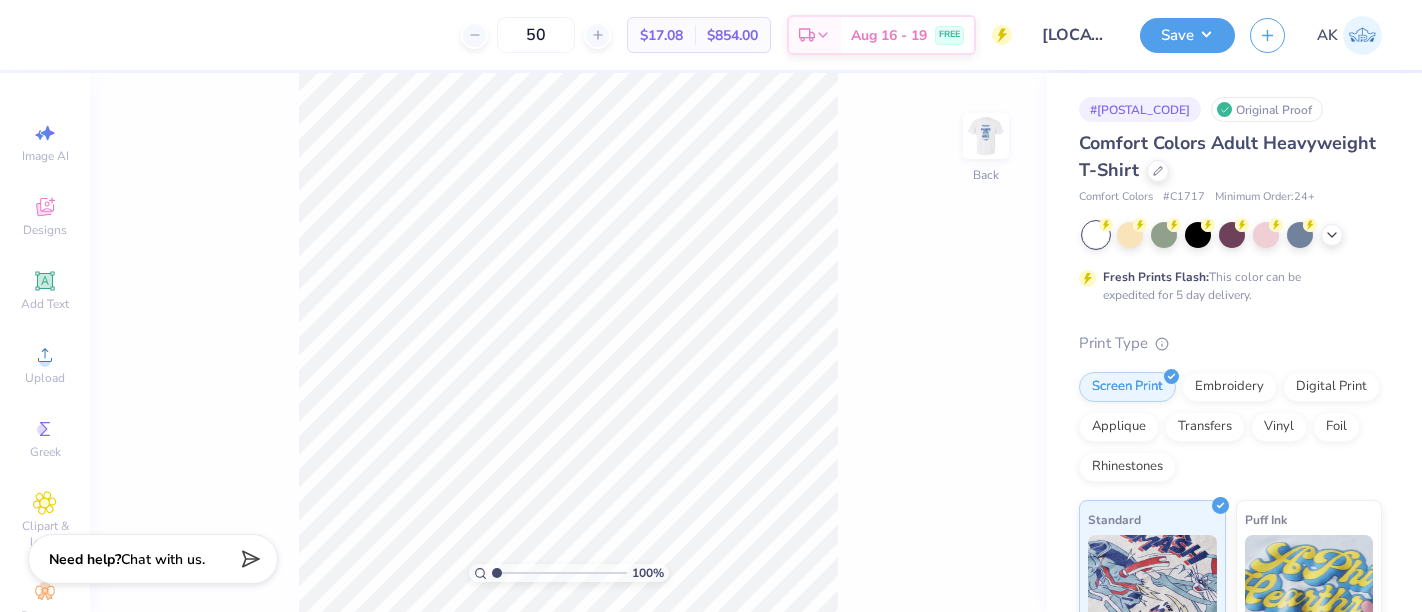 scroll, scrollTop: 0, scrollLeft: 0, axis: both 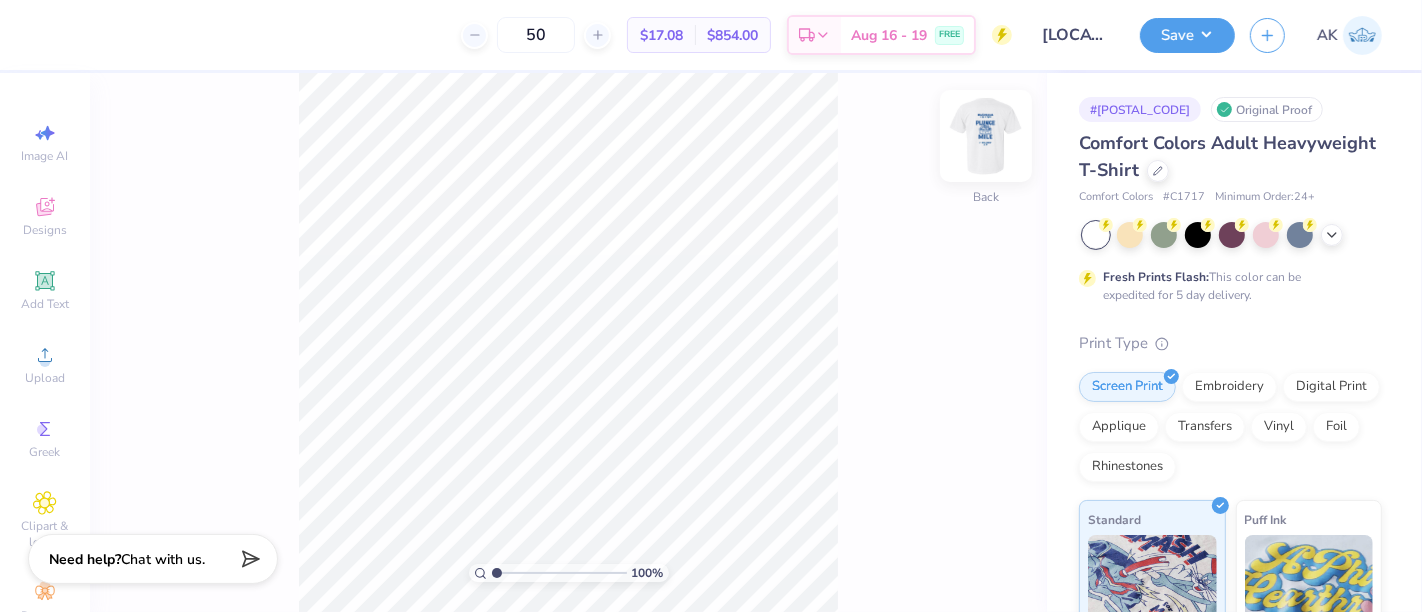 click at bounding box center (986, 136) 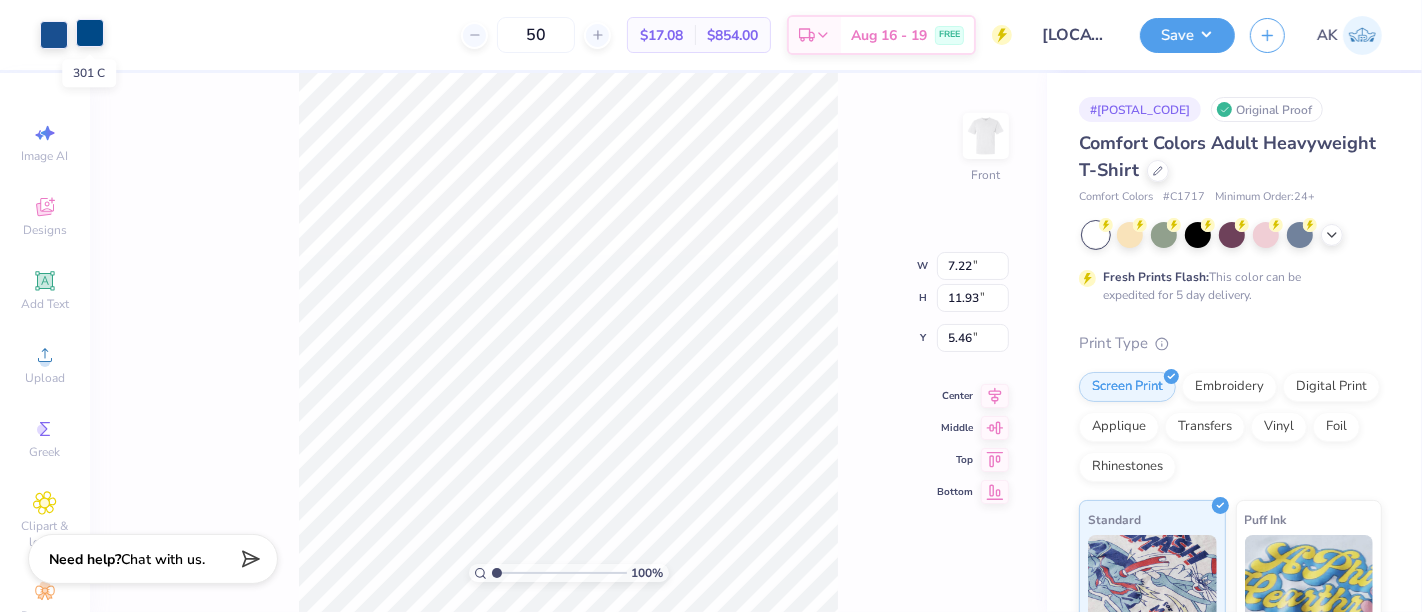 click at bounding box center (90, 33) 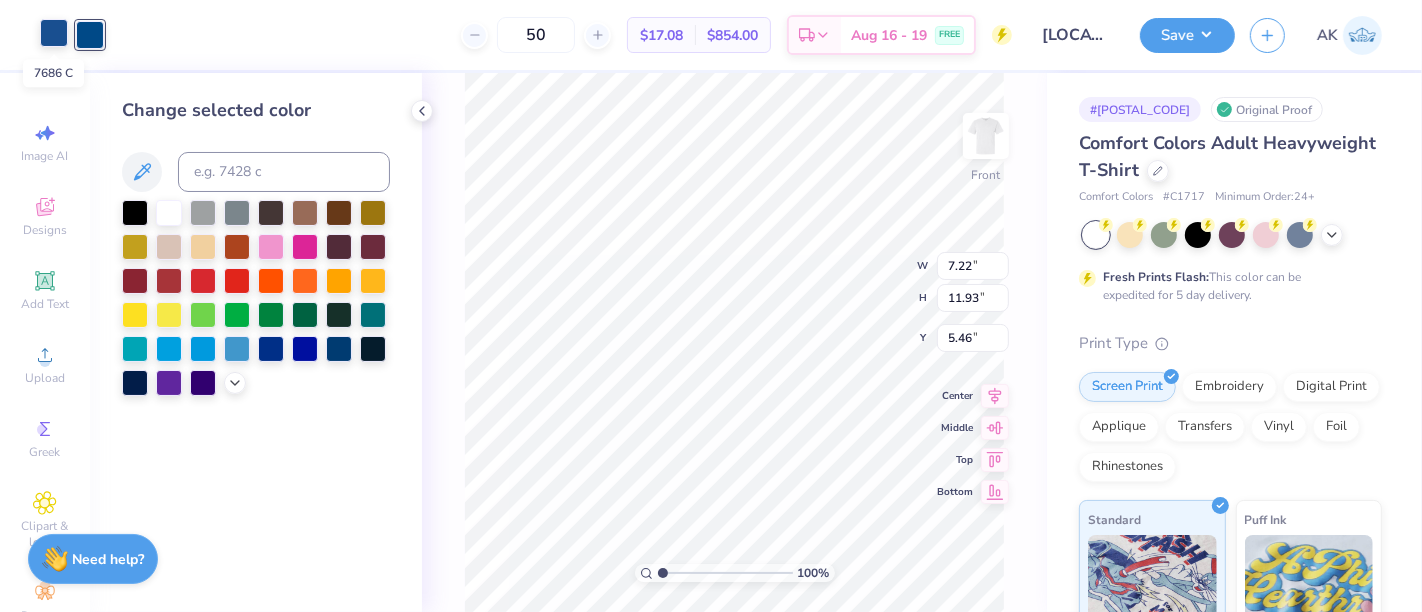 click at bounding box center [54, 33] 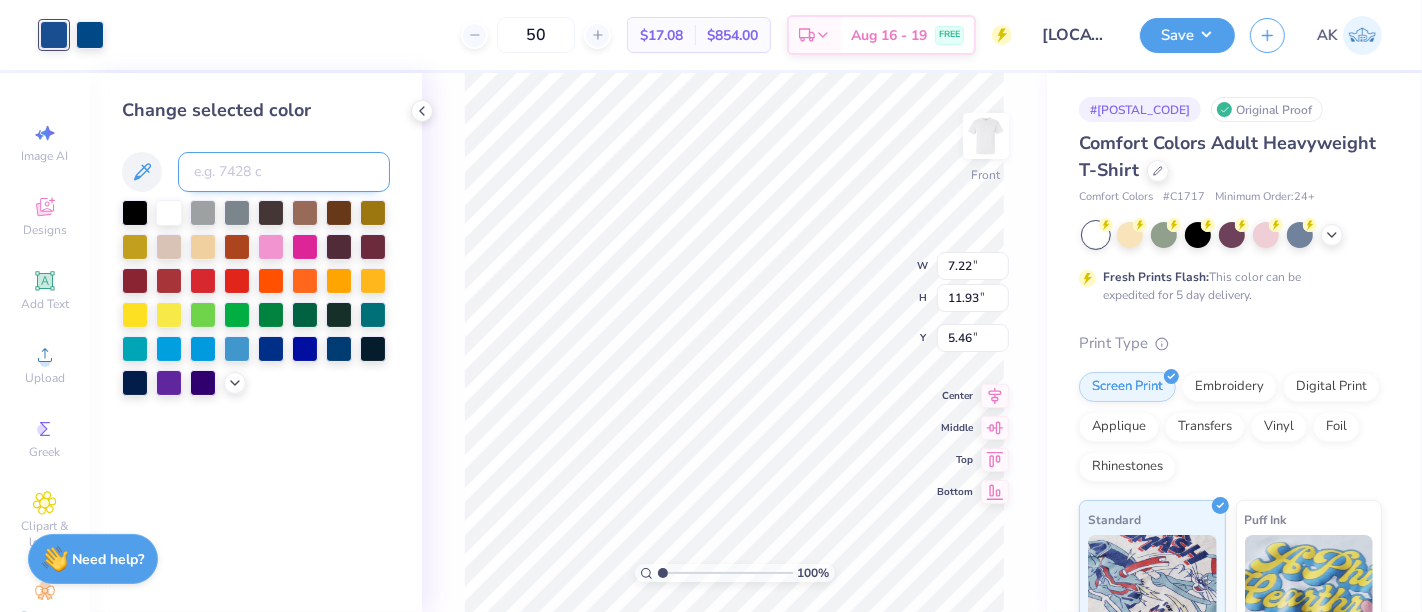 click at bounding box center (284, 172) 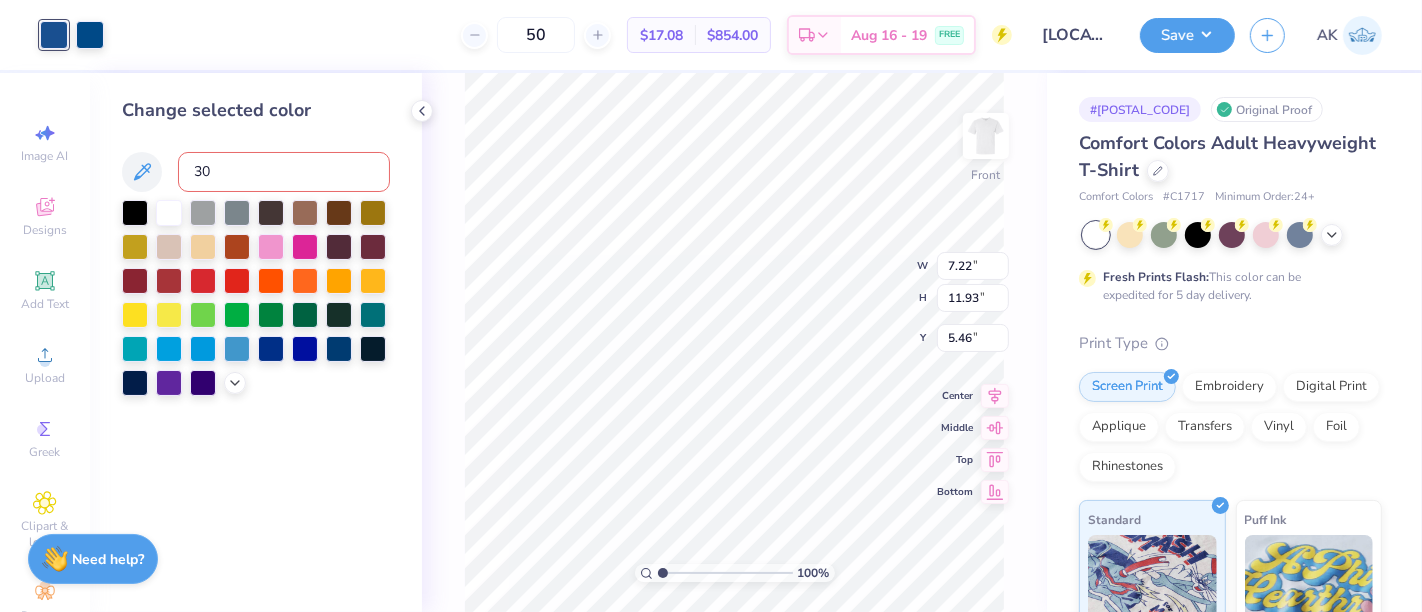 type on "301" 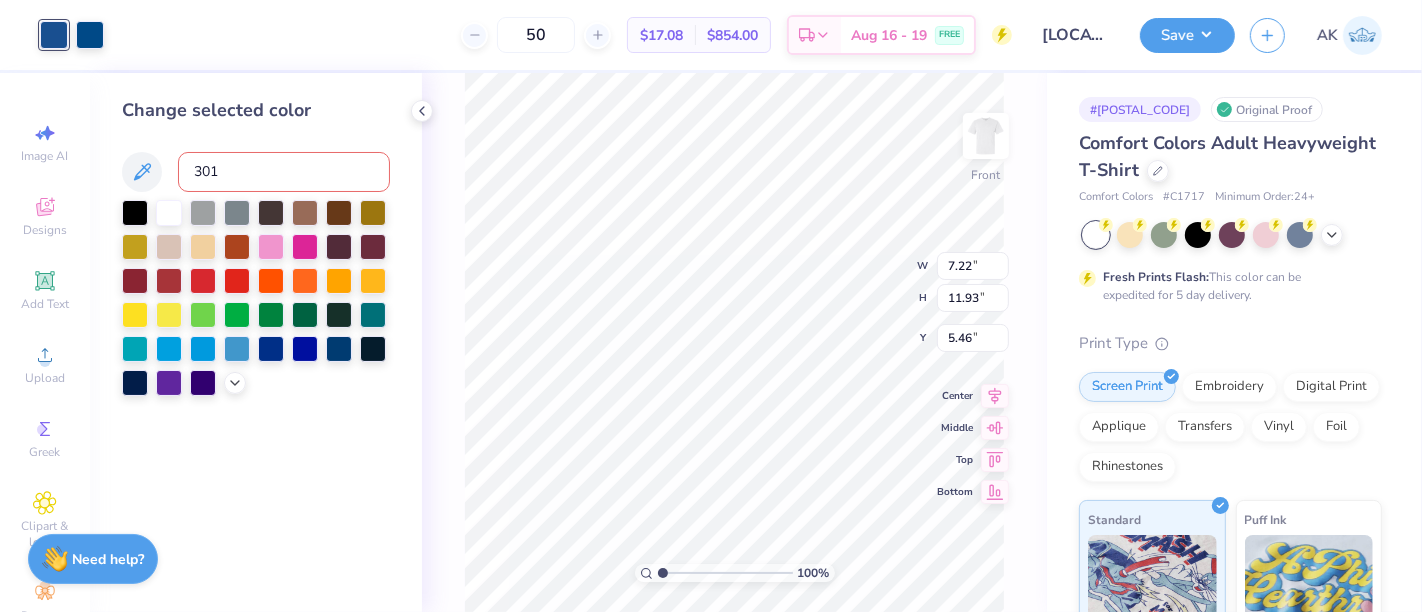 type 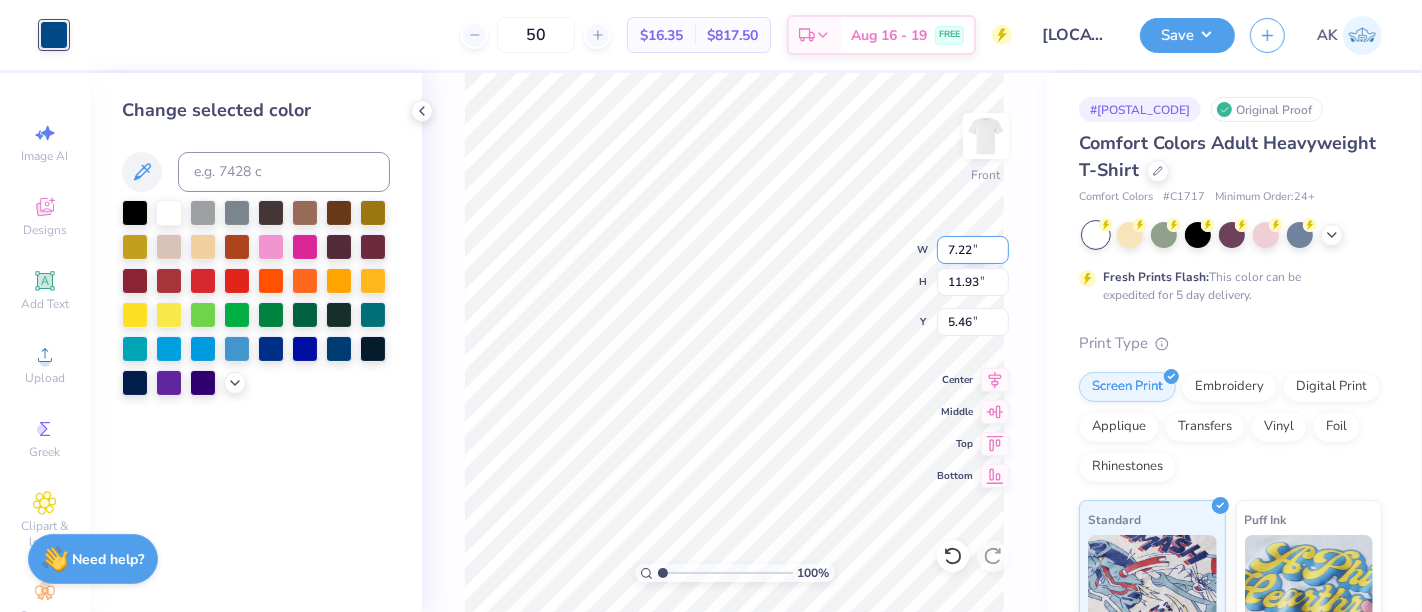 drag, startPoint x: 976, startPoint y: 250, endPoint x: 943, endPoint y: 252, distance: 33.06055 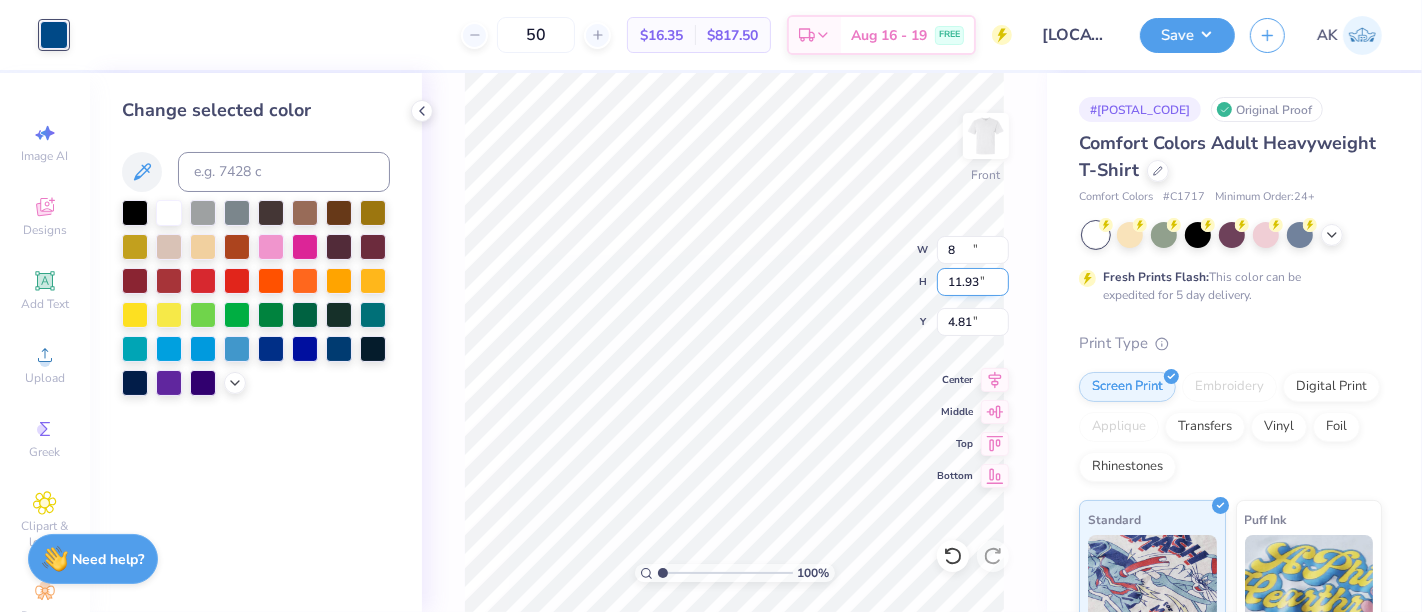 type on "8.00" 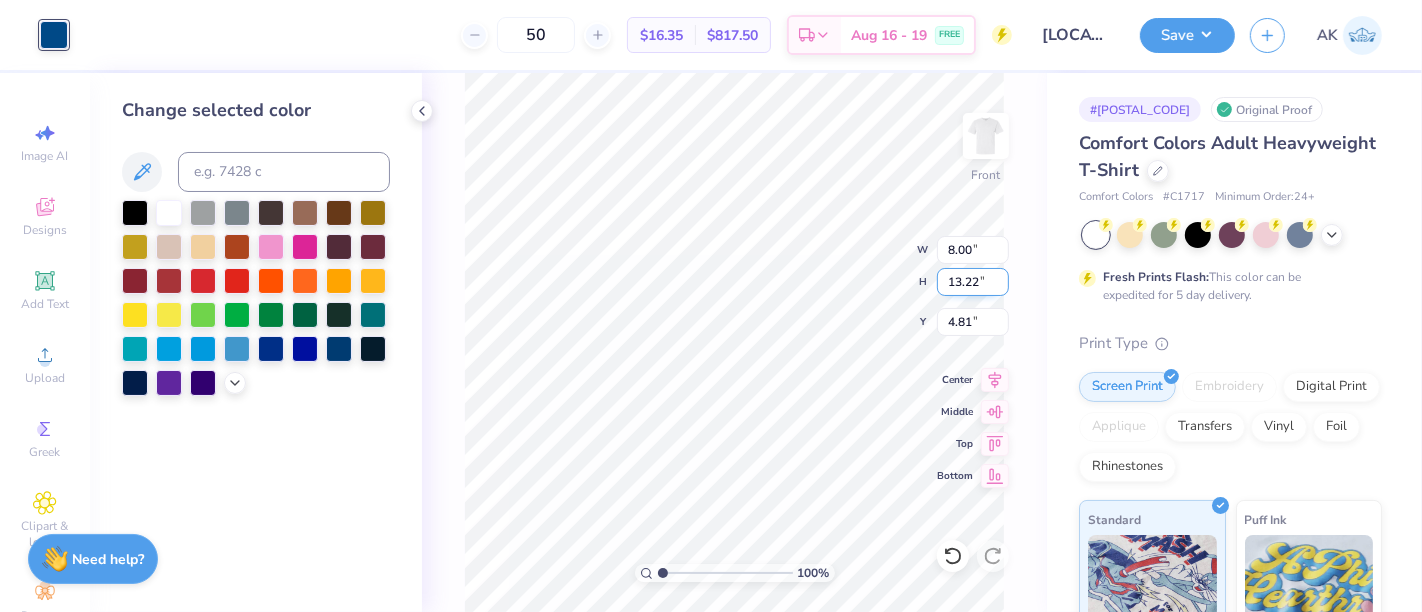 click on "100  % Front W 8.00 8.00 " H 13.22 13.22 " Y 4.81 4.81 " Center Middle Top Bottom" at bounding box center (734, 342) 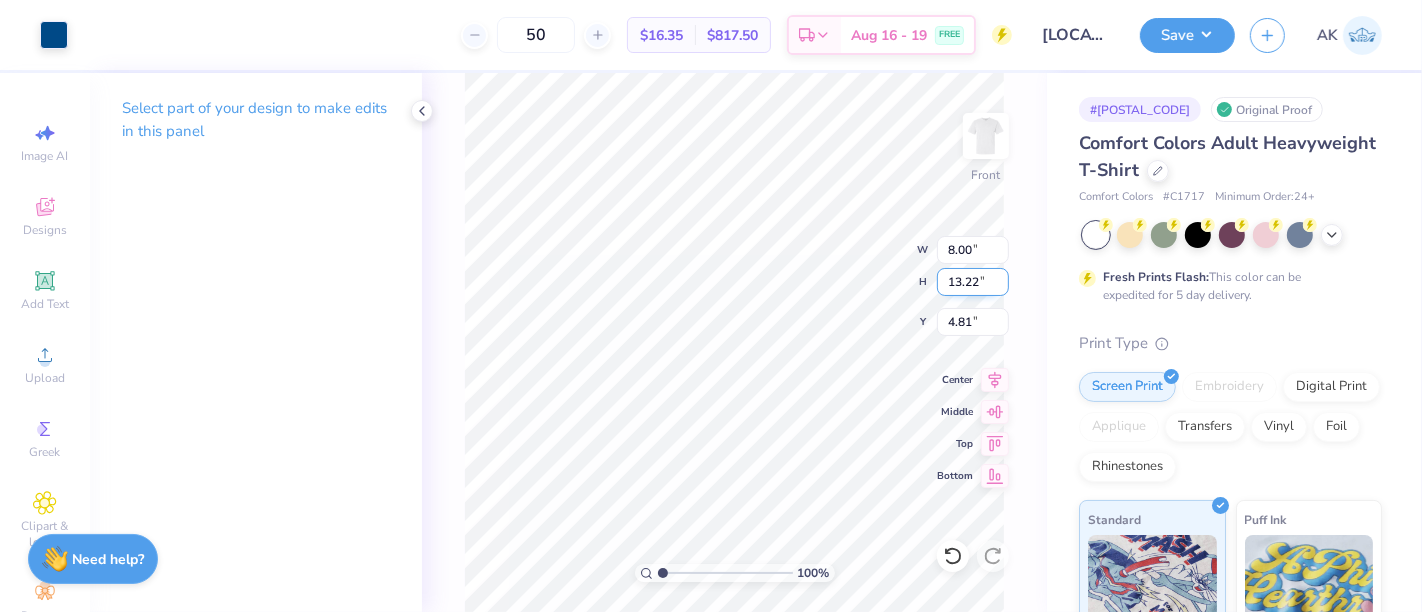 click on "100  % Front W 8.00 8.00 " H 13.22 13.22 " Y 4.81 4.81 " Center Middle Top Bottom" at bounding box center (734, 342) 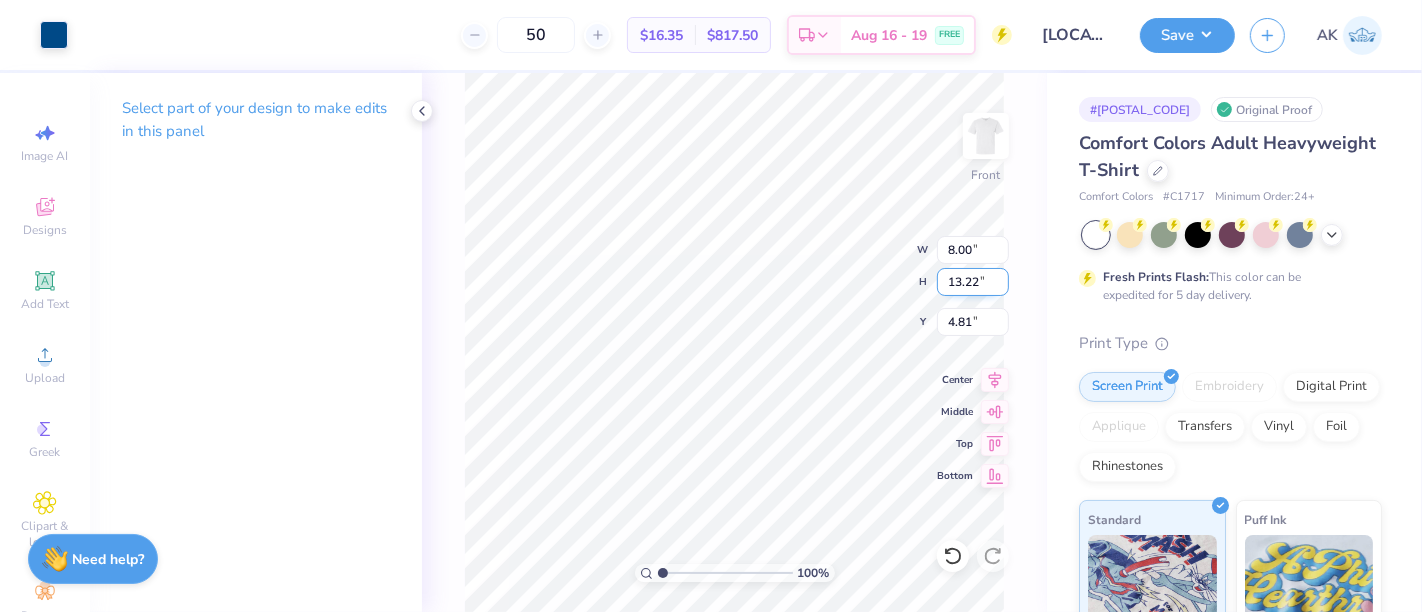 click on "13.22" at bounding box center (973, 282) 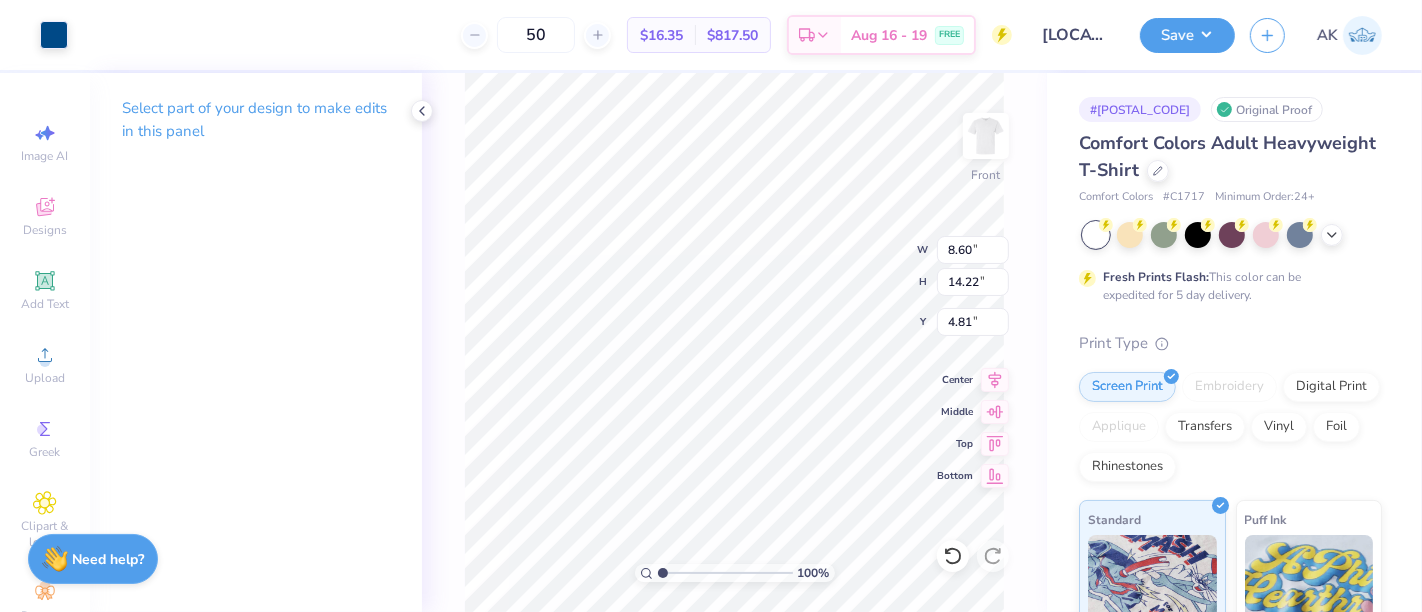 type on "8.60" 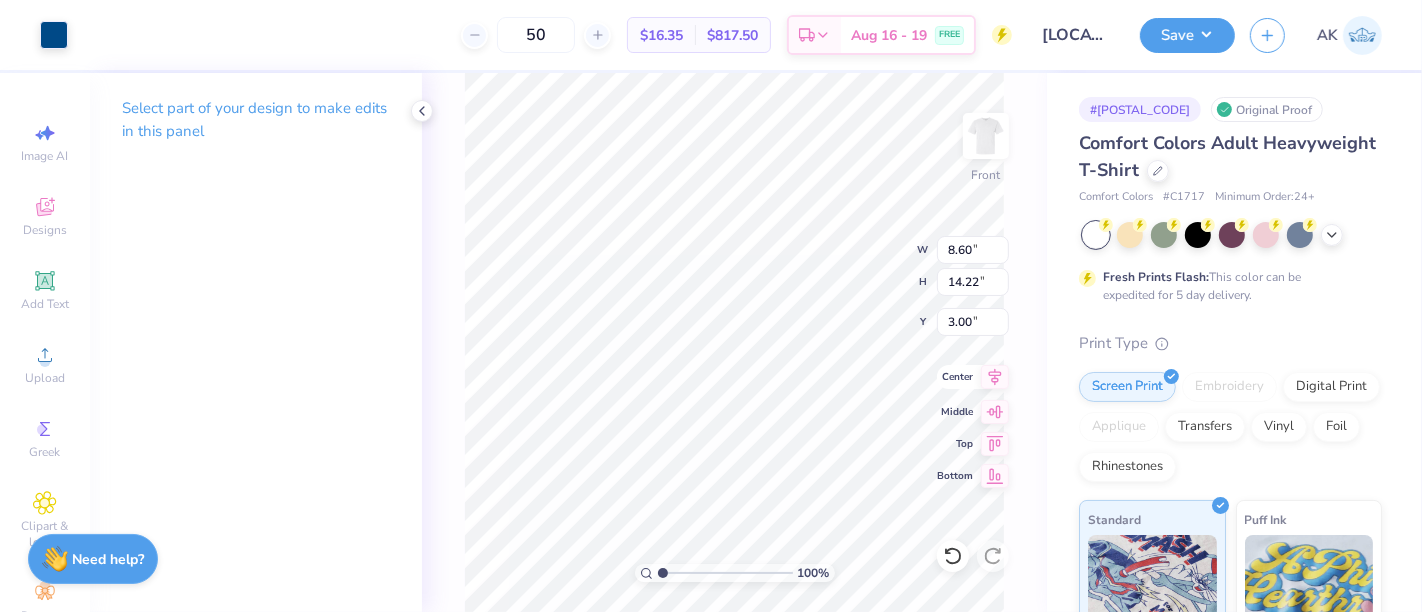 type on "3.00" 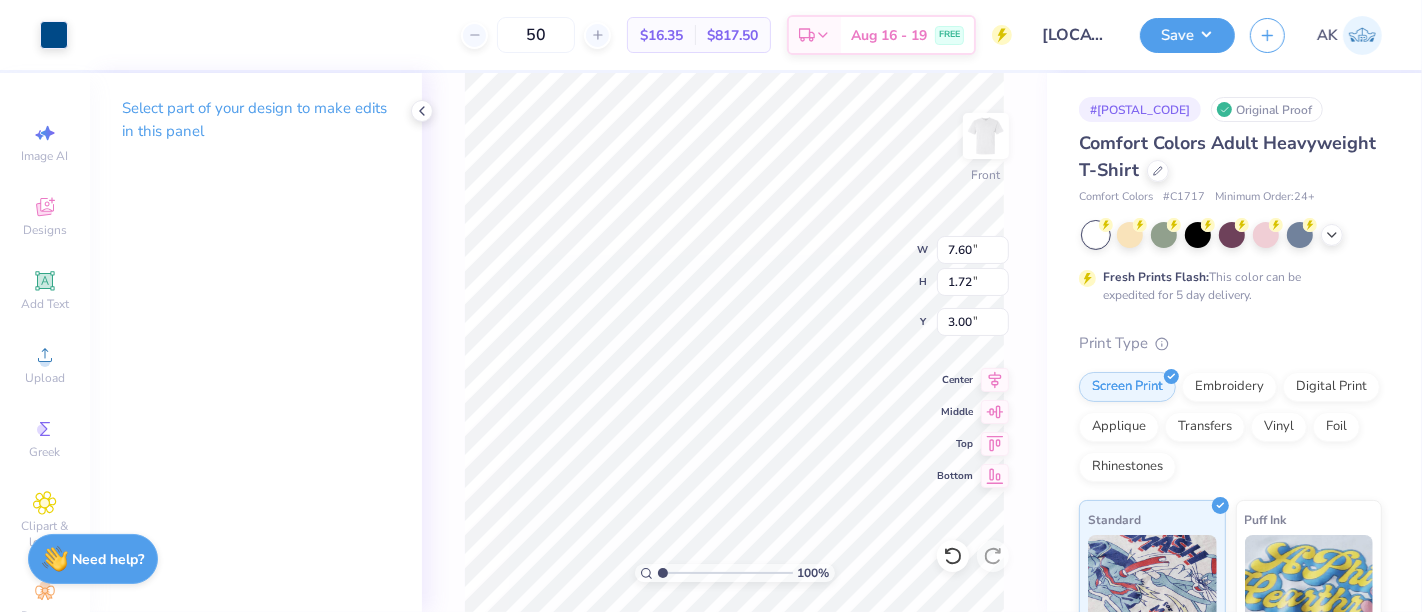 type on "7.60" 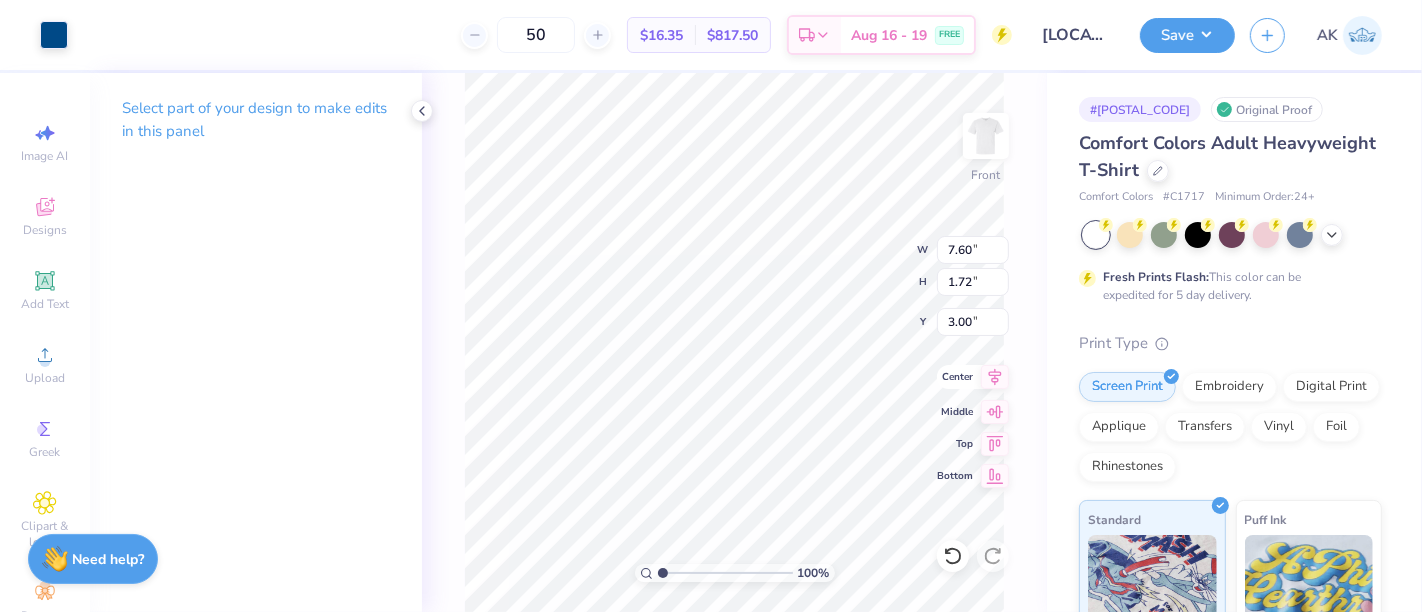 click 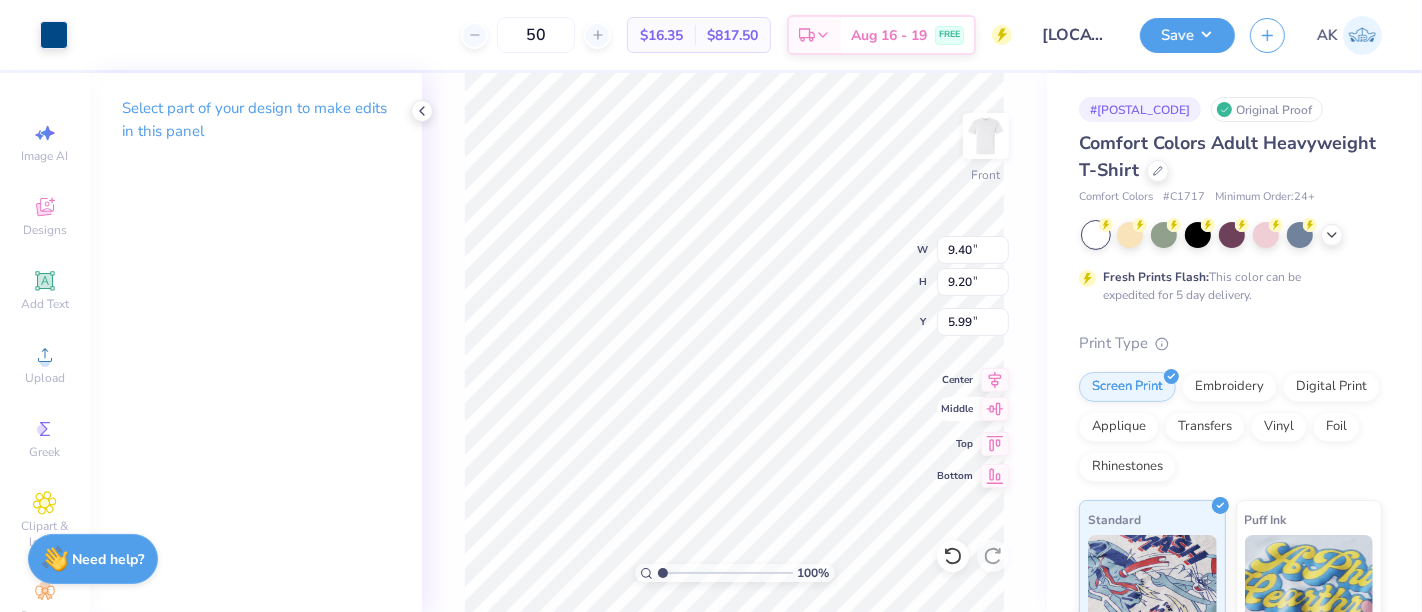 type on "9.40" 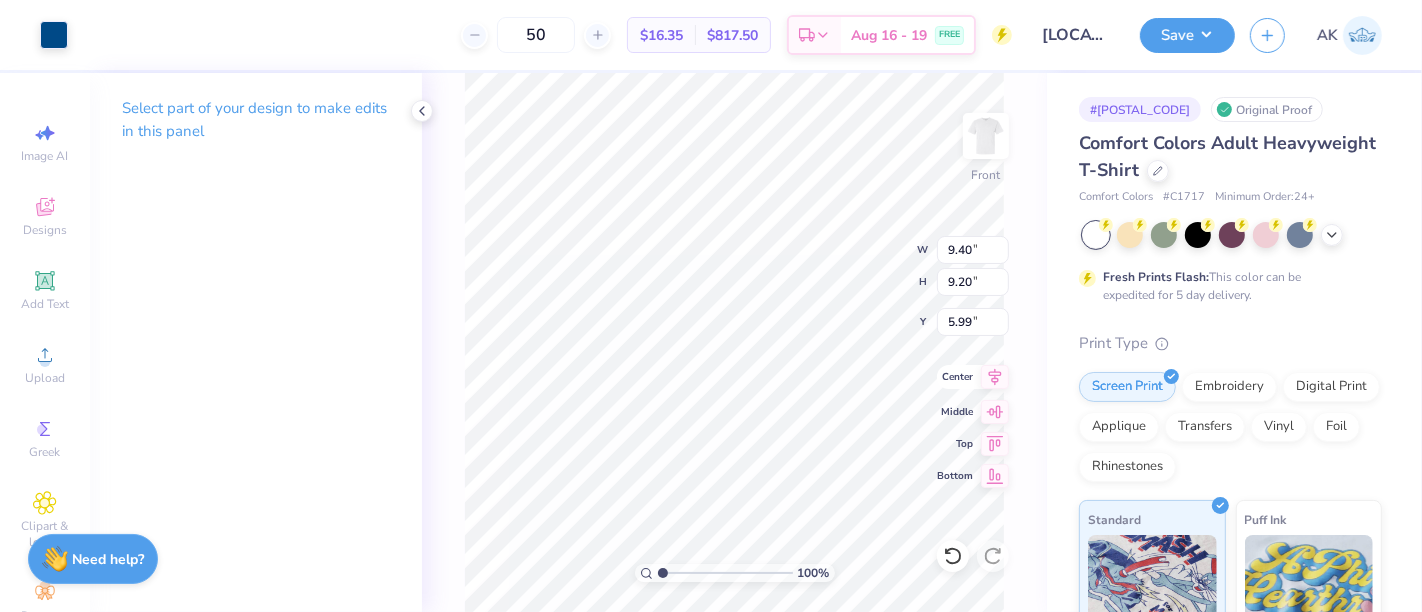 click 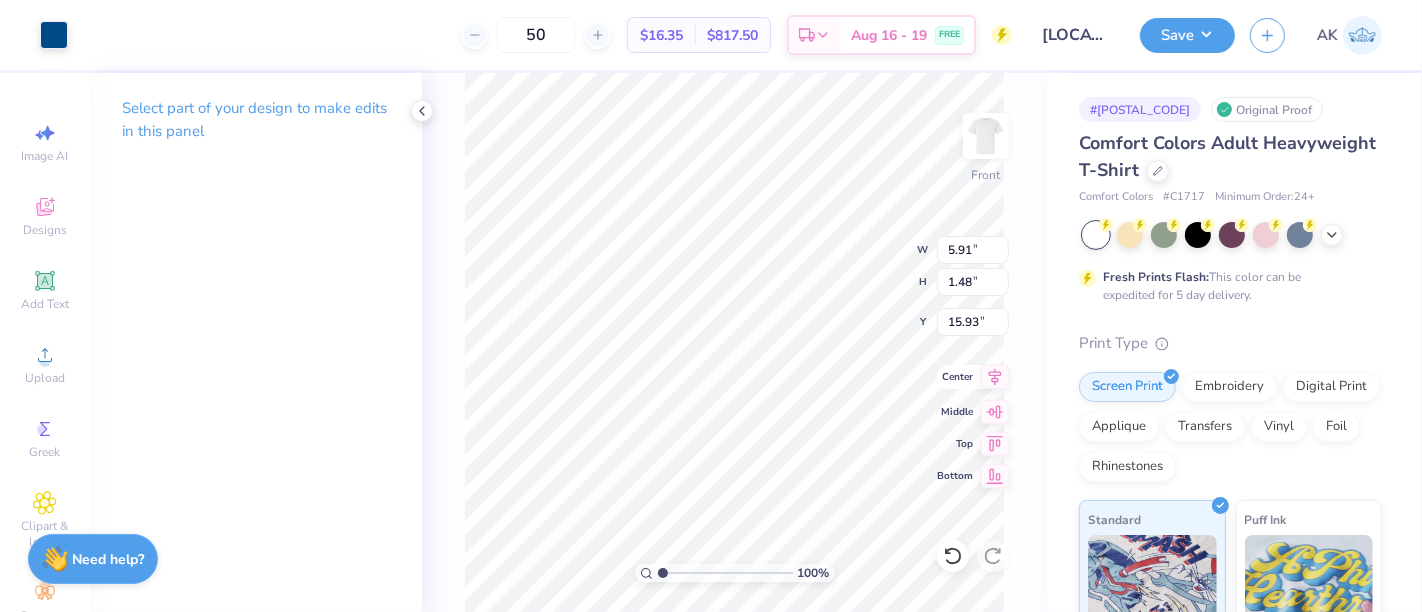 type on "5.91" 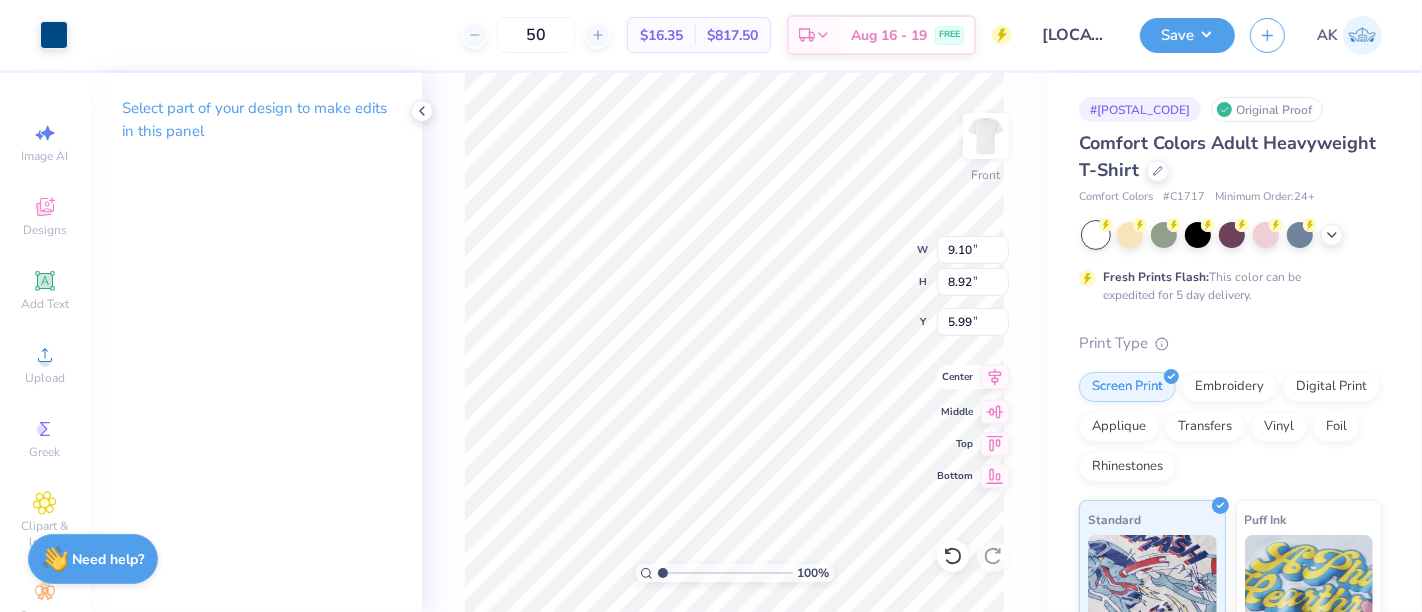 type on "9.10" 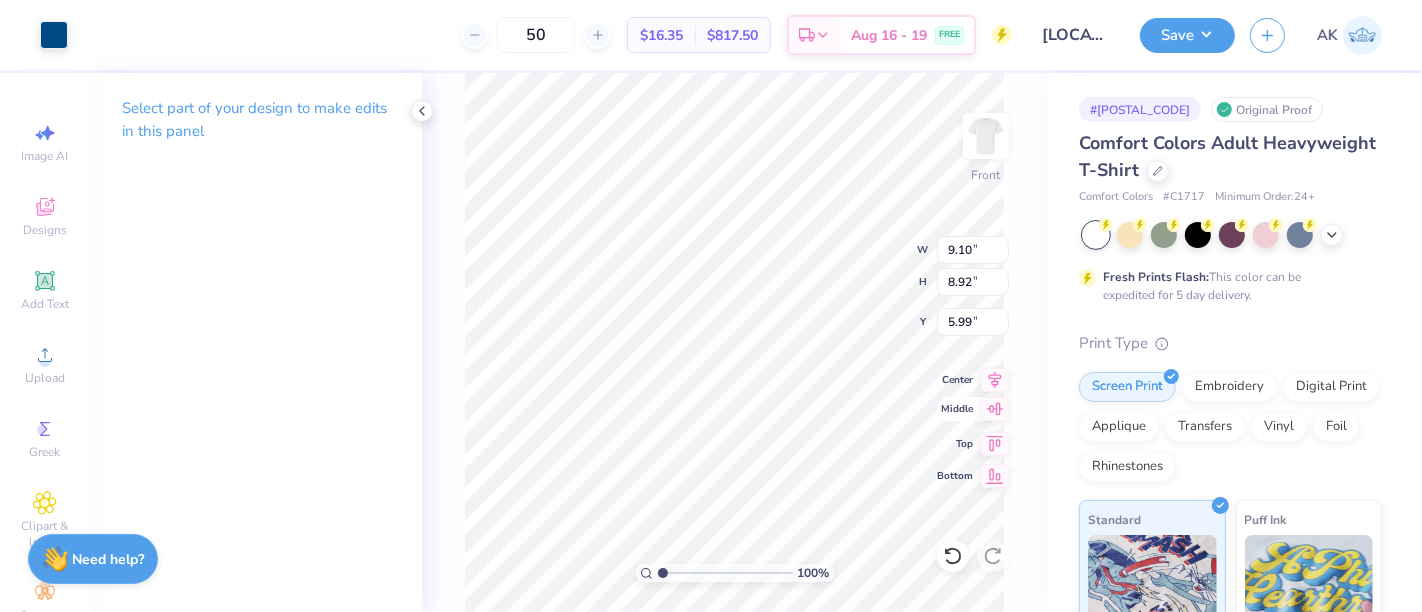 type on "9.00" 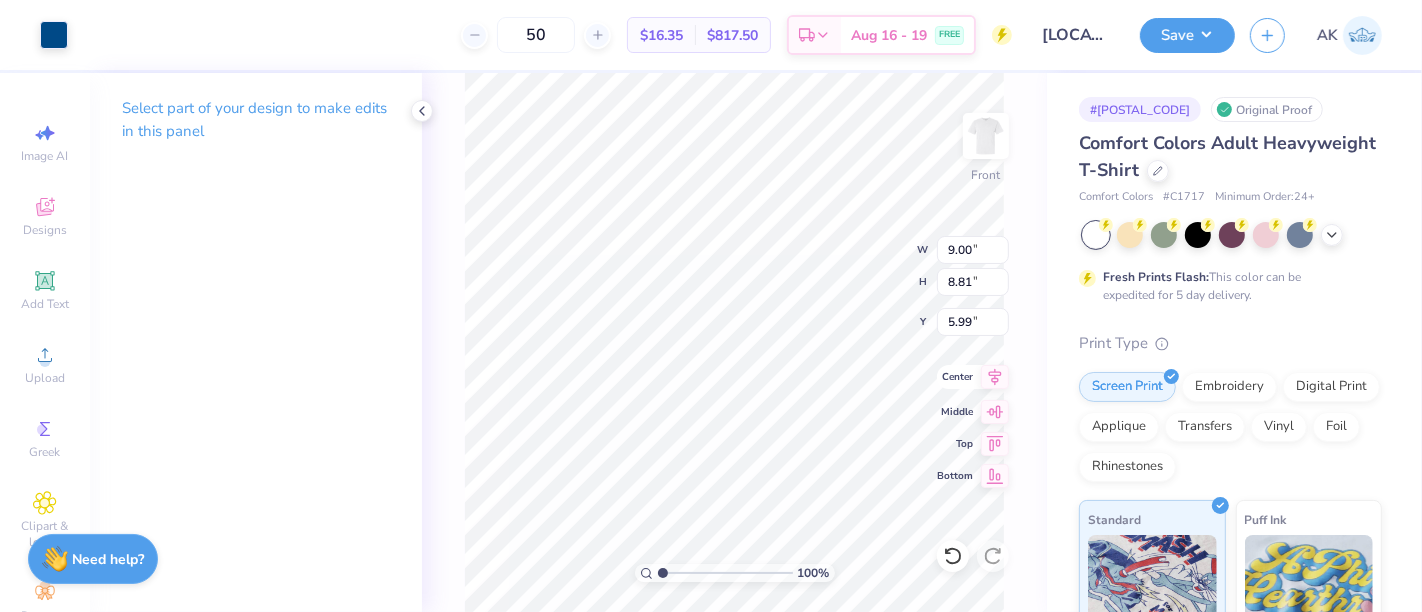 click 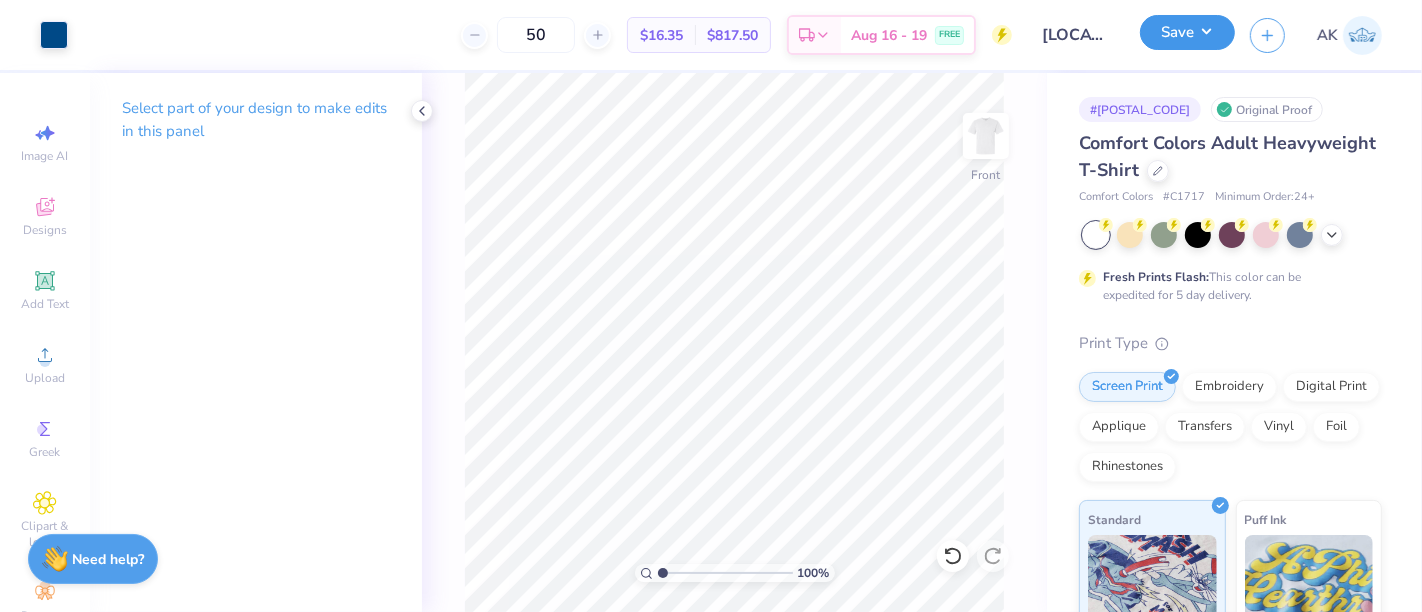 click on "Save" at bounding box center [1187, 32] 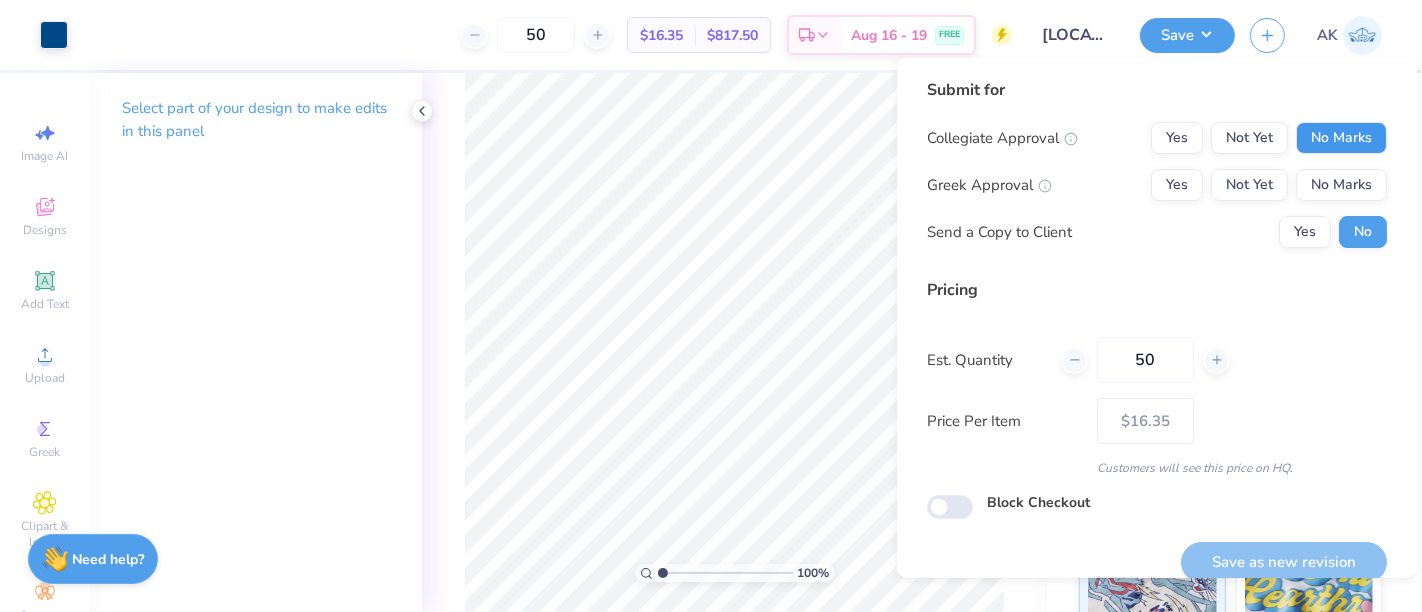 click on "No Marks" at bounding box center (1341, 138) 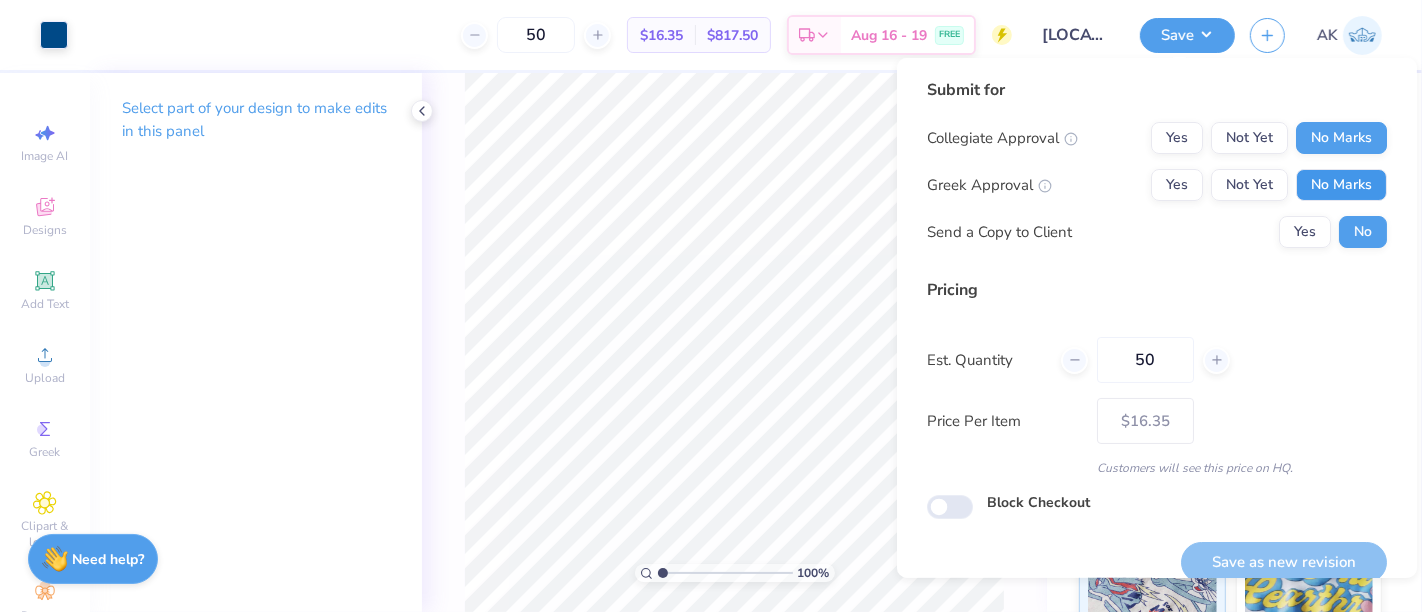 click on "No Marks" at bounding box center (1341, 185) 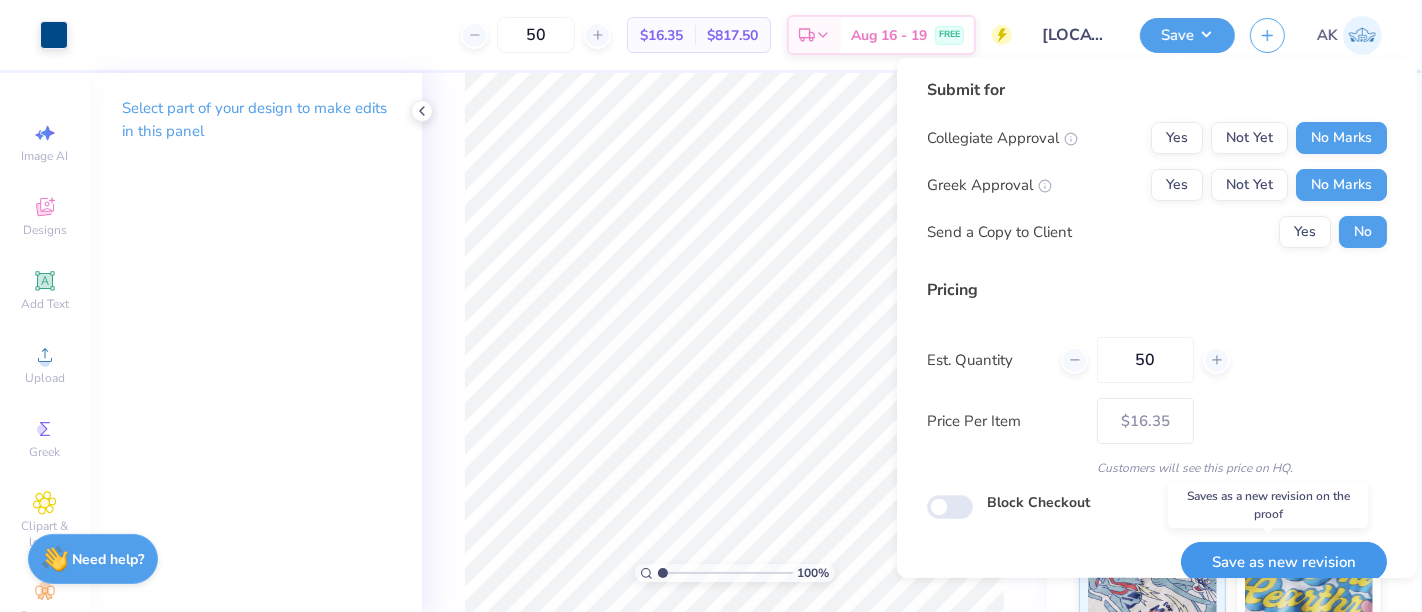 click on "Save as new revision" at bounding box center (1284, 562) 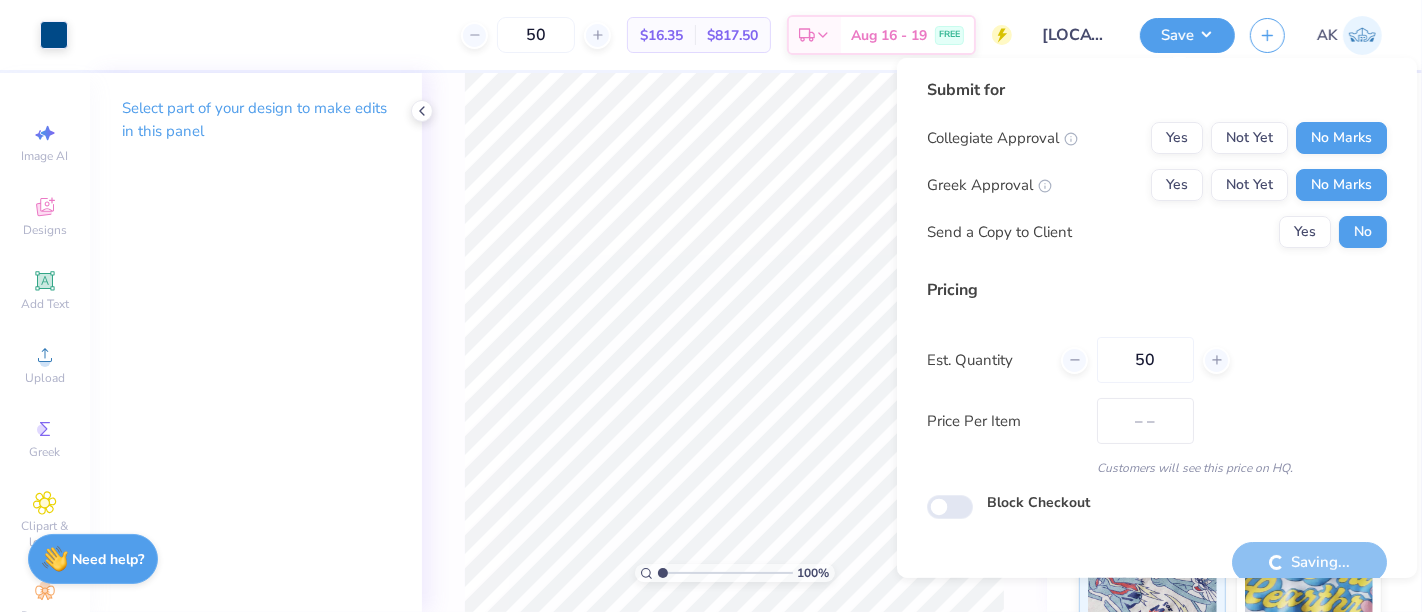 type on "$16.35" 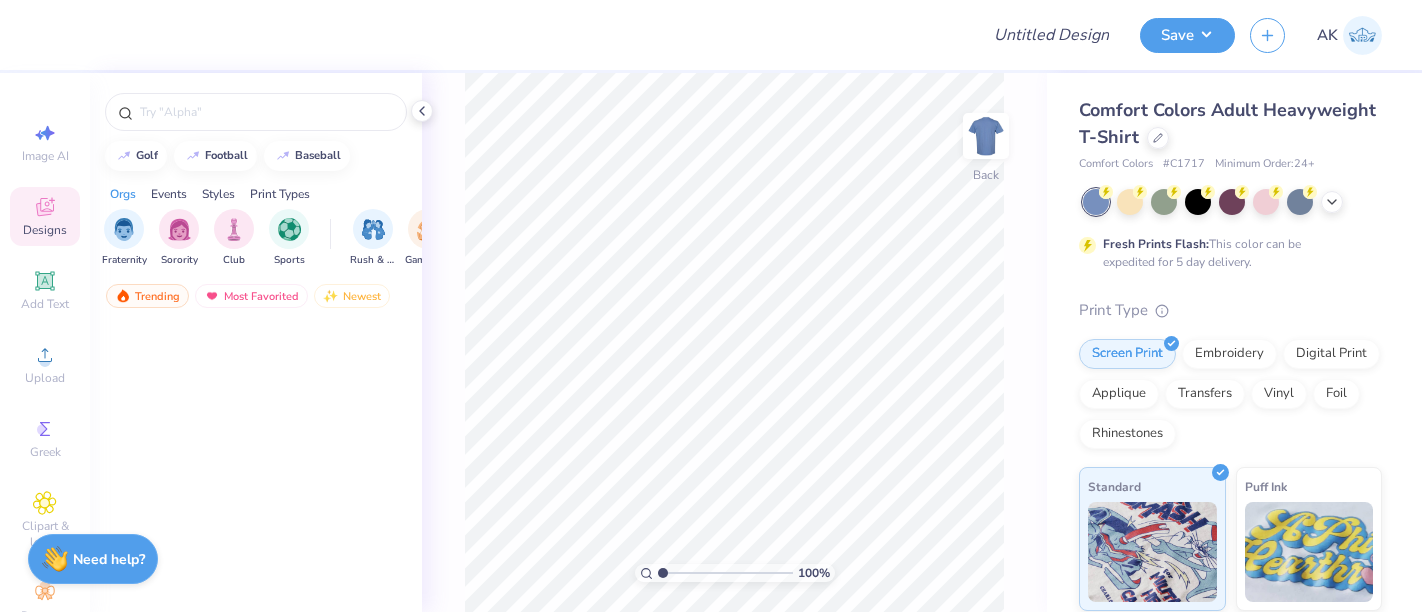 scroll, scrollTop: 0, scrollLeft: 0, axis: both 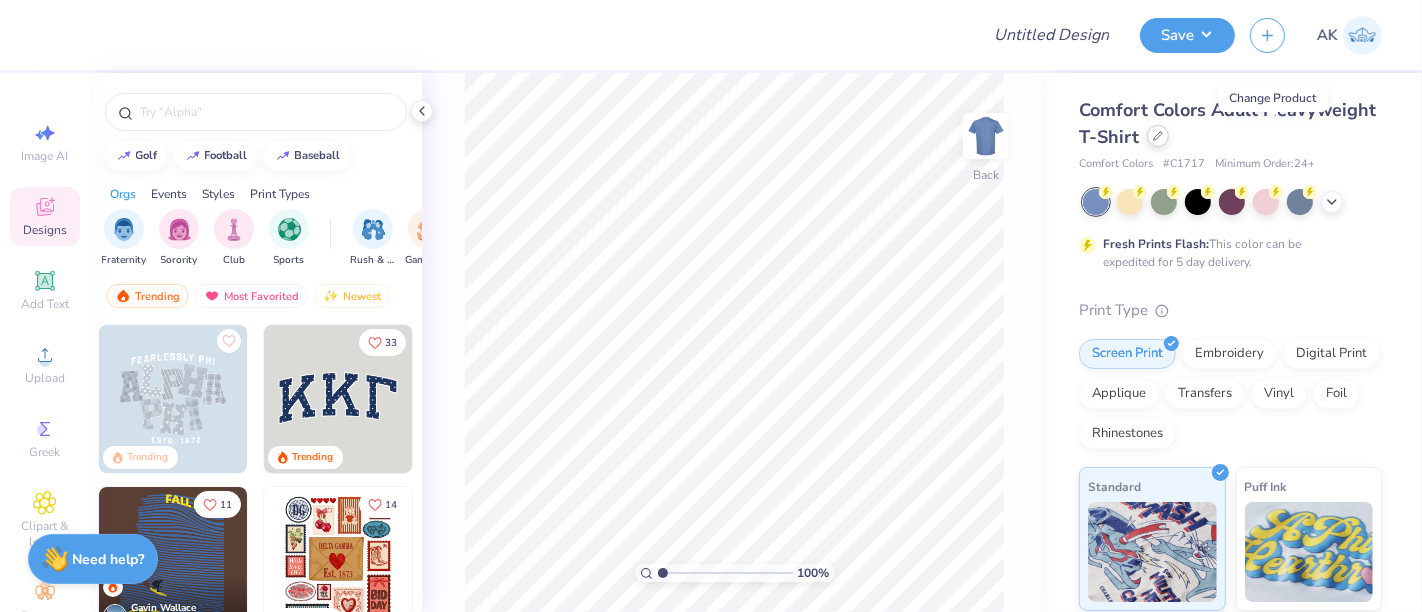 click 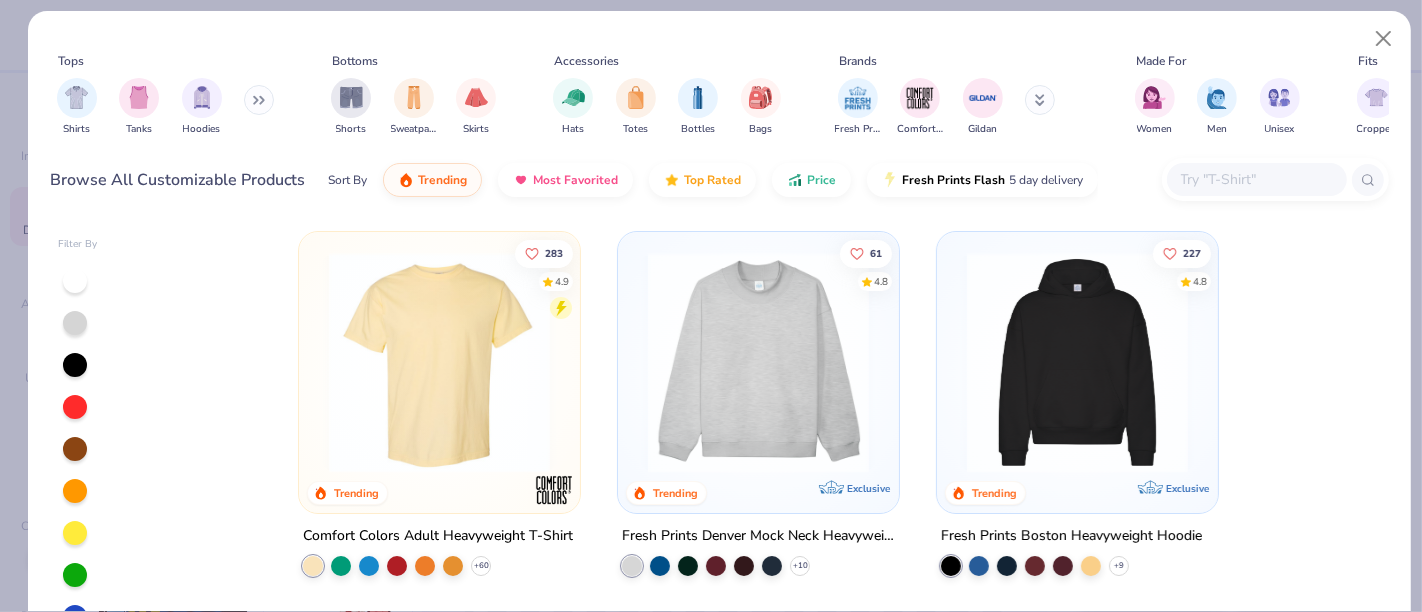 click on "Tops Shirts Tanks Hoodies Bottoms Shorts Sweatpants Skirts Accessories Hats Totes Bottles Bags Brands Fresh Prints Comfort Colors Gildan Made For Women Men Unisex Fits Cropped Slim Regular Oversized Styles Classic Sportswear Athleisure Minimums 12-17 18-23 24-35 Print Types Guide Embroidery Screen Print Patches Browse All Customizable Products Sort By Trending Most Favorited Top Rated Price Fresh Prints Flash 5 day delivery" at bounding box center (720, 121) 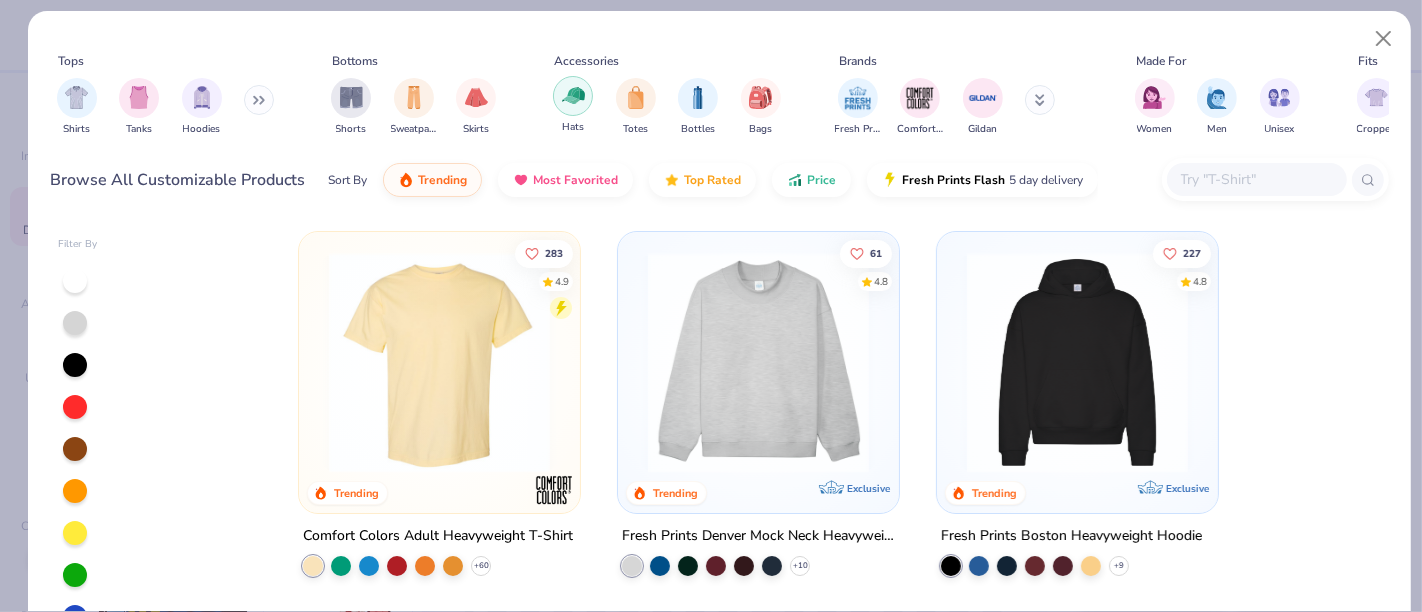 click at bounding box center [573, 95] 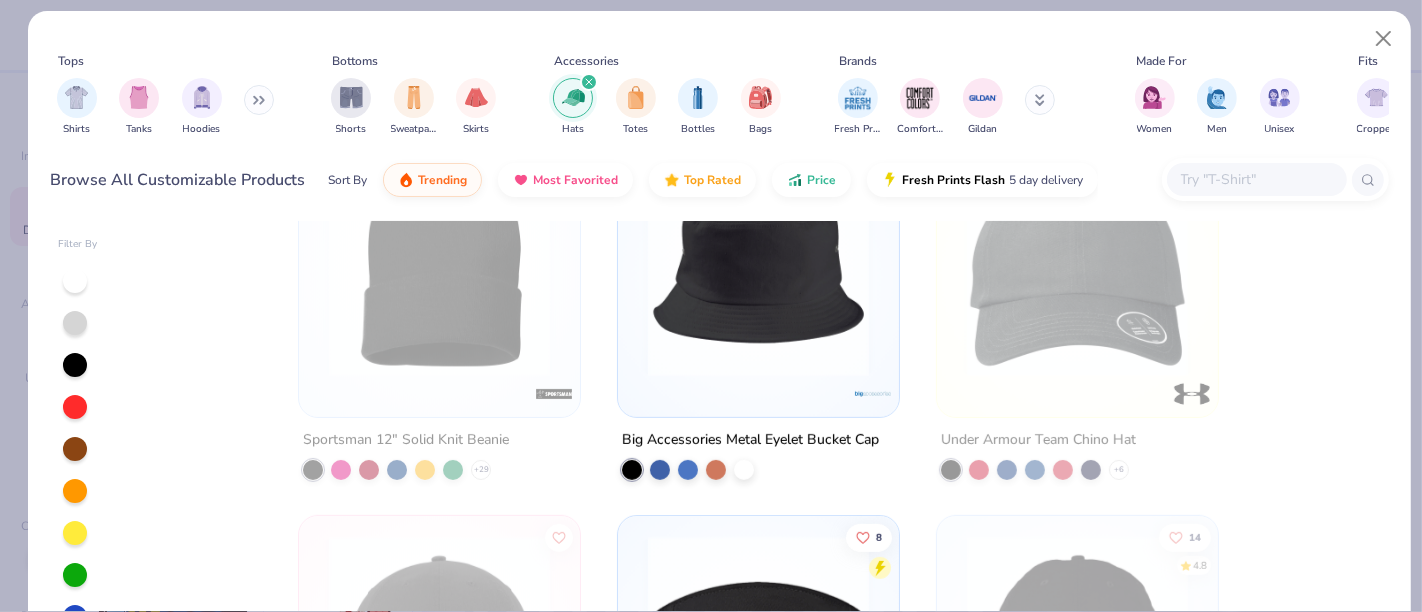 scroll, scrollTop: 1000, scrollLeft: 0, axis: vertical 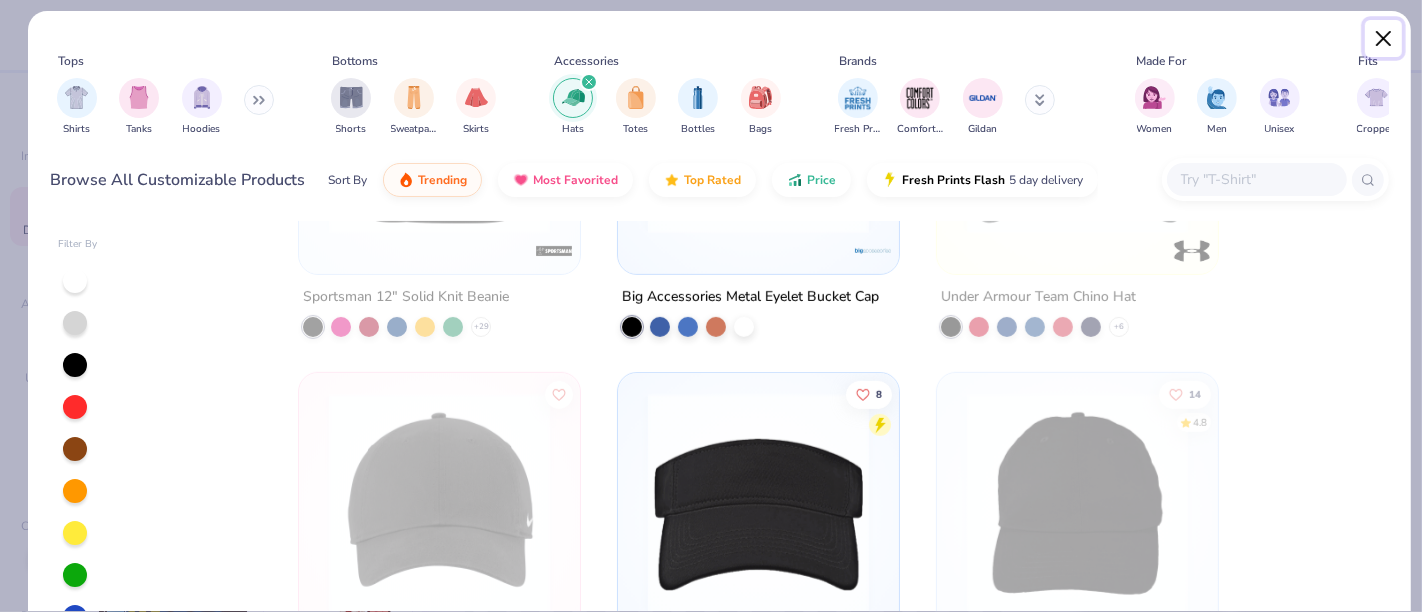 click at bounding box center [1384, 39] 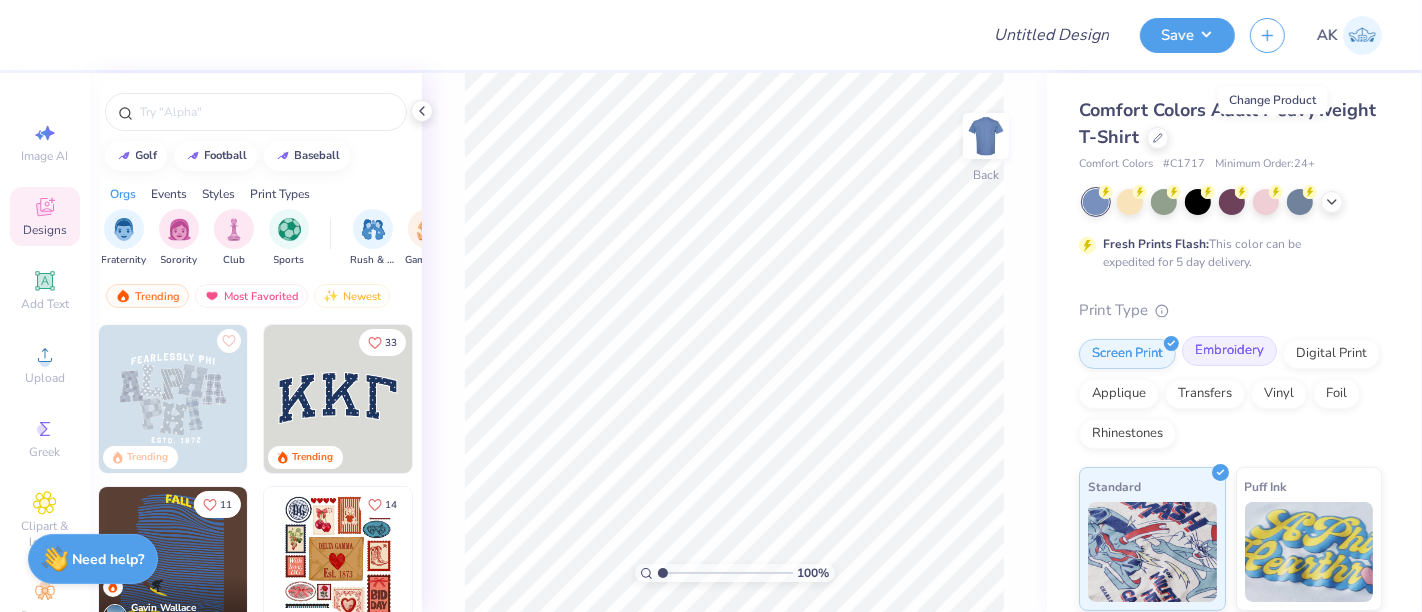 click on "Embroidery" at bounding box center [1229, 351] 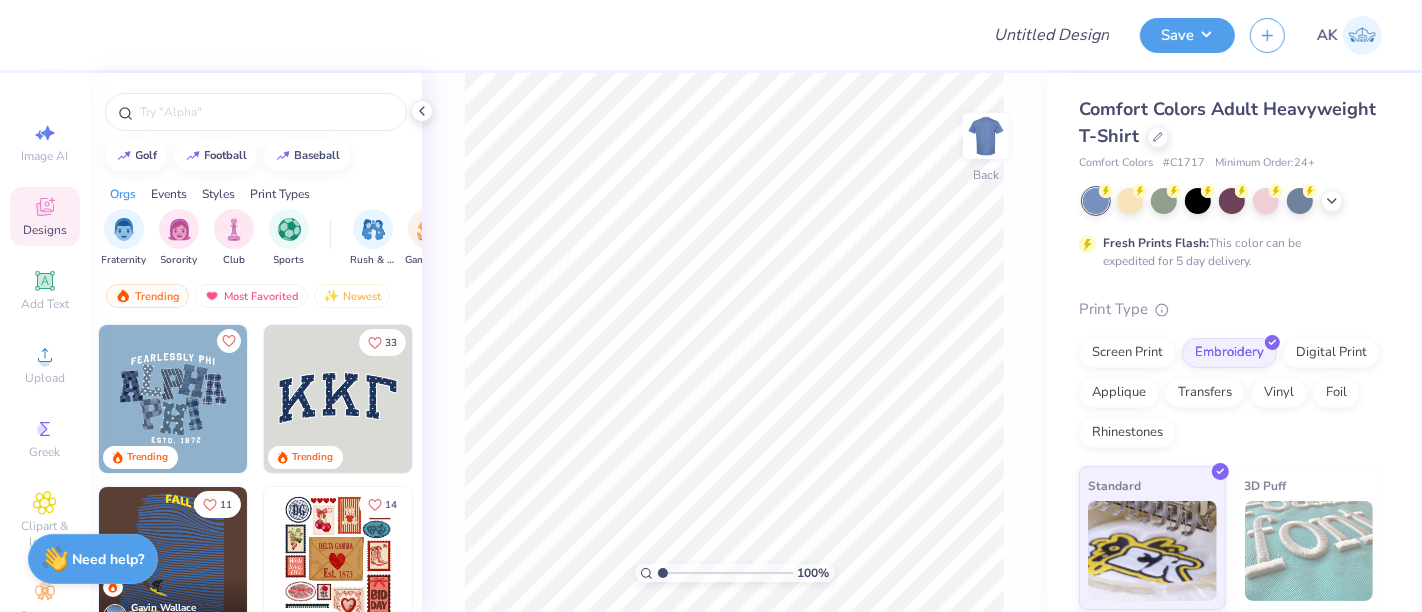 scroll, scrollTop: 0, scrollLeft: 0, axis: both 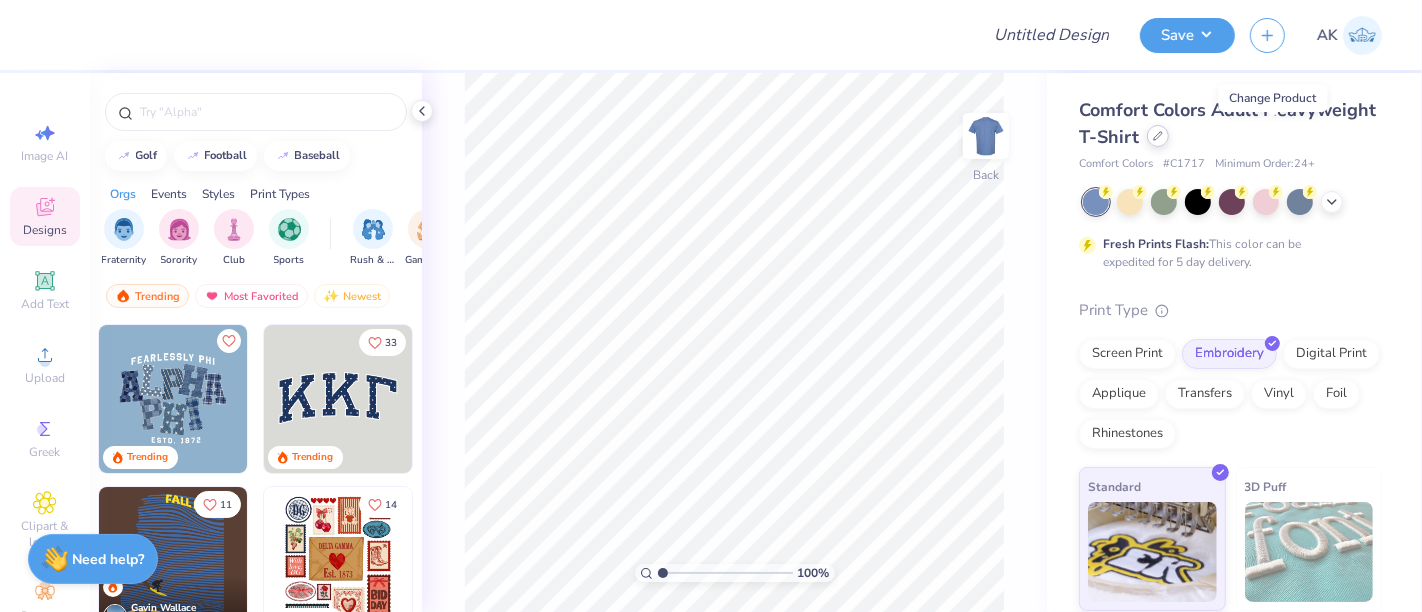 click at bounding box center (1158, 136) 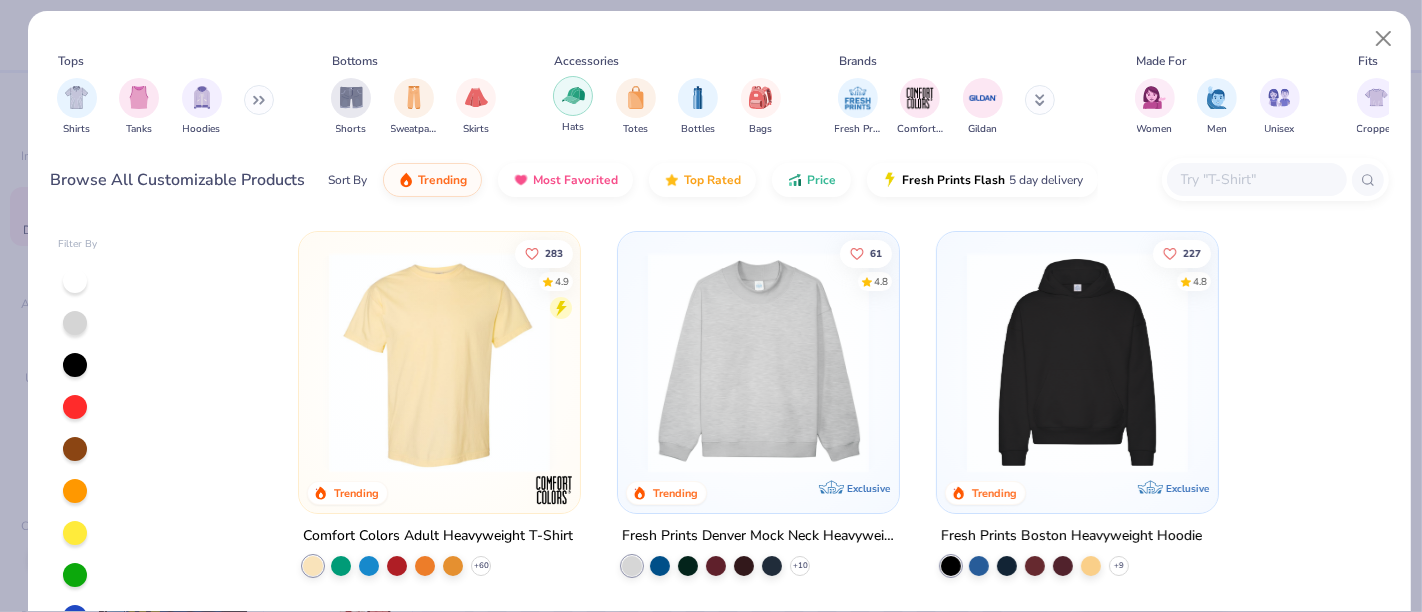 click at bounding box center (573, 95) 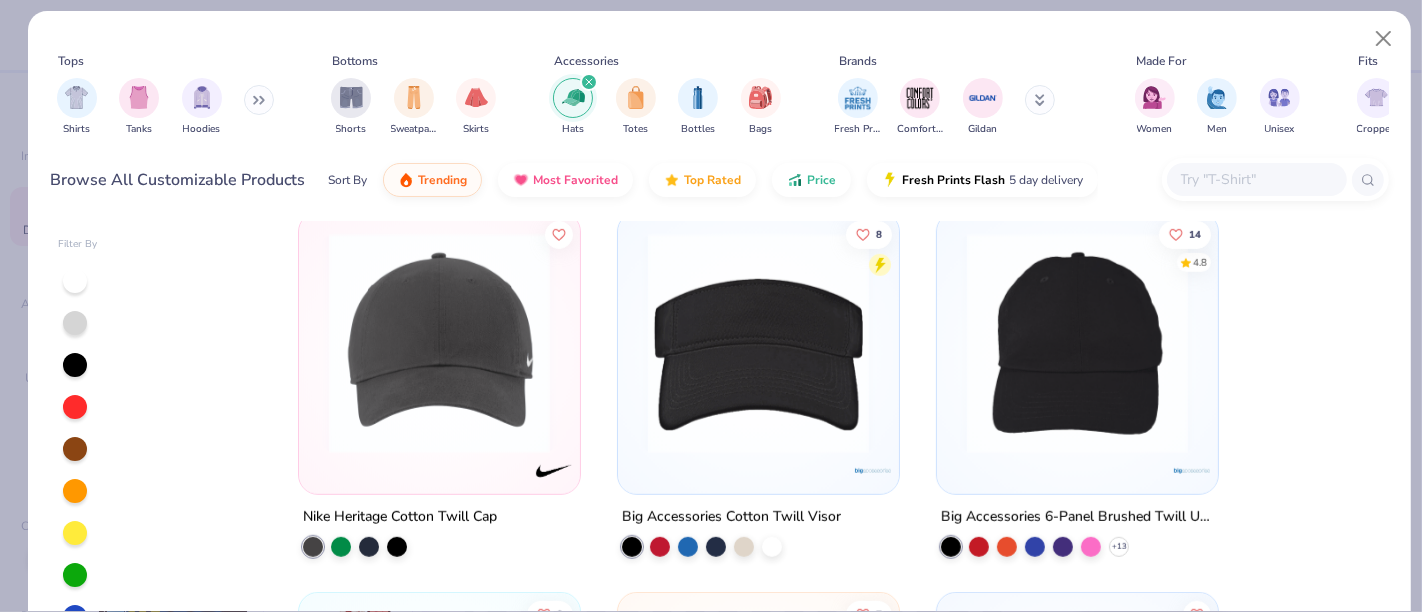 scroll, scrollTop: 888, scrollLeft: 0, axis: vertical 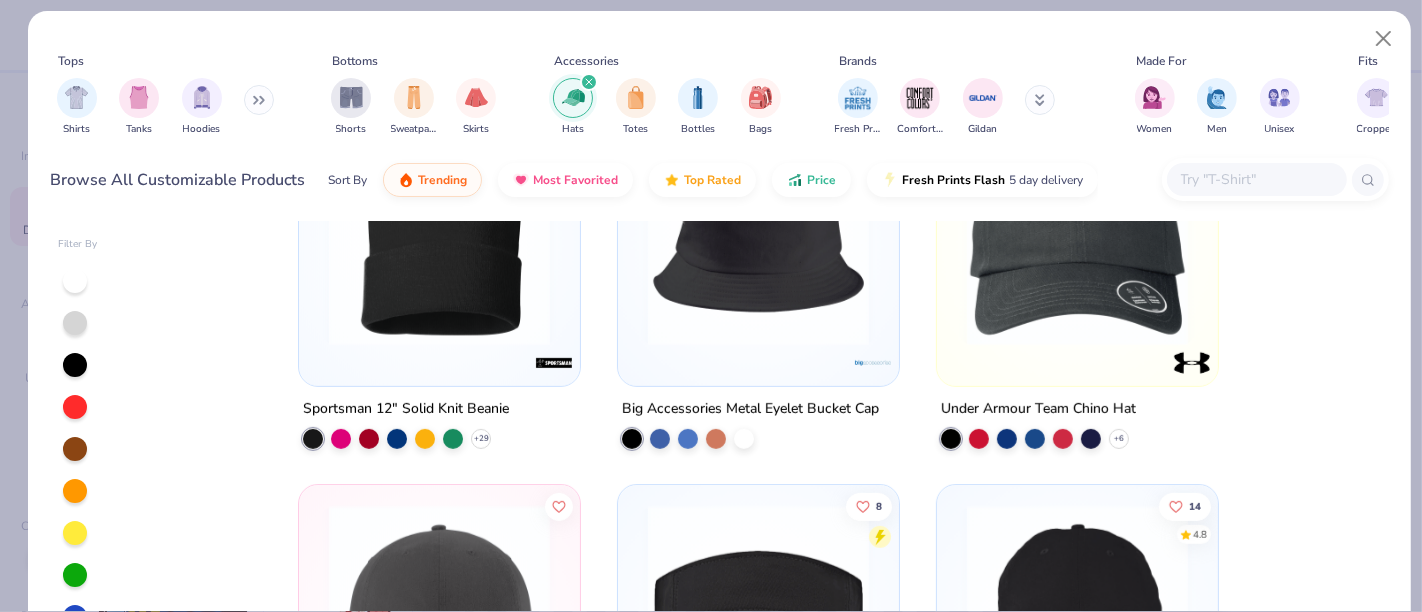 click 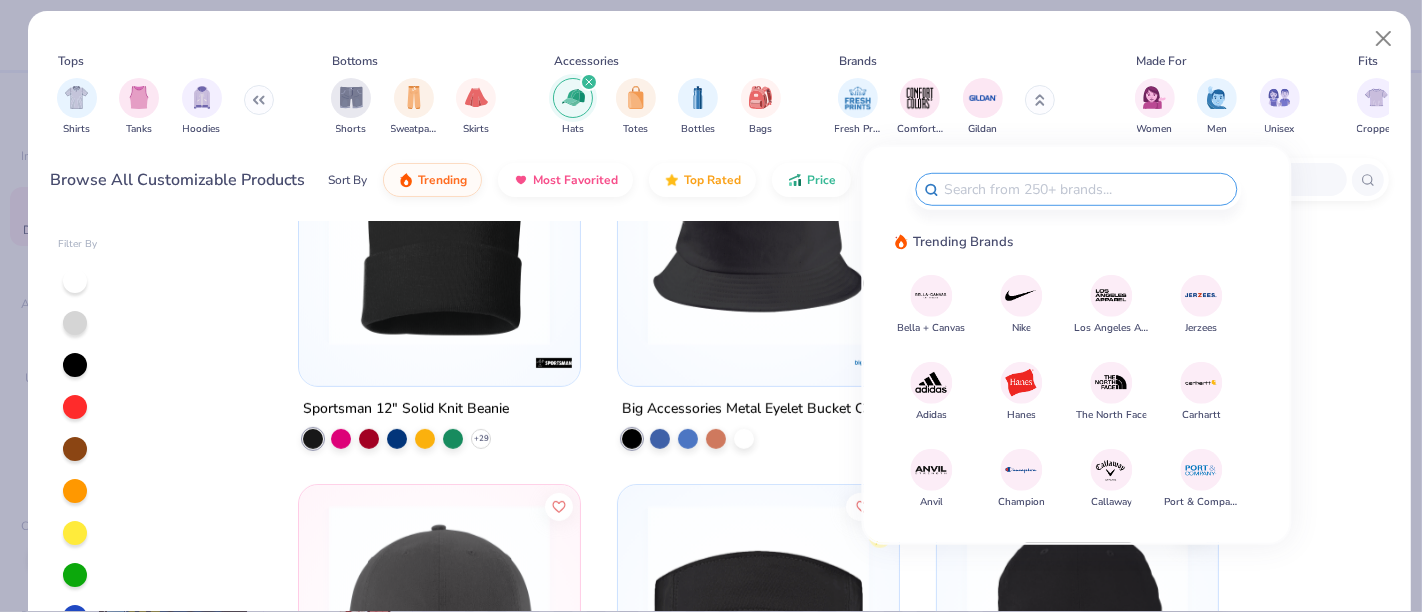 click at bounding box center (1086, 189) 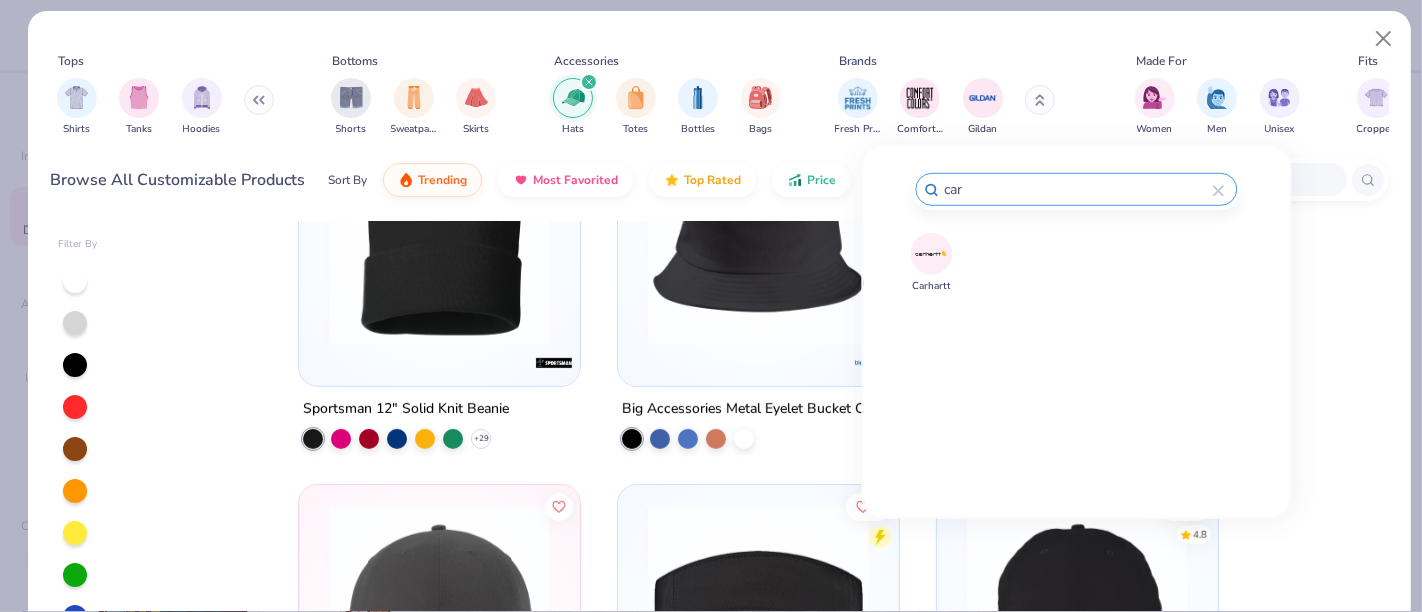 type on "car" 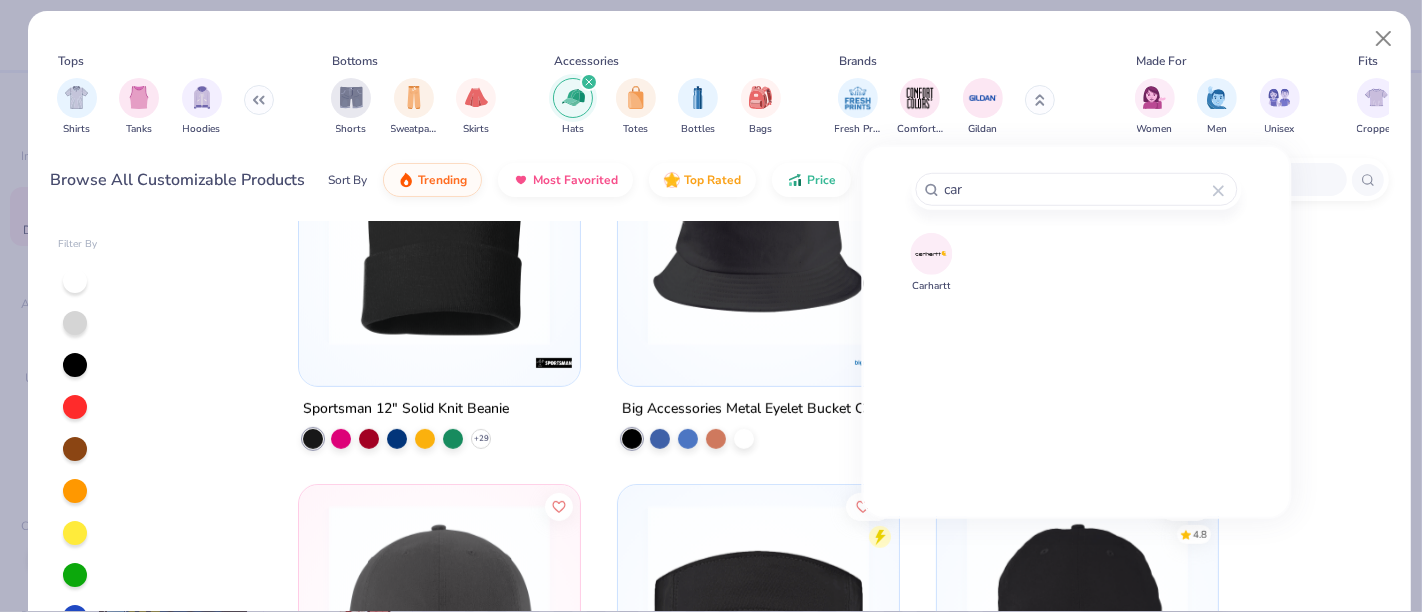 click at bounding box center [931, 253] 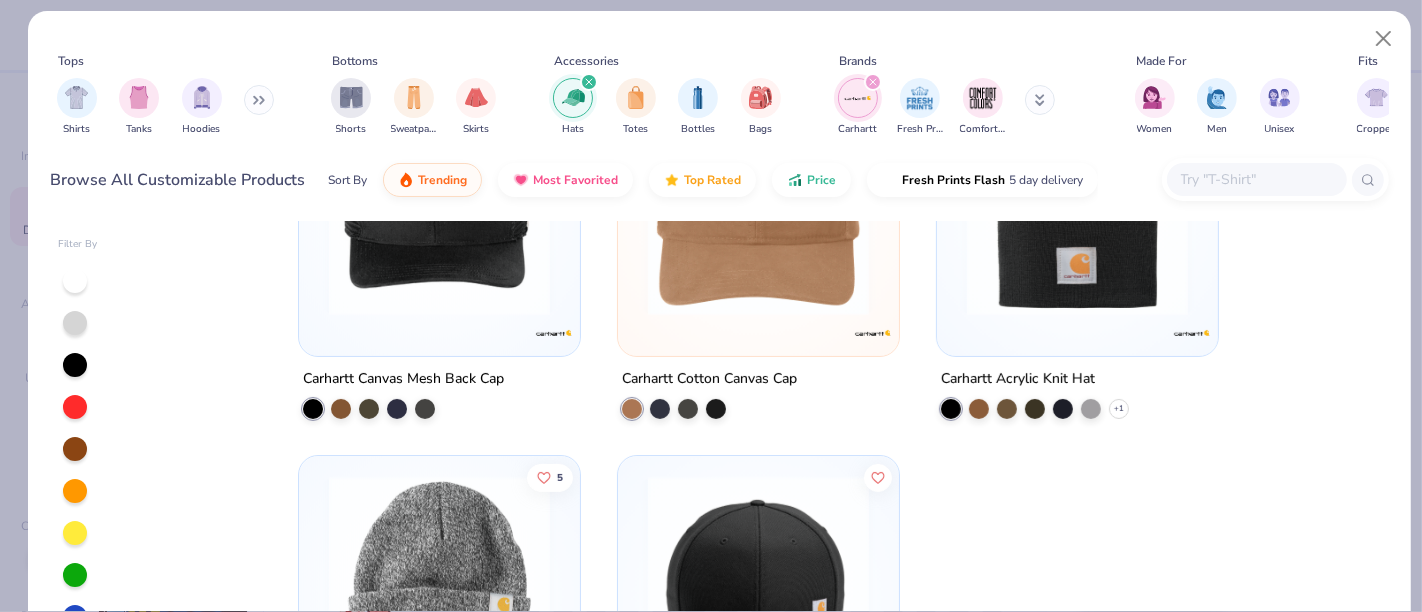 scroll, scrollTop: 642, scrollLeft: 0, axis: vertical 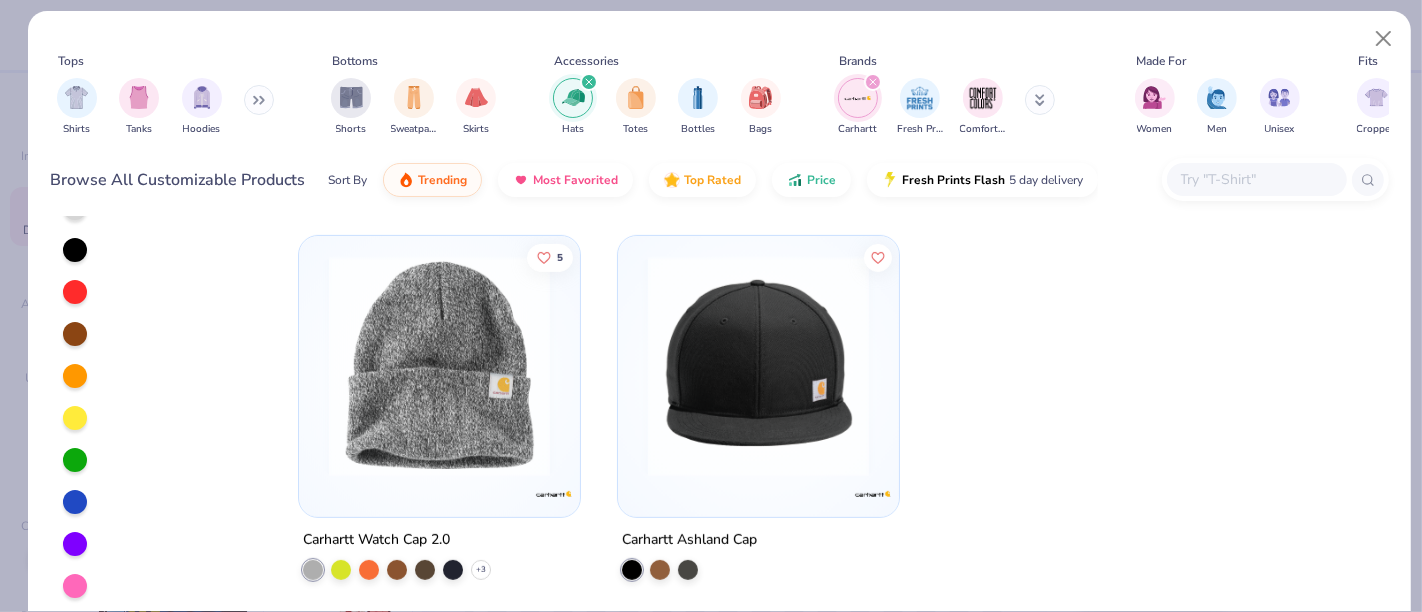 click at bounding box center [439, 365] 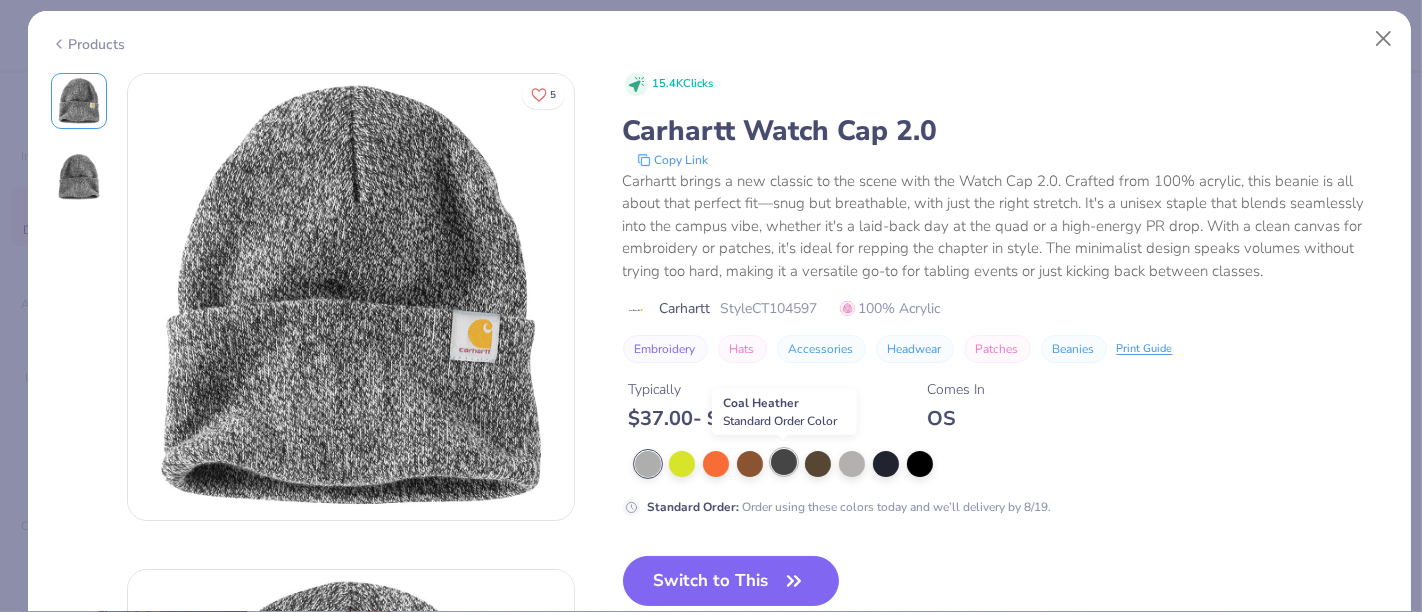 click at bounding box center [784, 462] 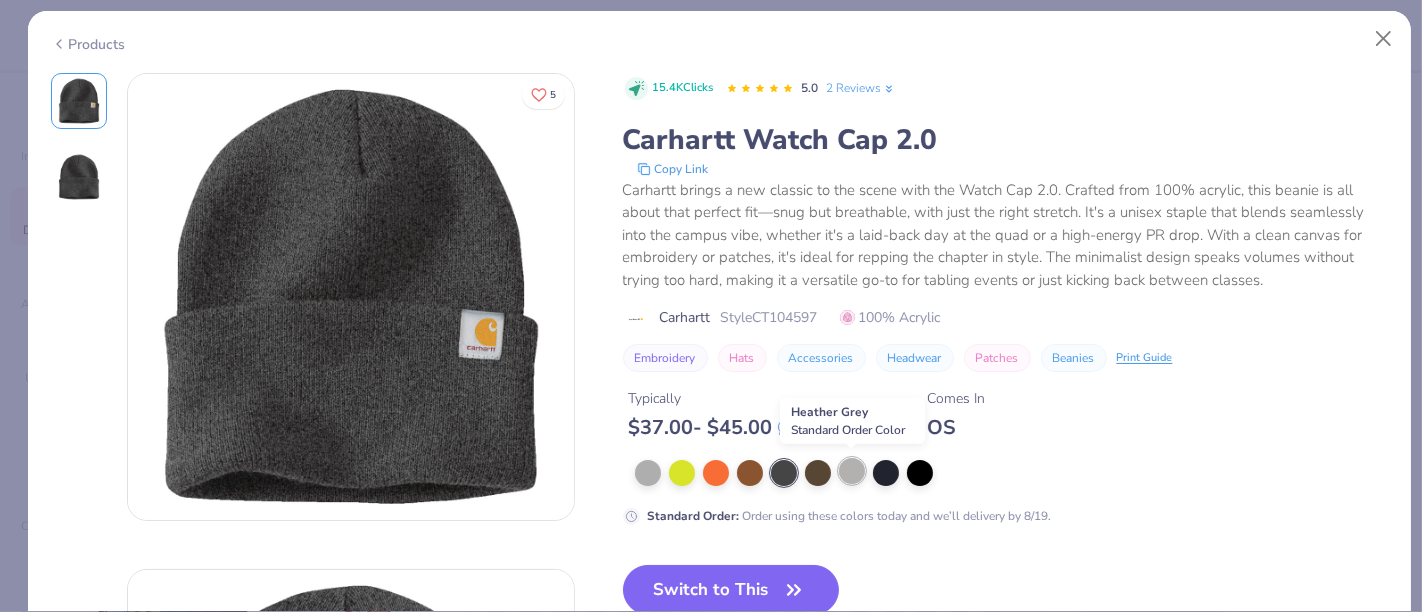 click at bounding box center (852, 471) 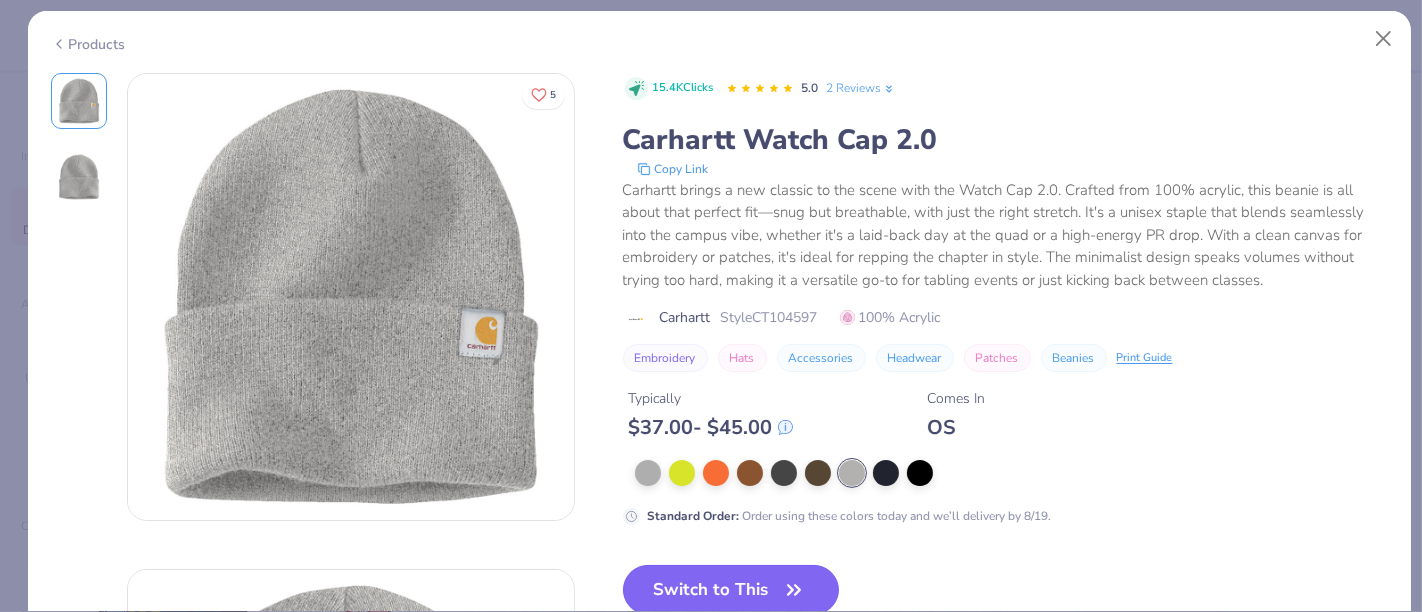 click on "Switch to This" at bounding box center [731, 590] 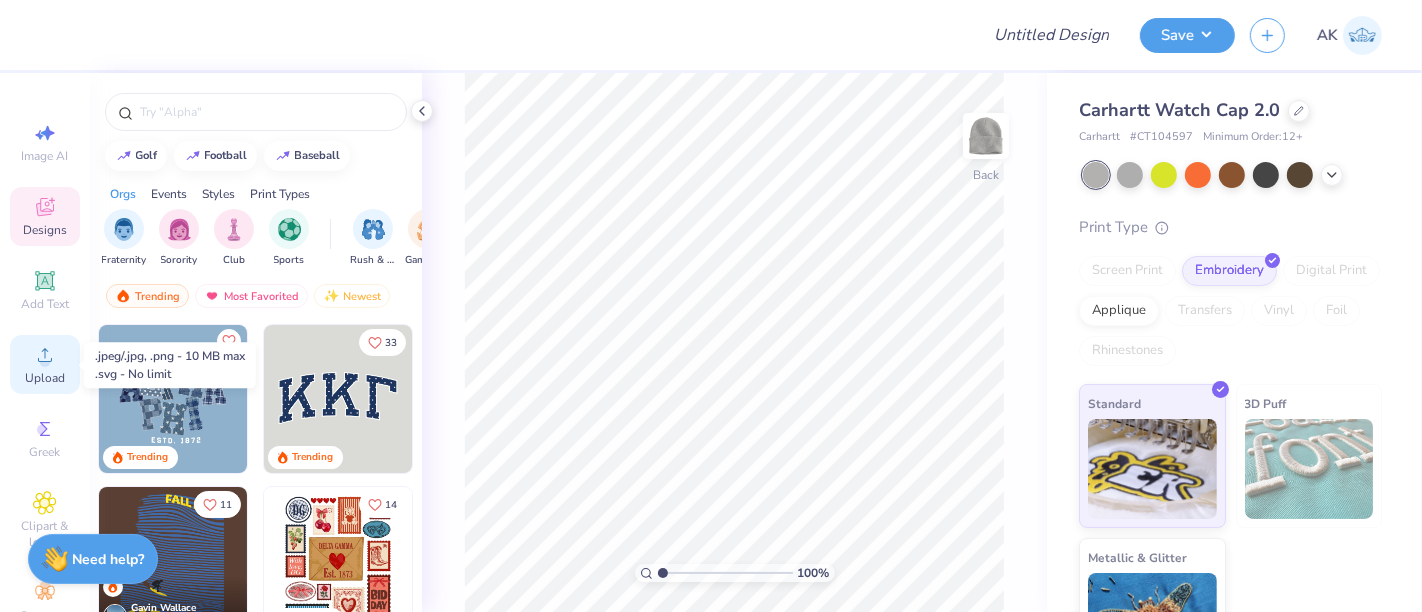 click 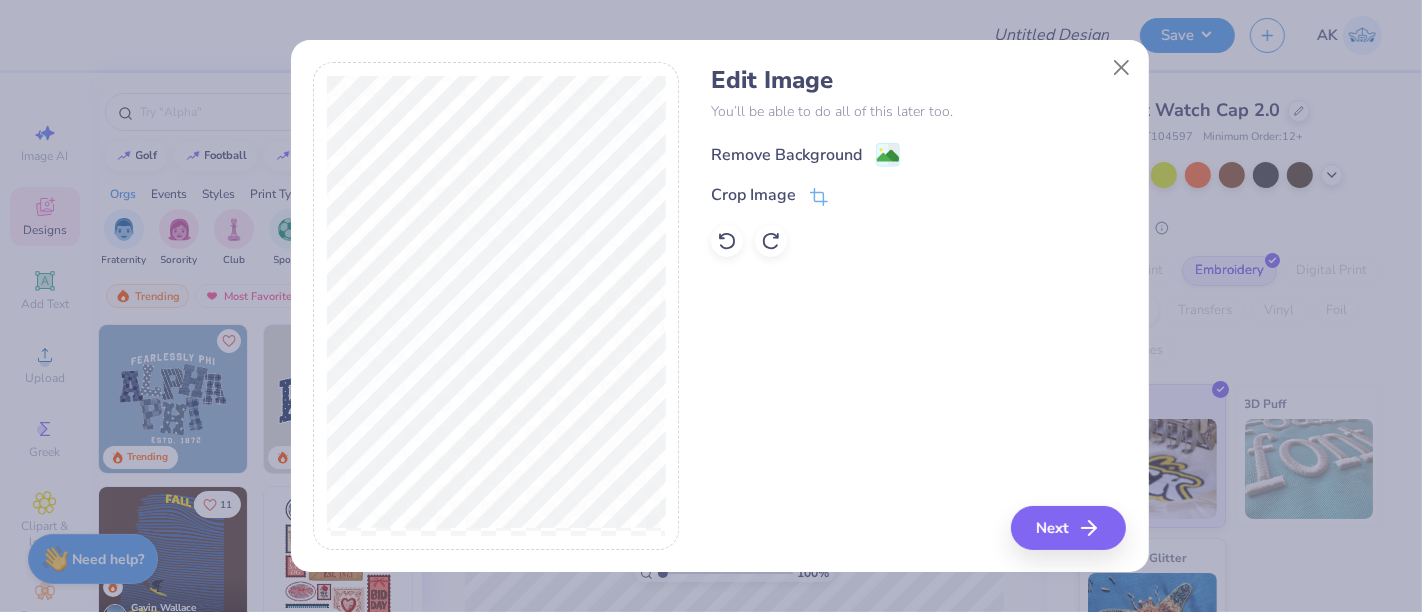 click 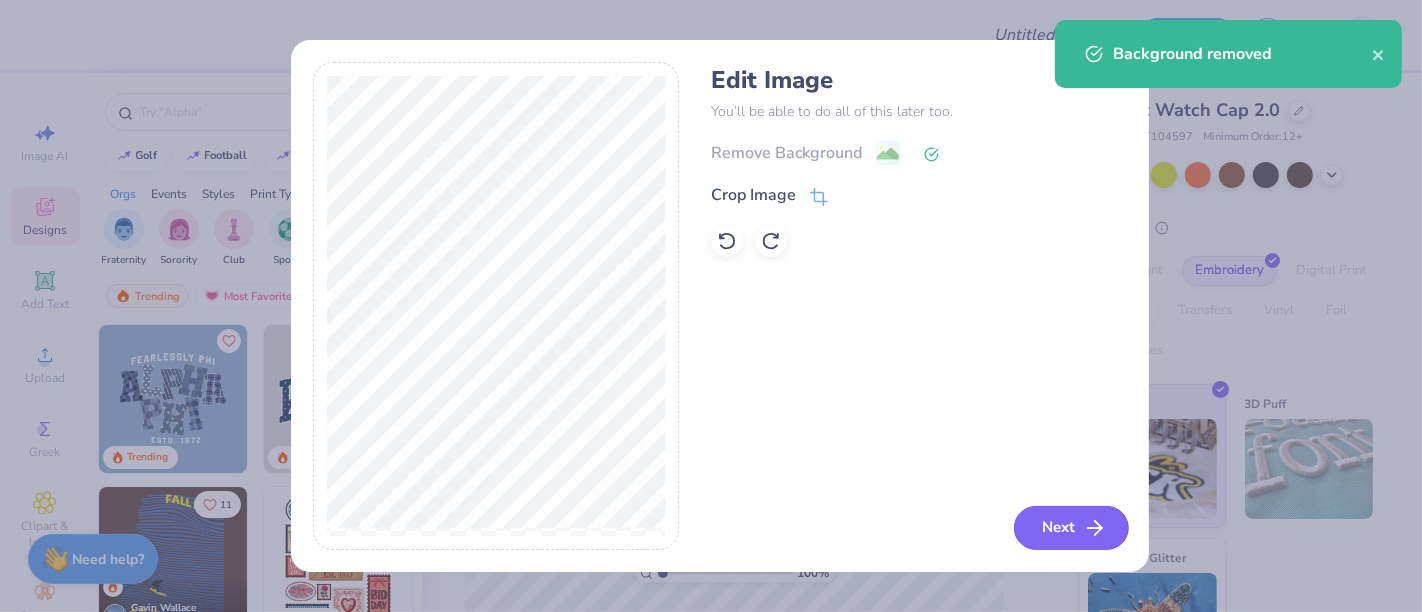 click on "Next" at bounding box center [1071, 528] 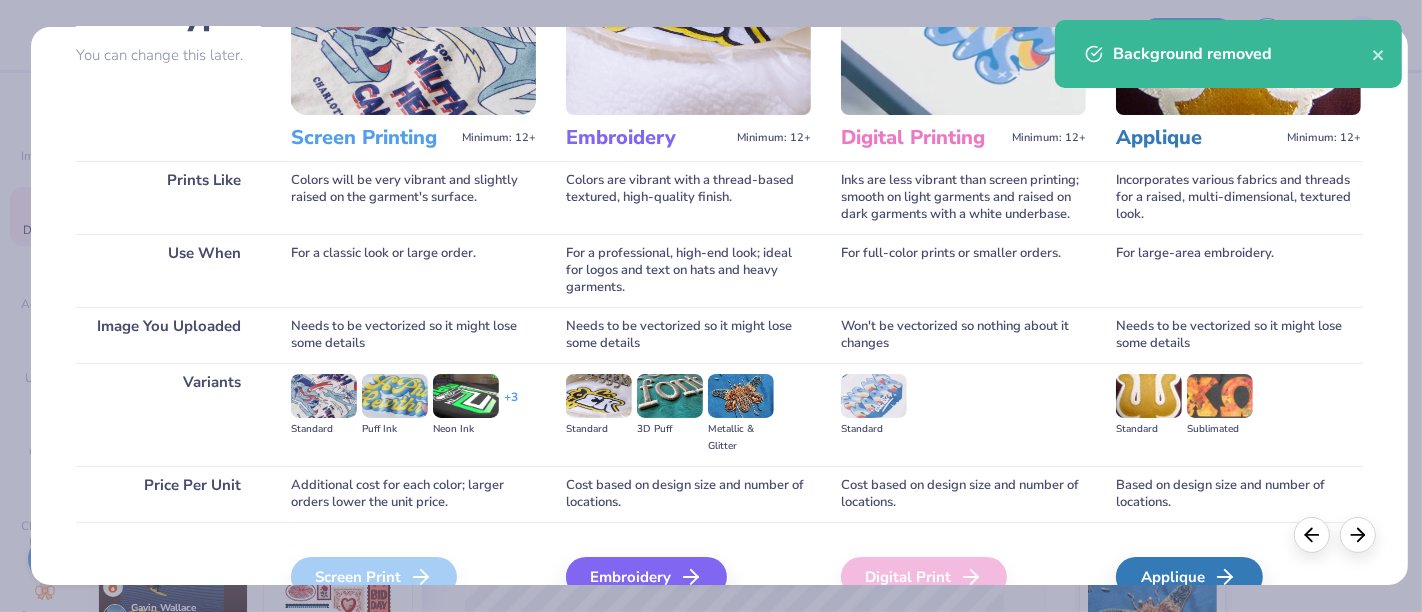 scroll, scrollTop: 283, scrollLeft: 0, axis: vertical 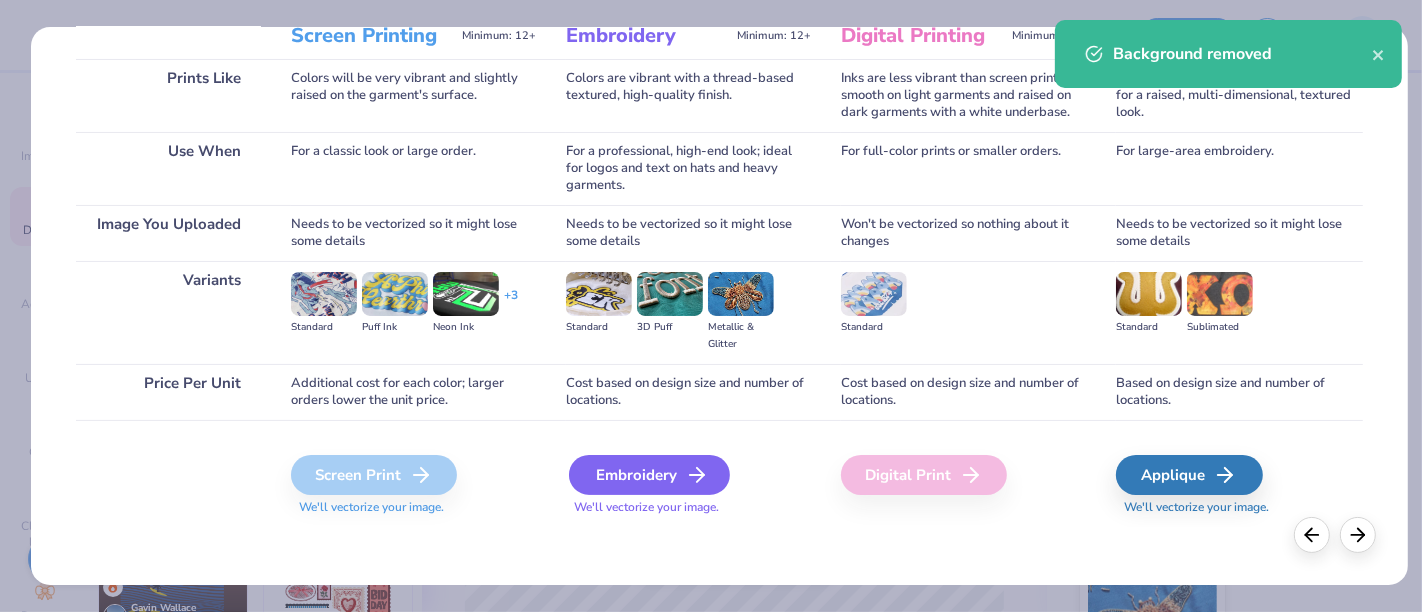 click on "Embroidery" at bounding box center (649, 475) 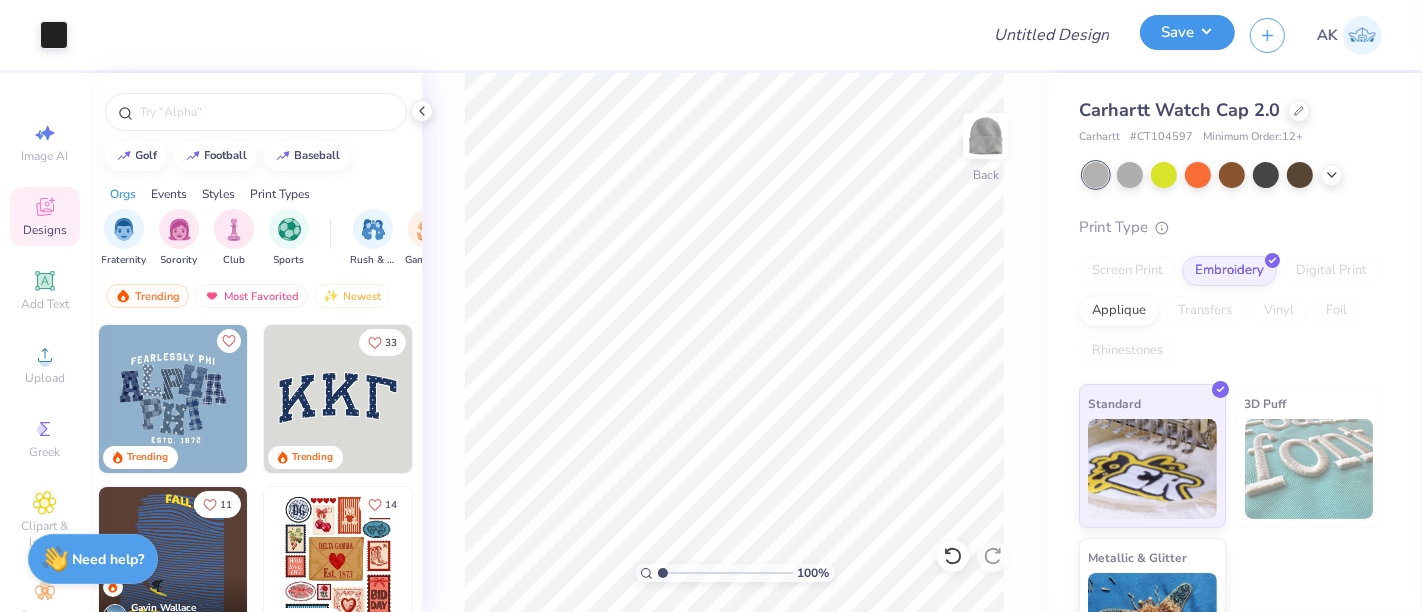 click on "Save" at bounding box center [1187, 32] 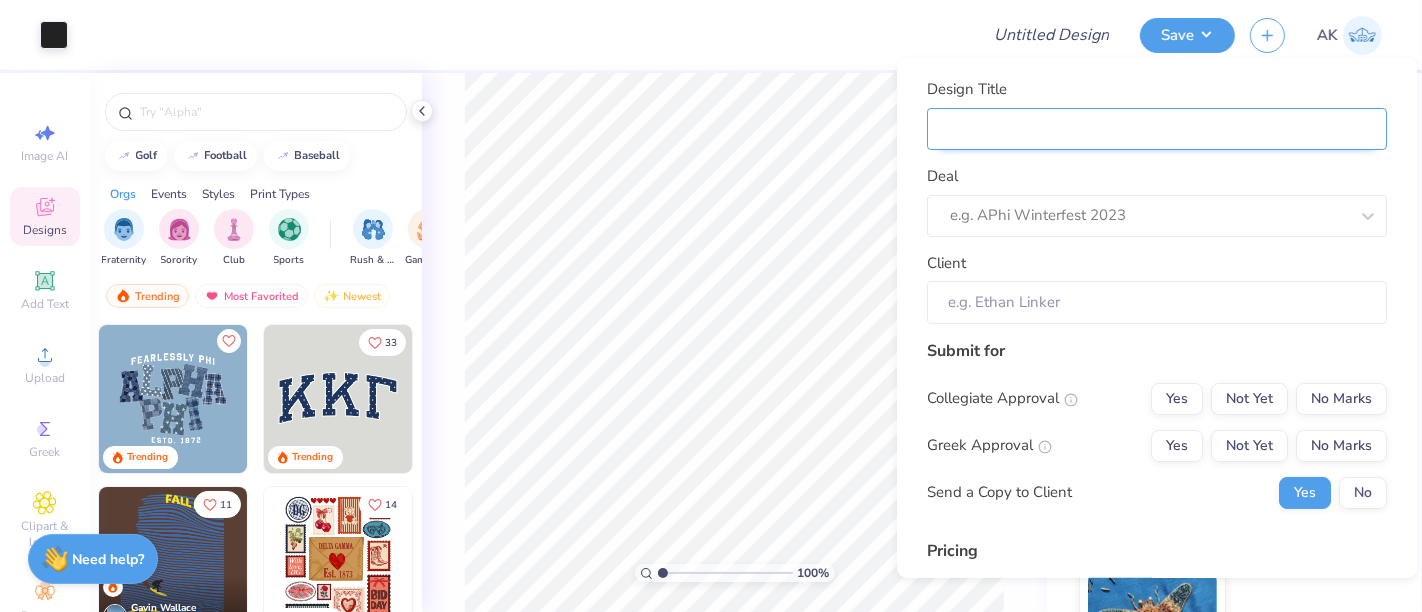 click on "Design Title" at bounding box center (1157, 128) 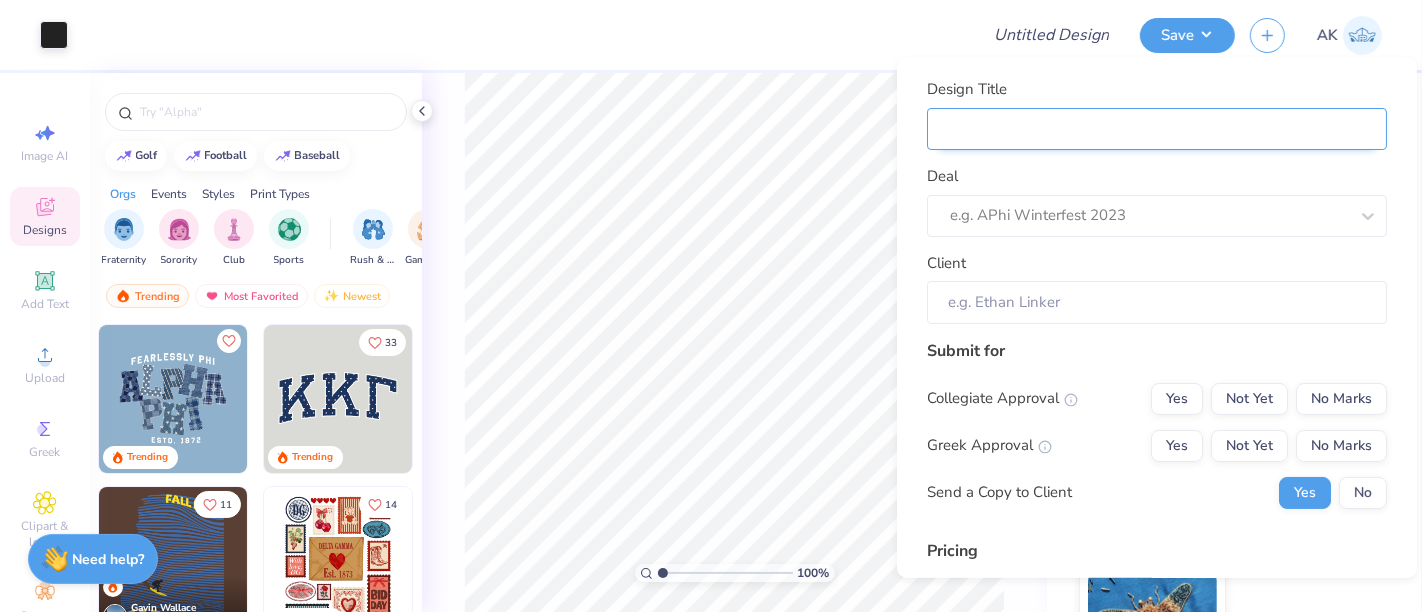 type on "B" 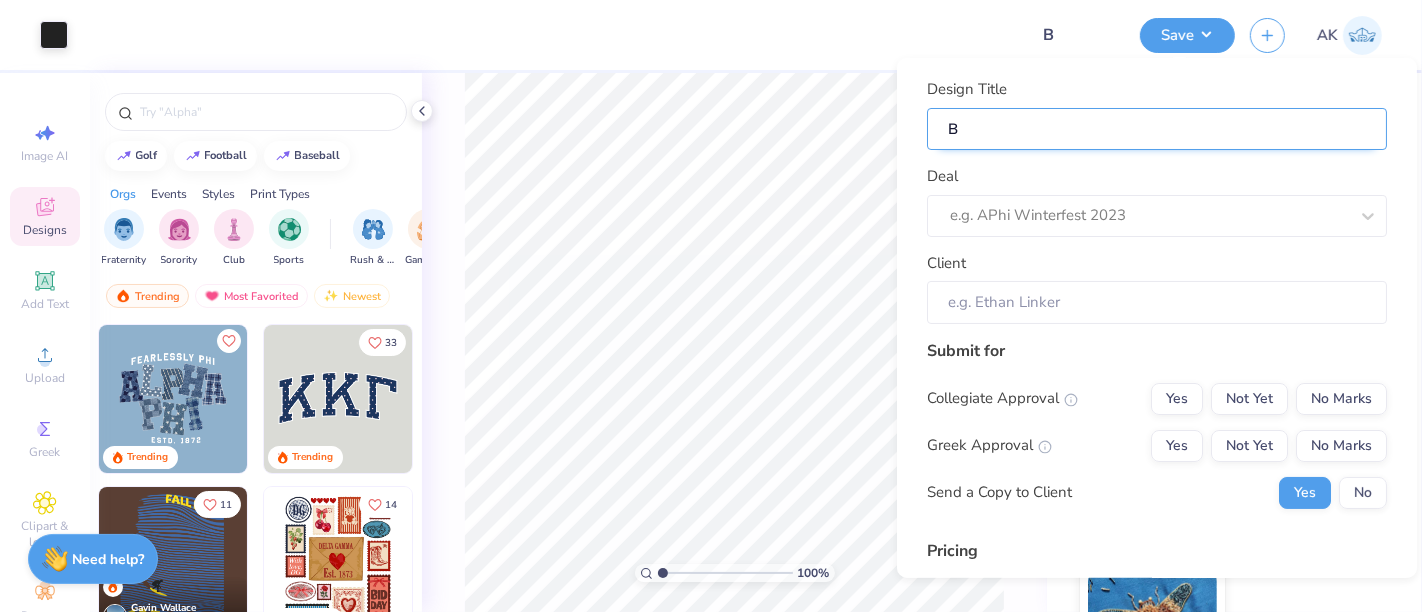 type on "Be" 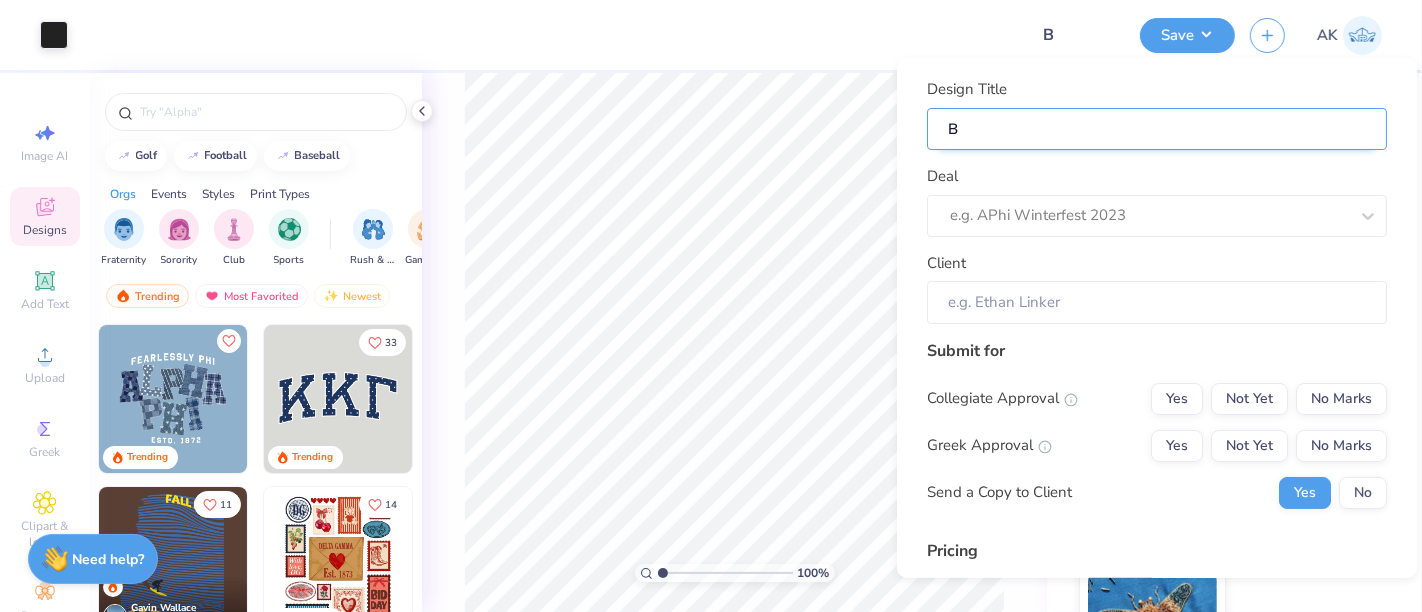 type on "Be" 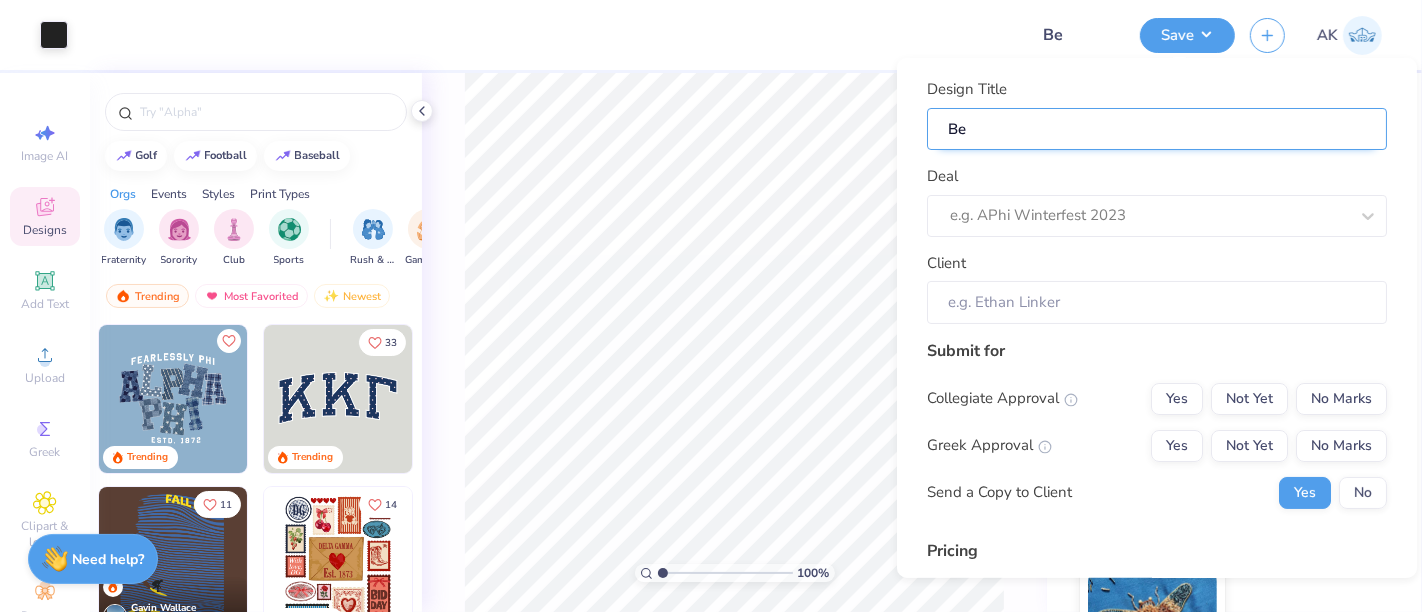 type on "Bea" 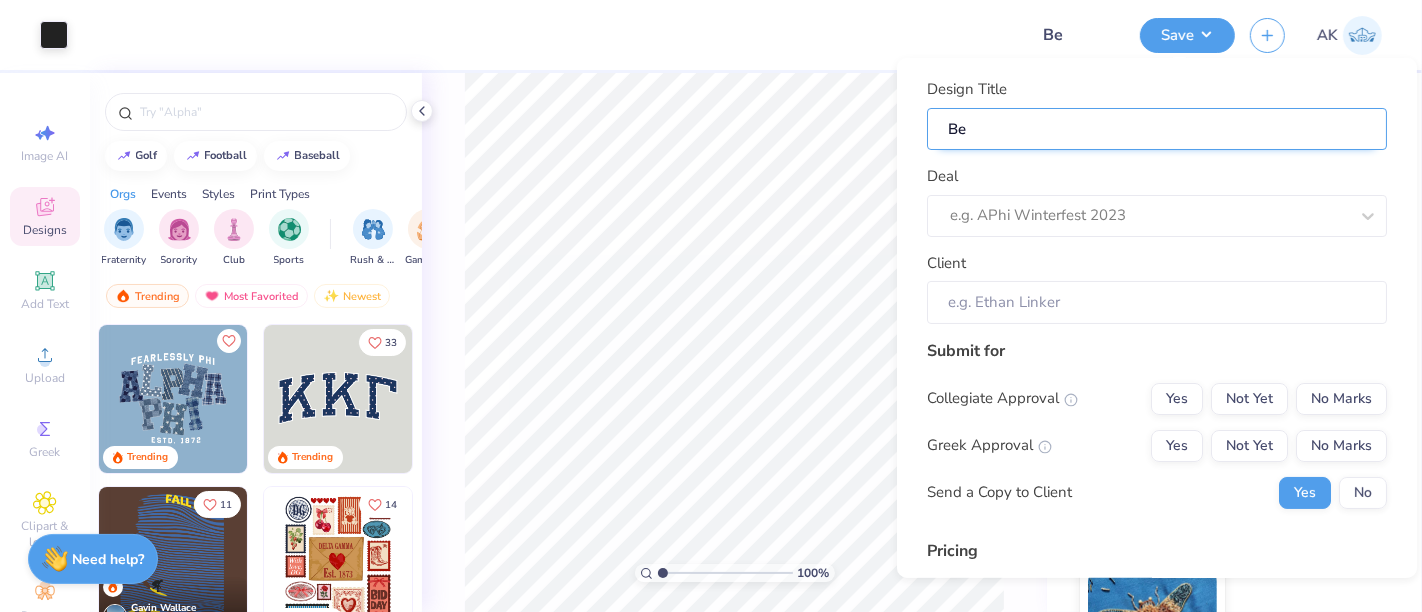 type on "Bea" 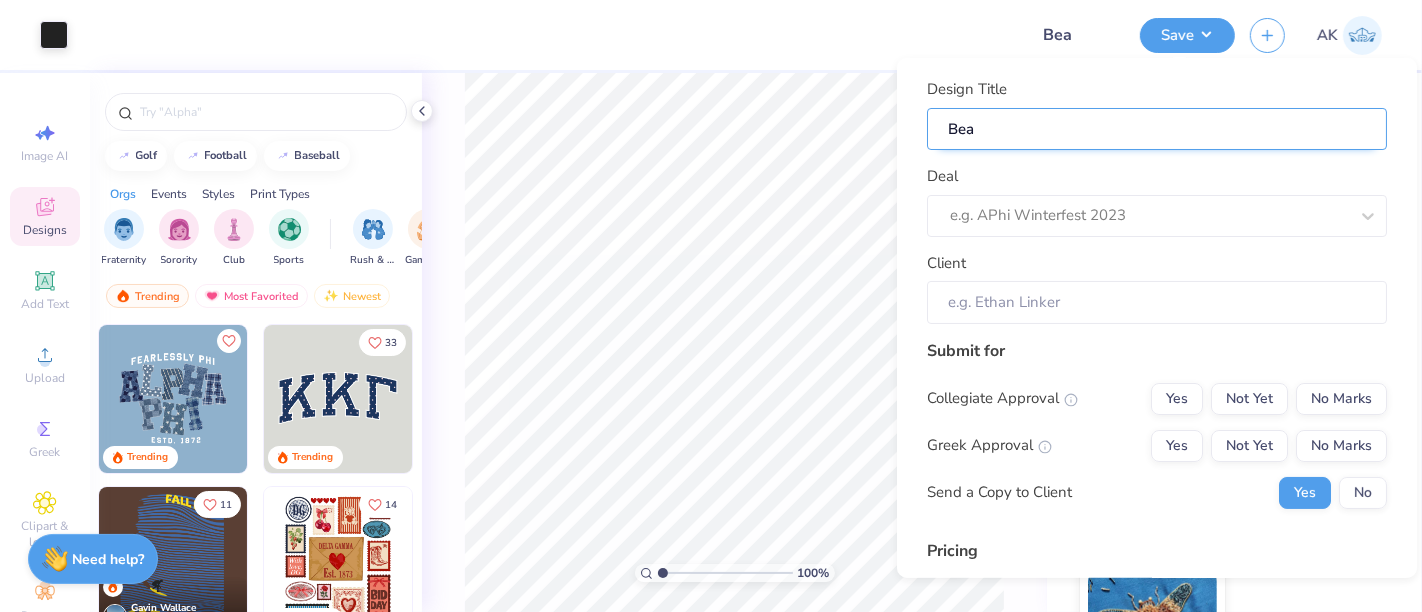 type on "Bean" 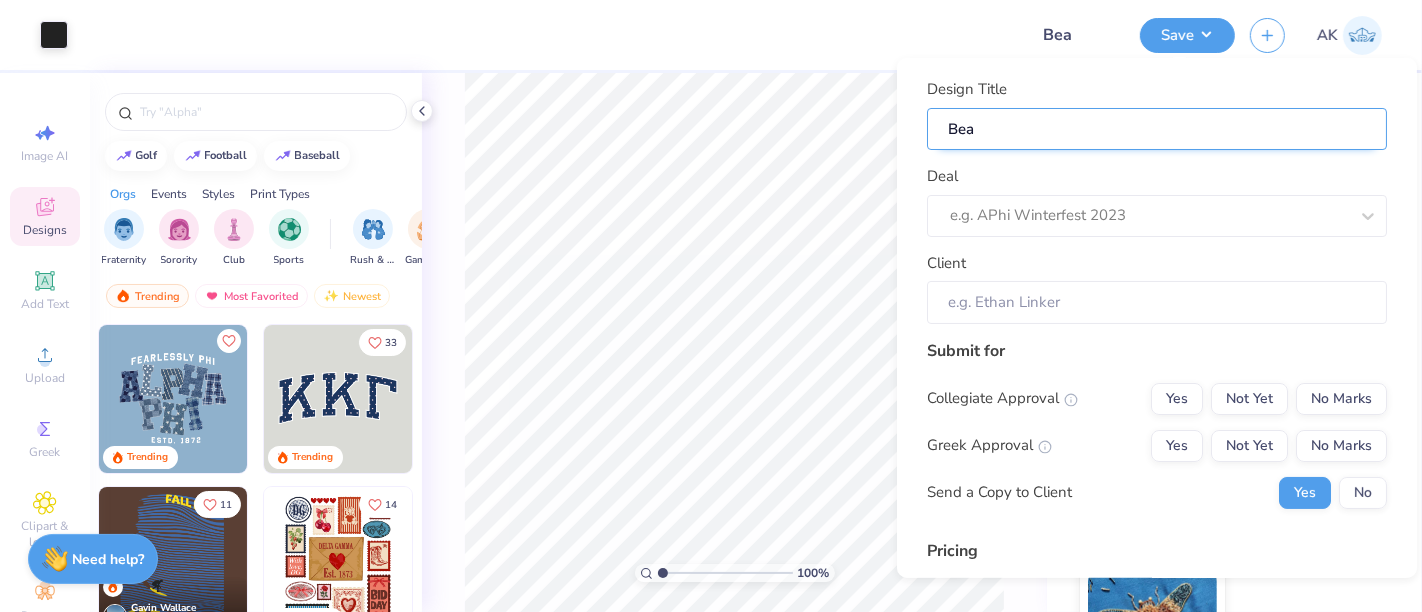 type on "Bean" 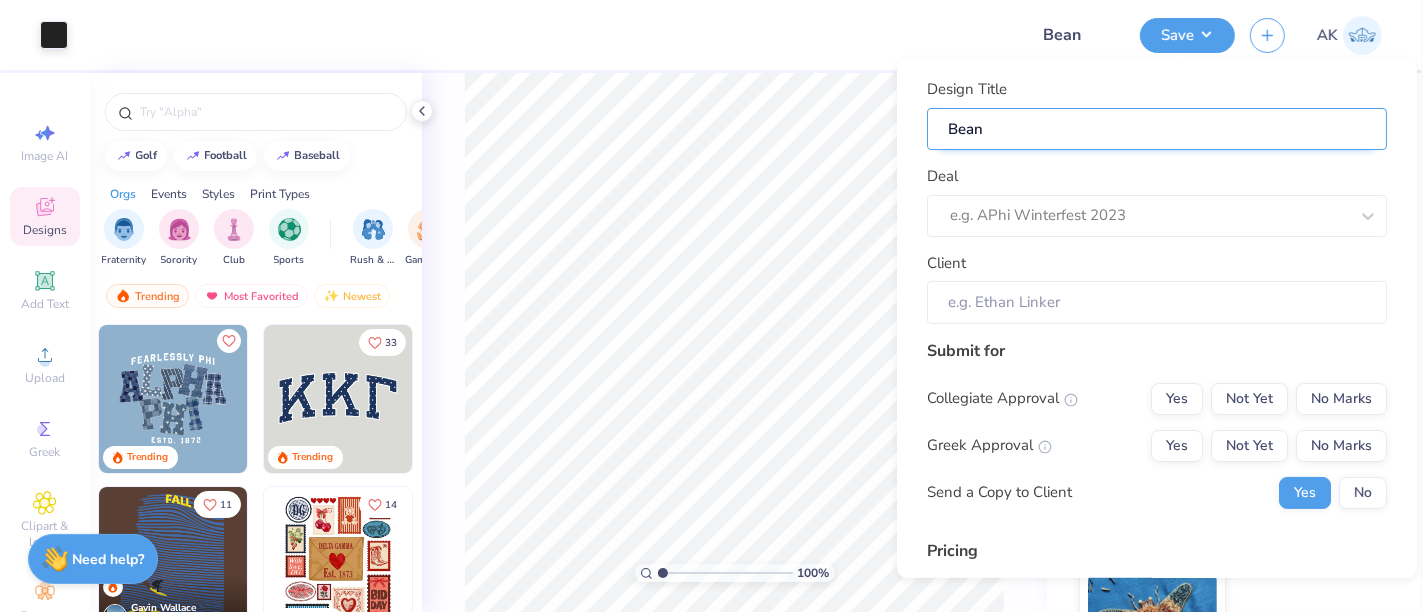 type on "Beani" 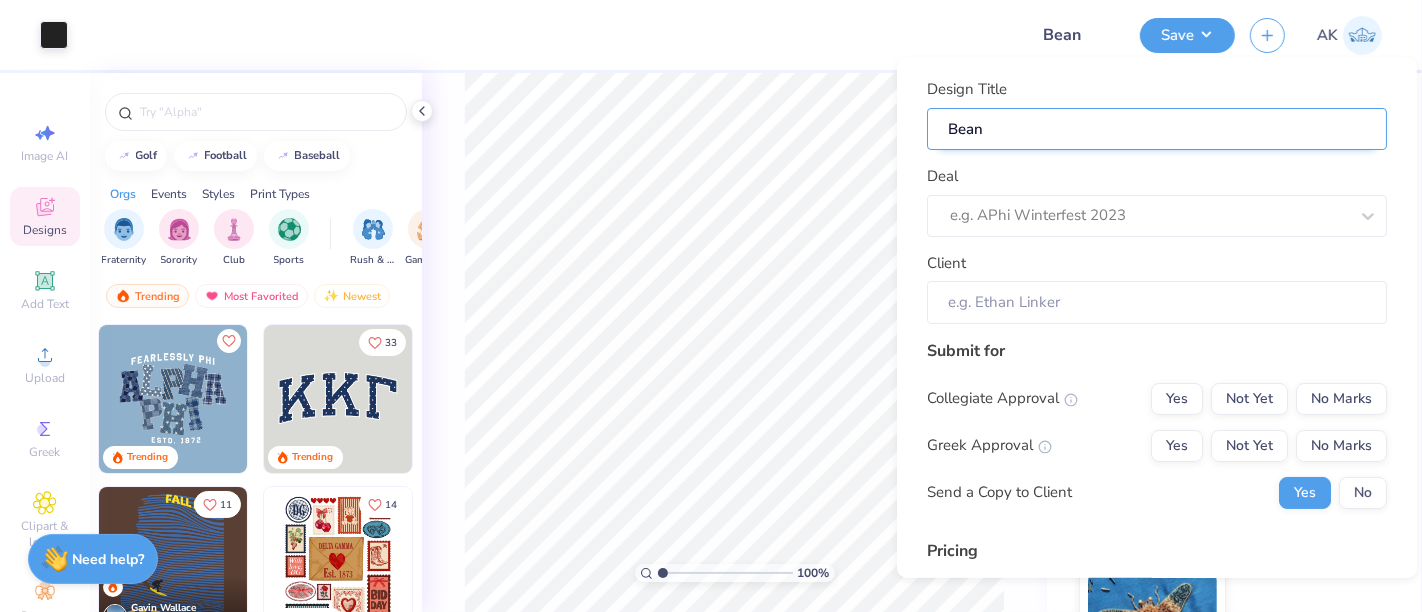 type on "Beani" 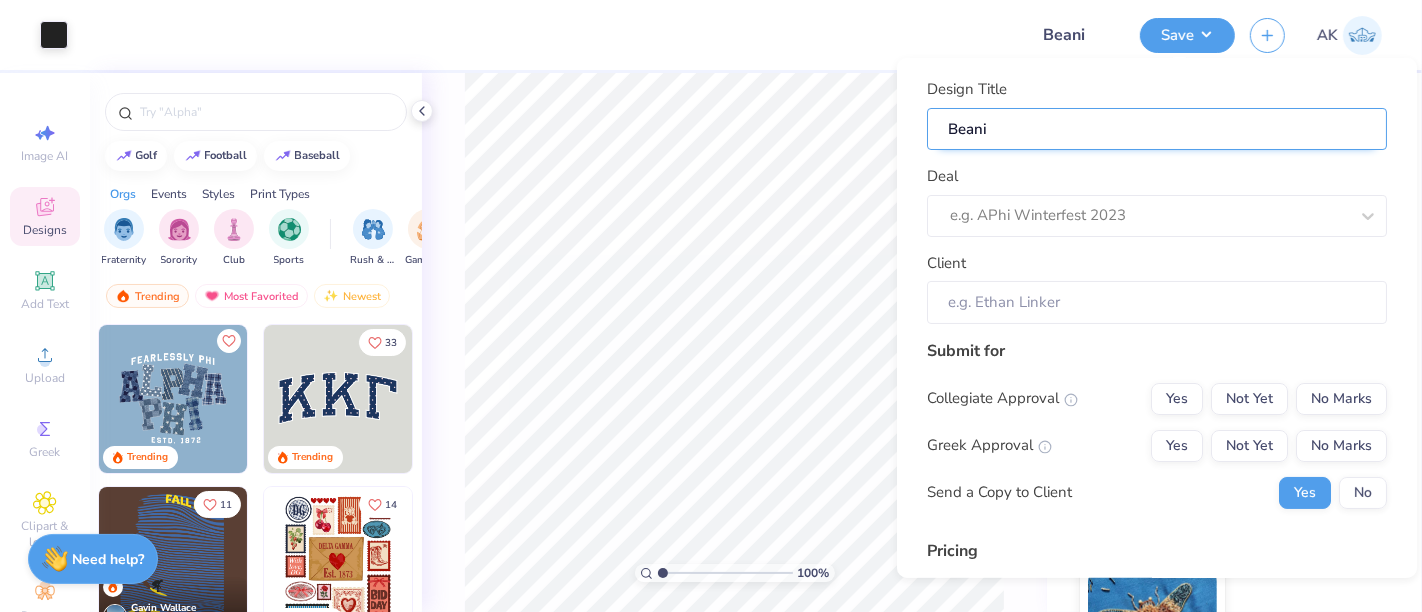 type on "Beanie" 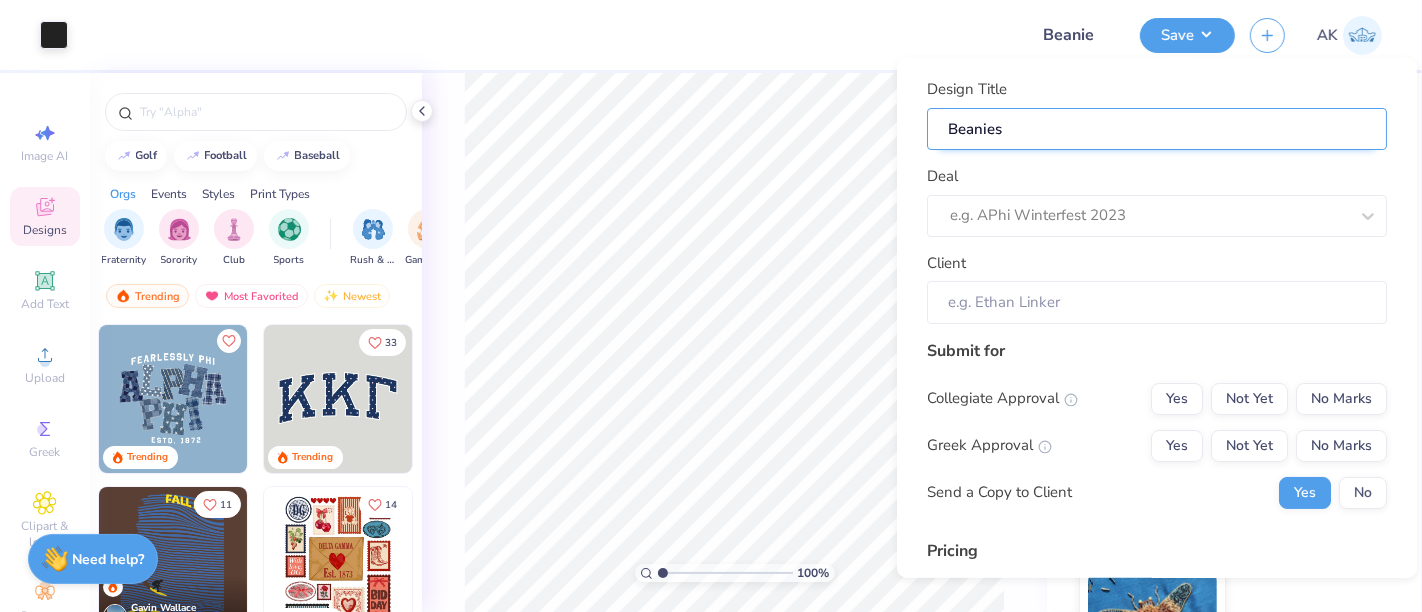 type on "Beanies" 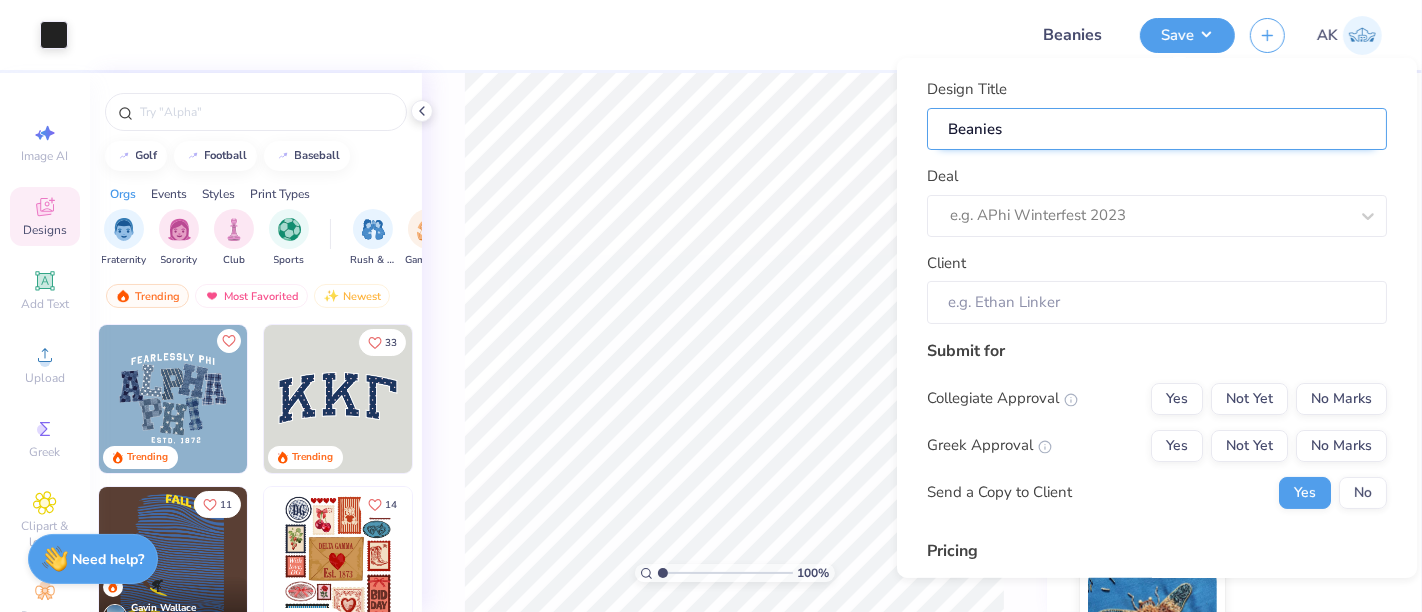 type on "Beanies f" 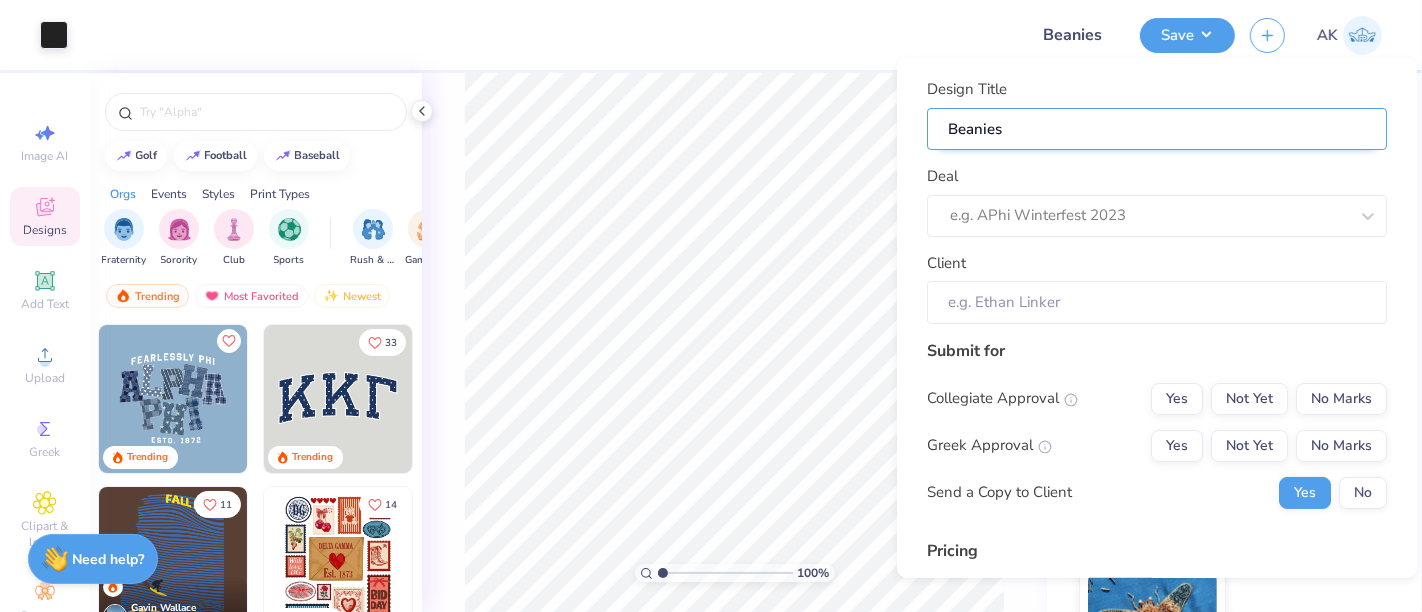 type on "Beanies f" 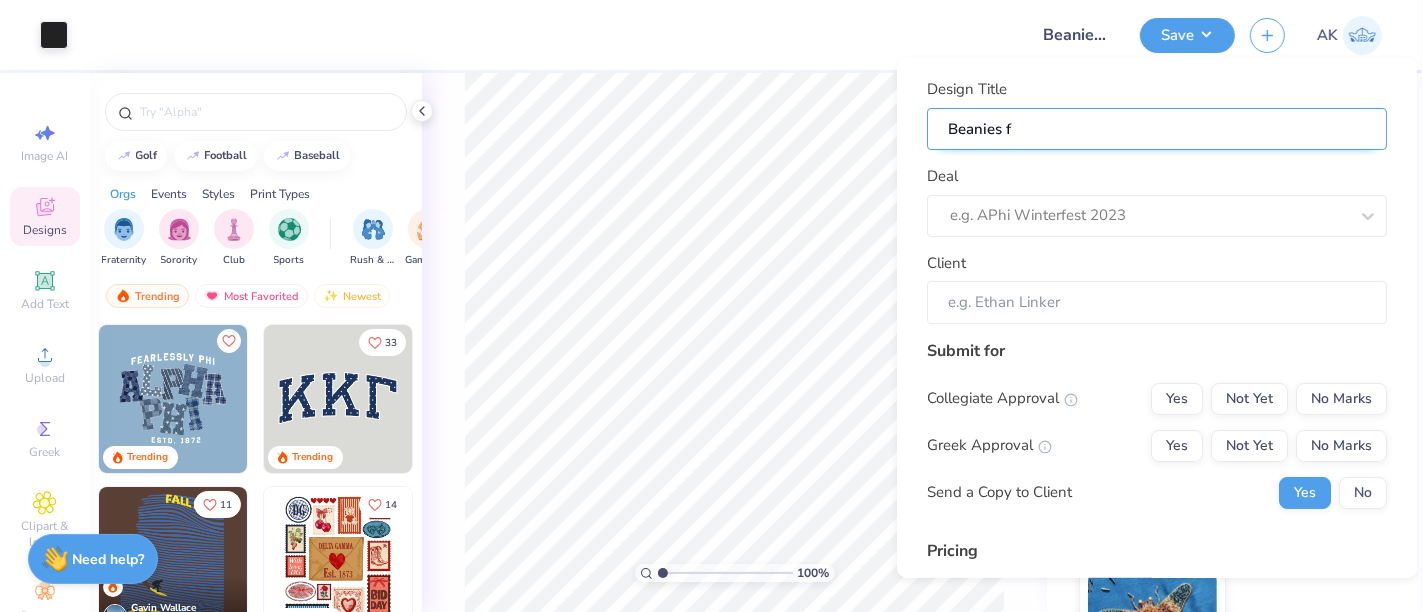 type on "Beanies fo" 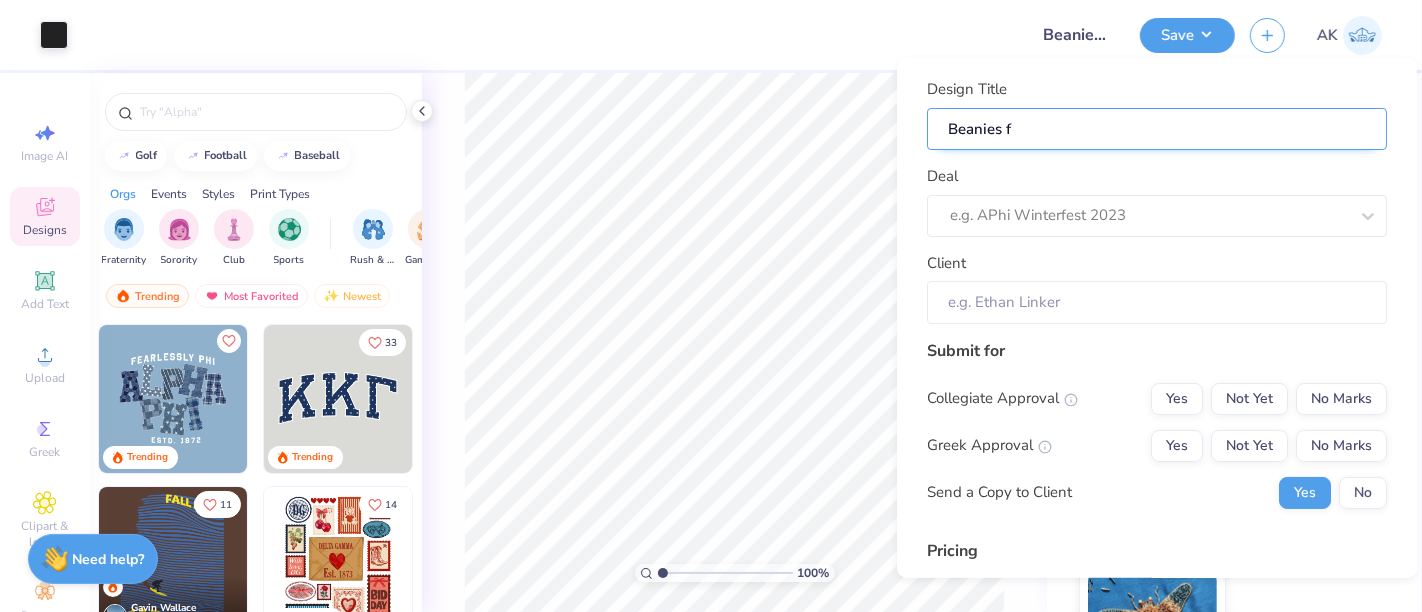 type on "Beanies fo" 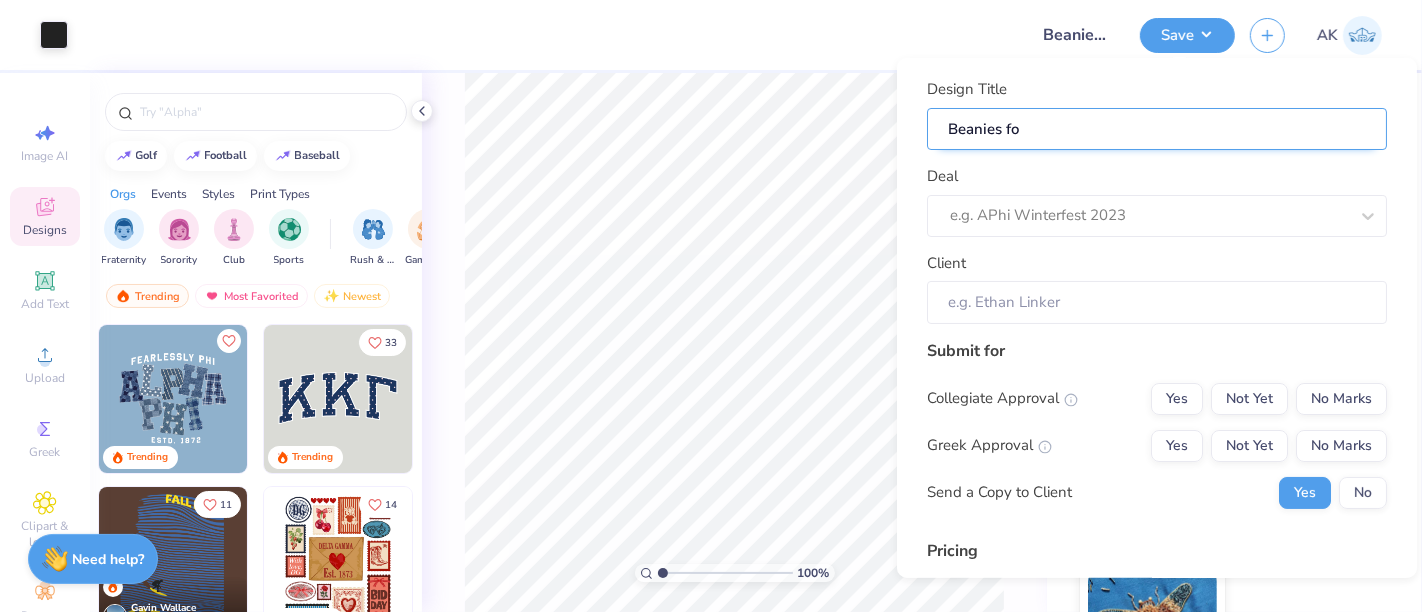 type on "Beanies fo" 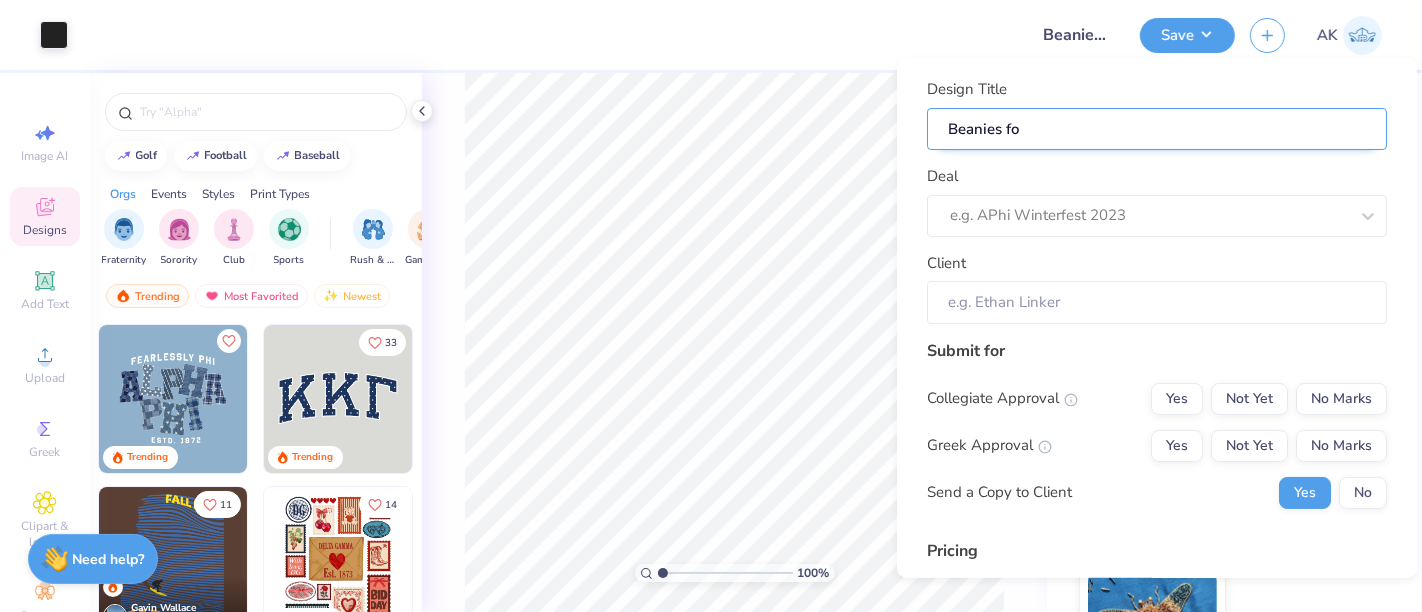 type on "Beanies fo" 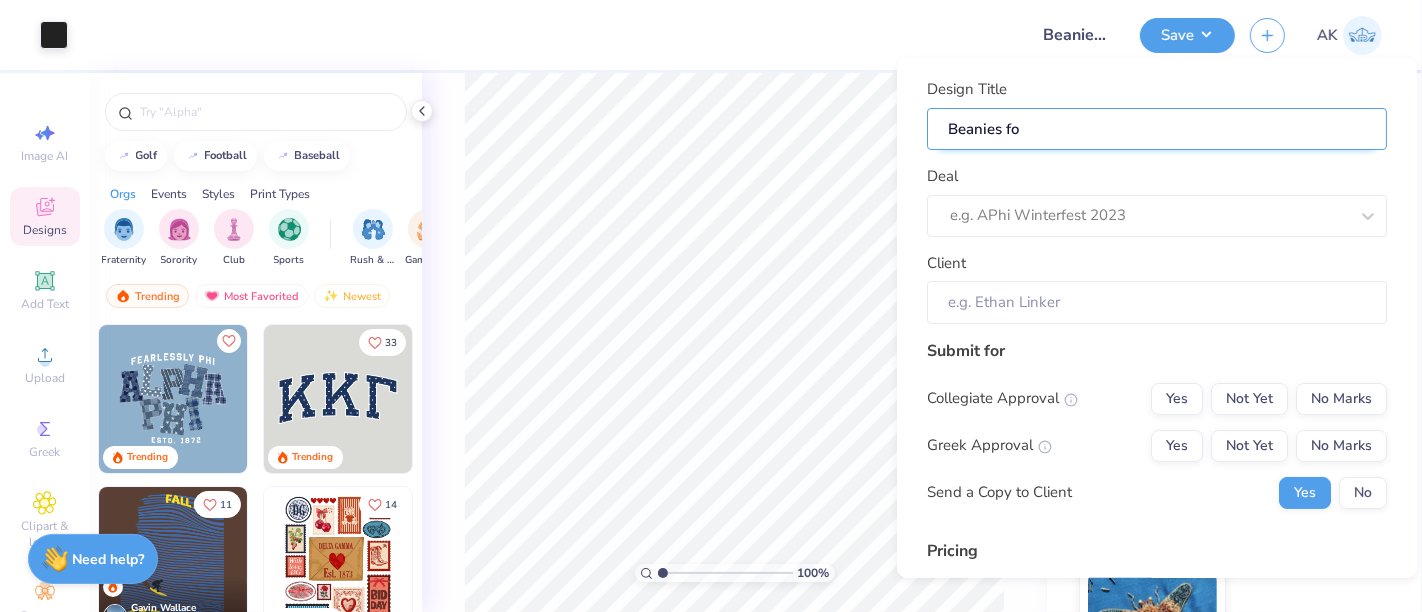 type on "Beanies fo" 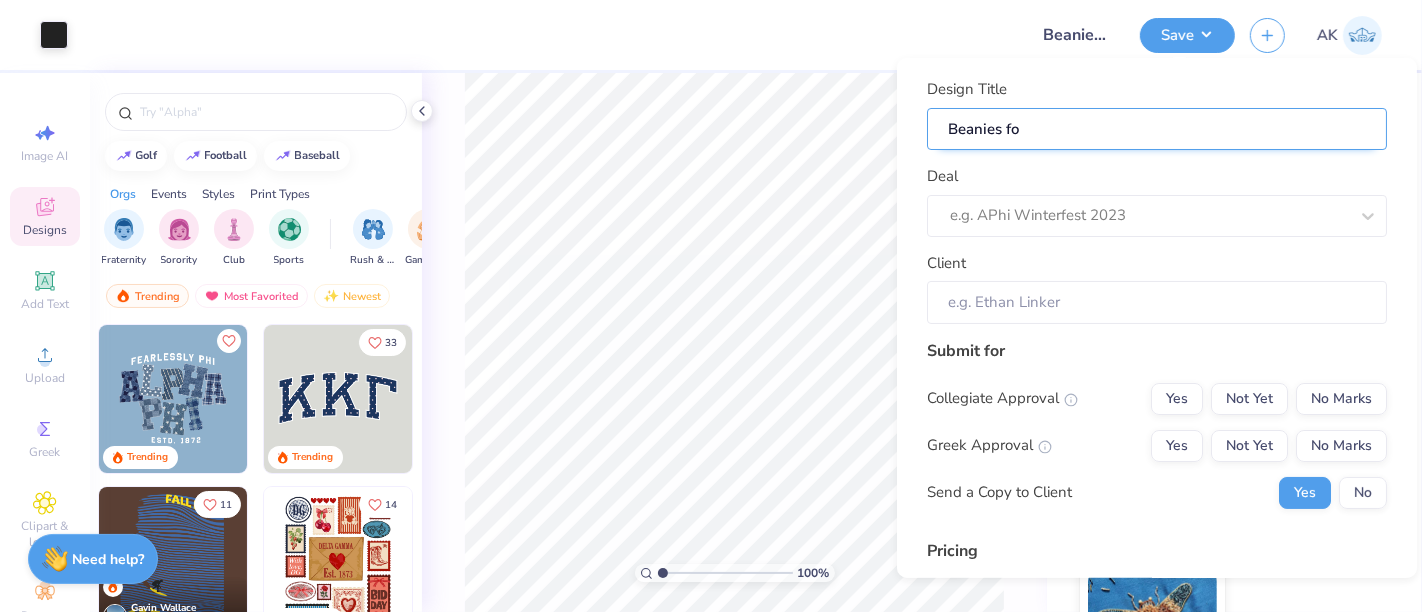 type on "Beanies fo" 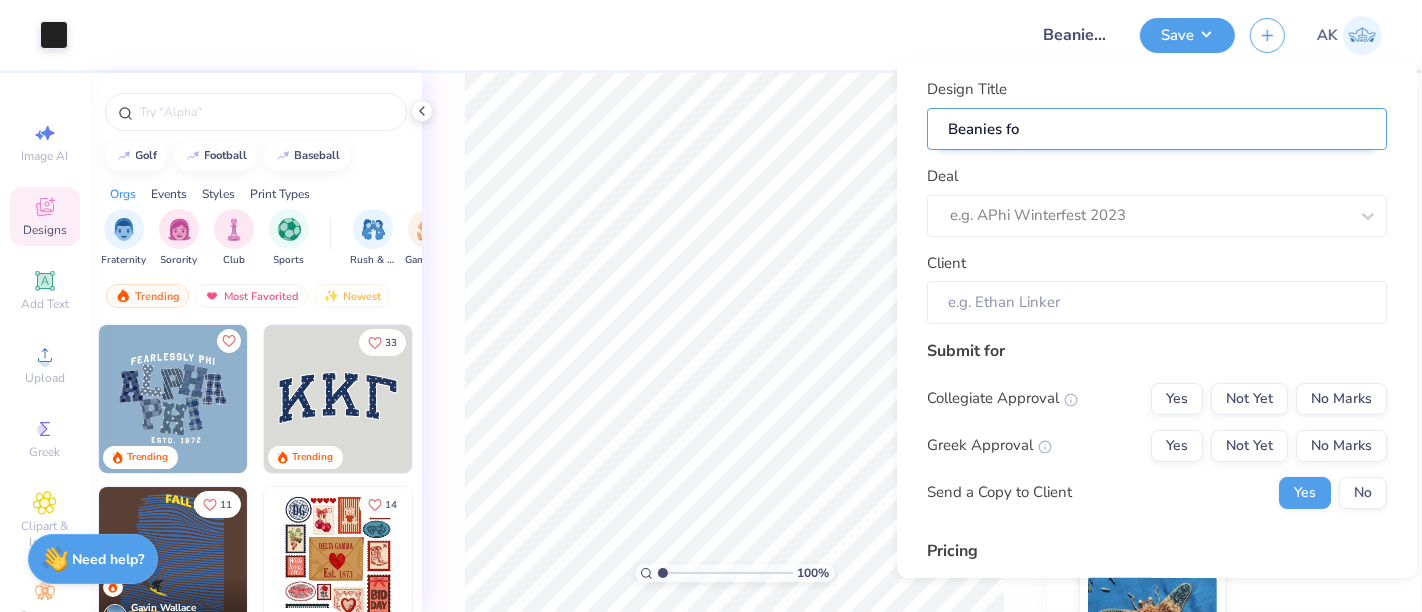 type on "Beanies f" 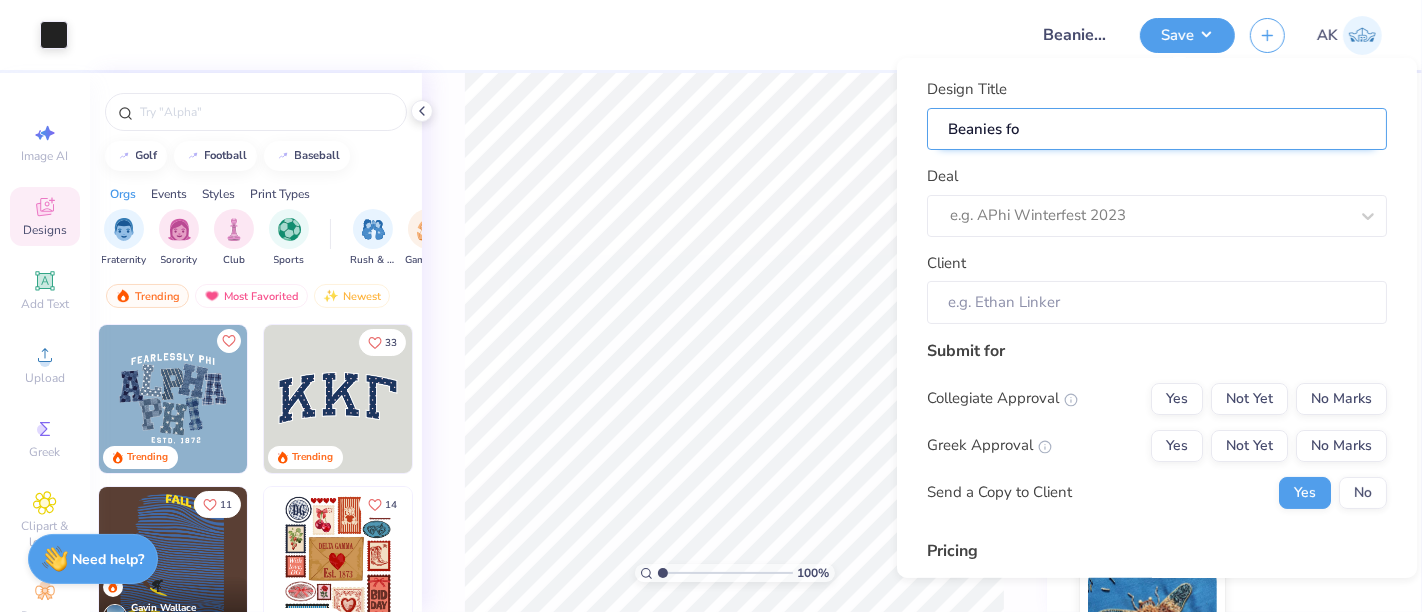 type on "Beanies f" 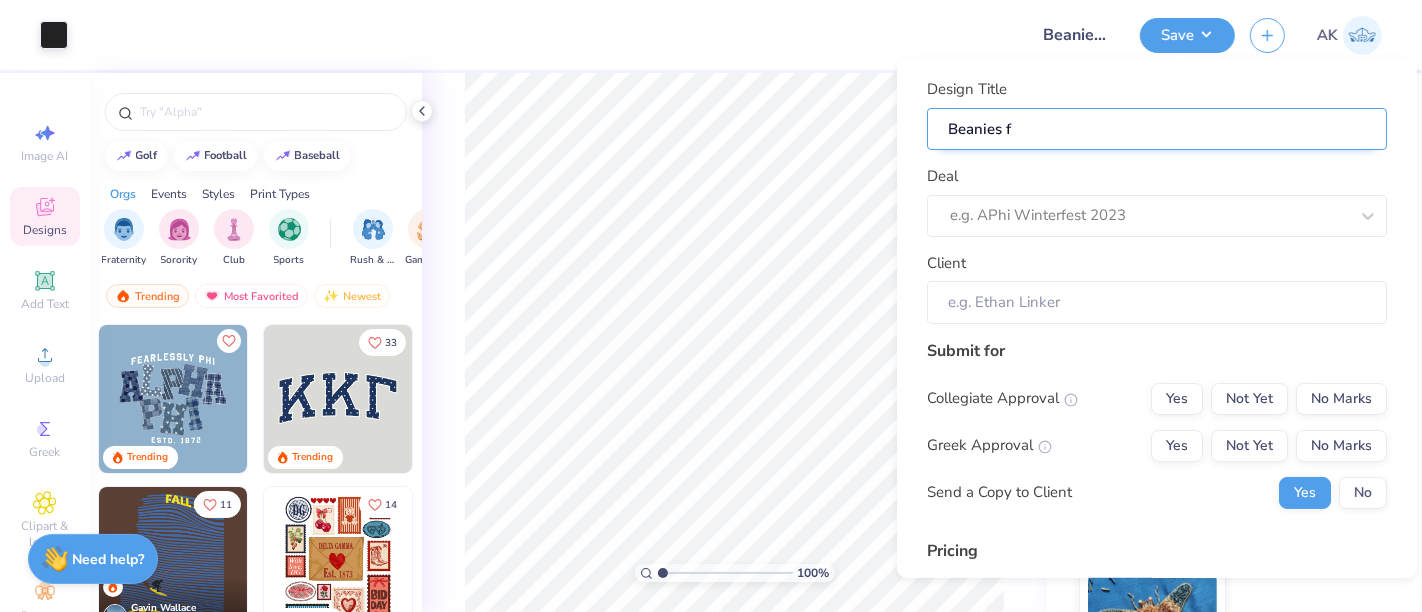 type on "Beanies fo" 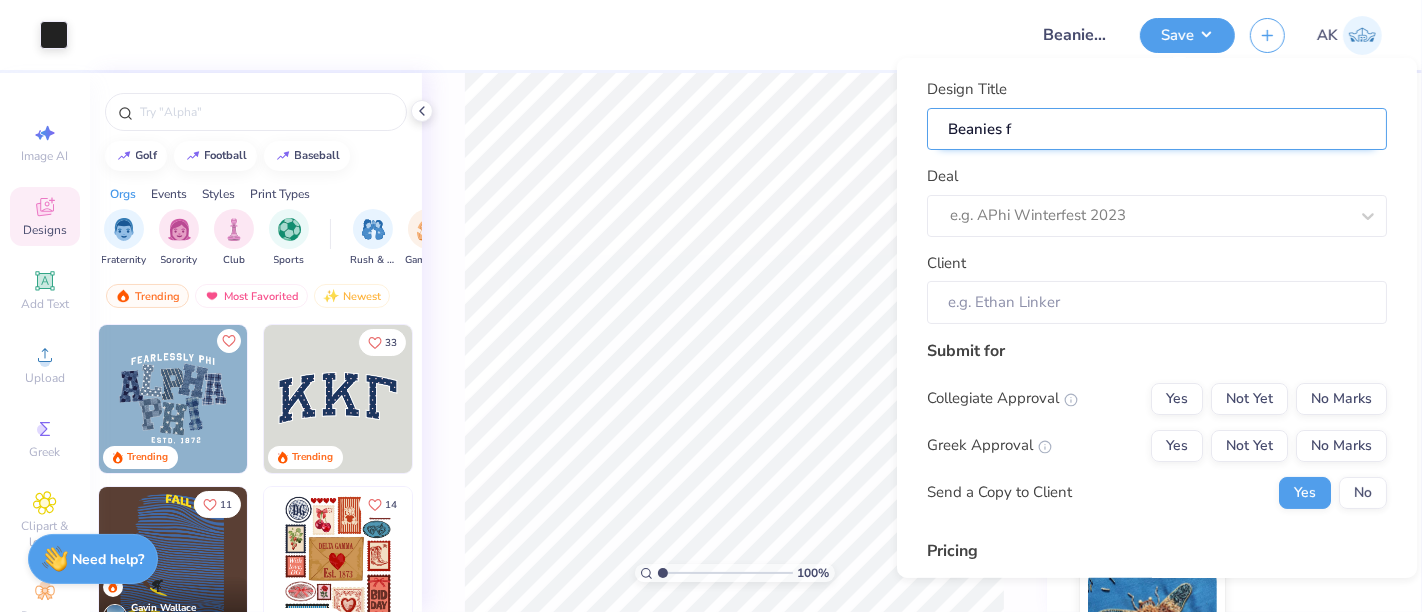 type on "Beanies fo" 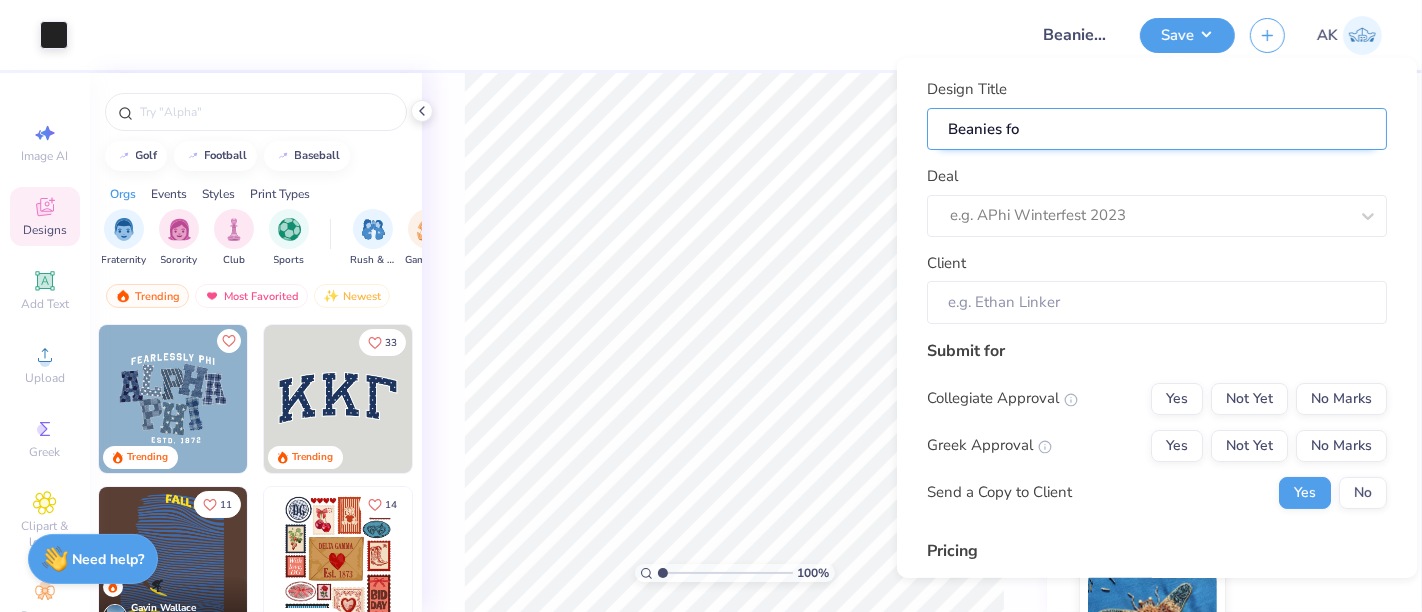 type on "Beanies for" 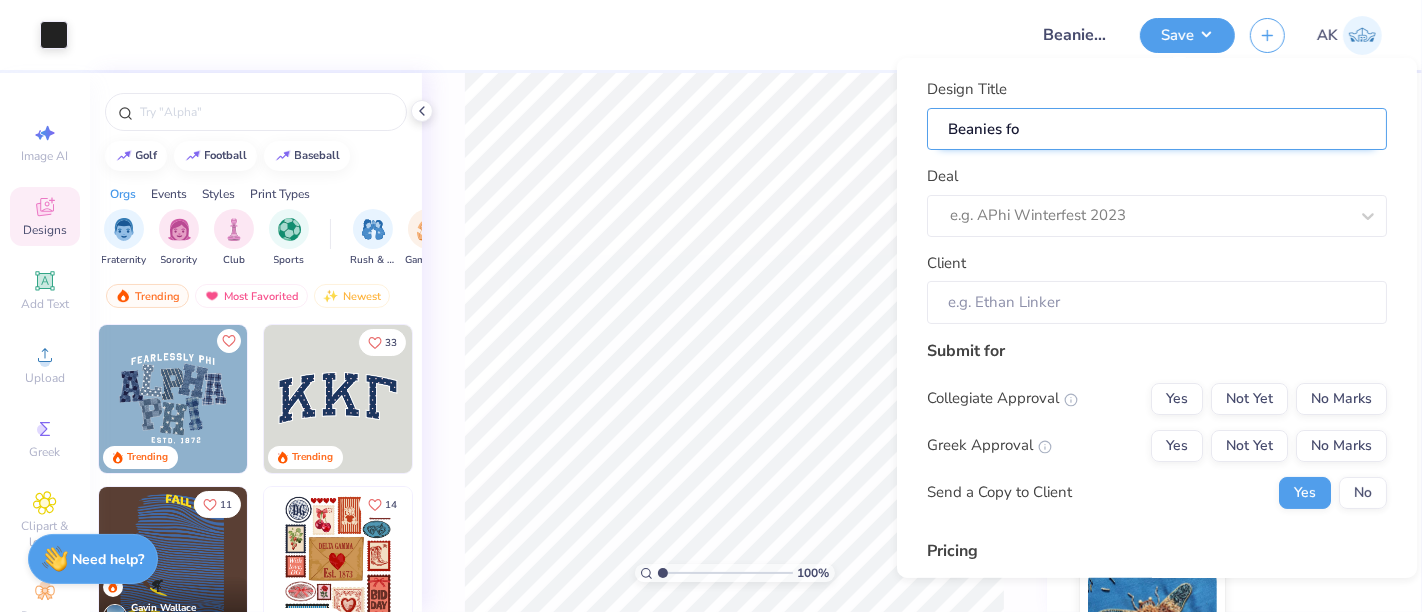 type on "Beanies for" 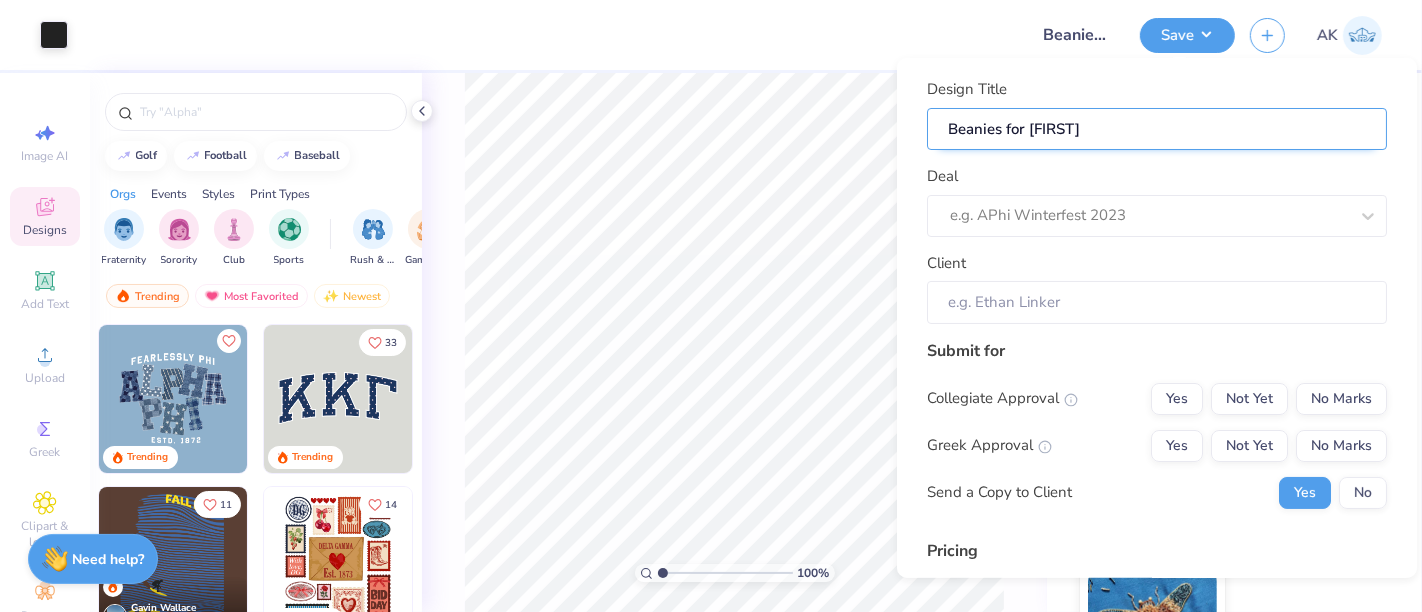 type on "Beanies for" 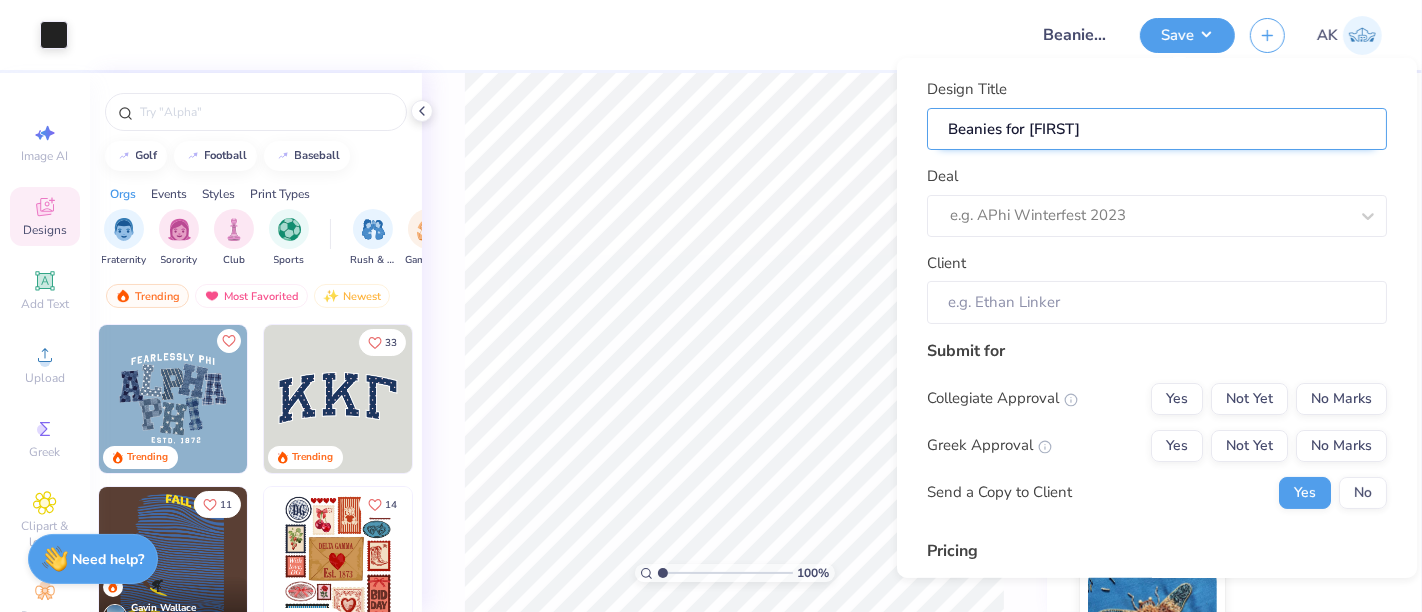 type on "Beanies for" 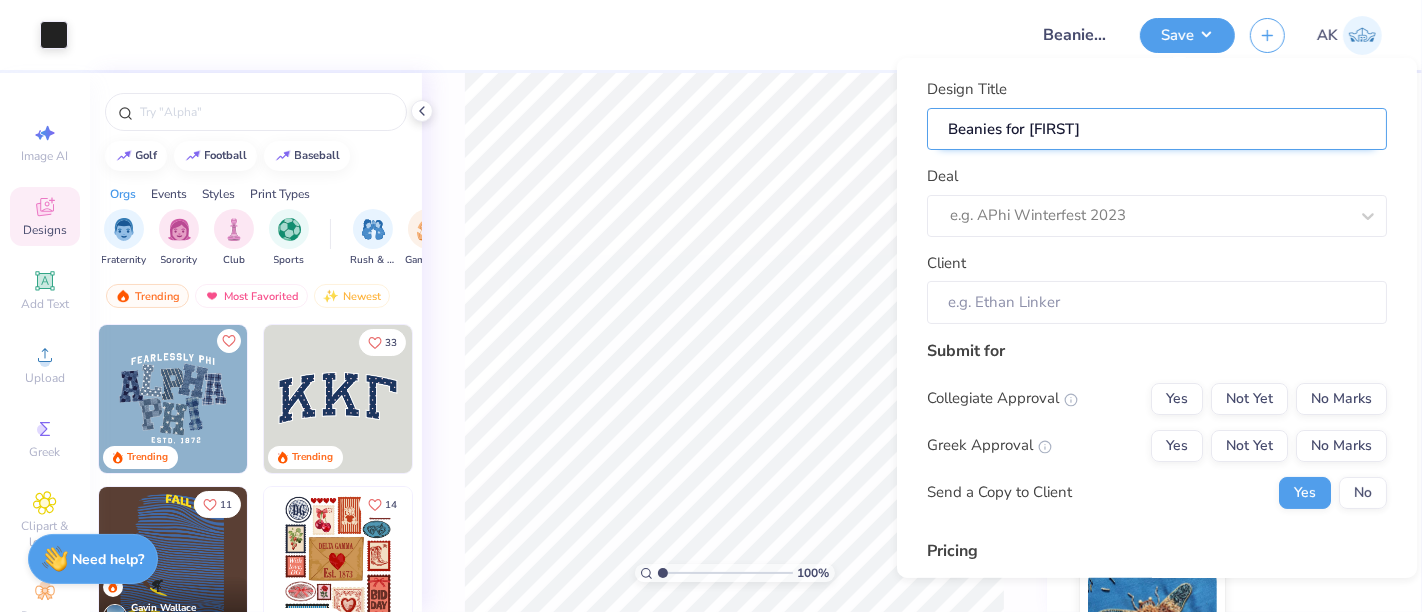 type on "Beanies for D" 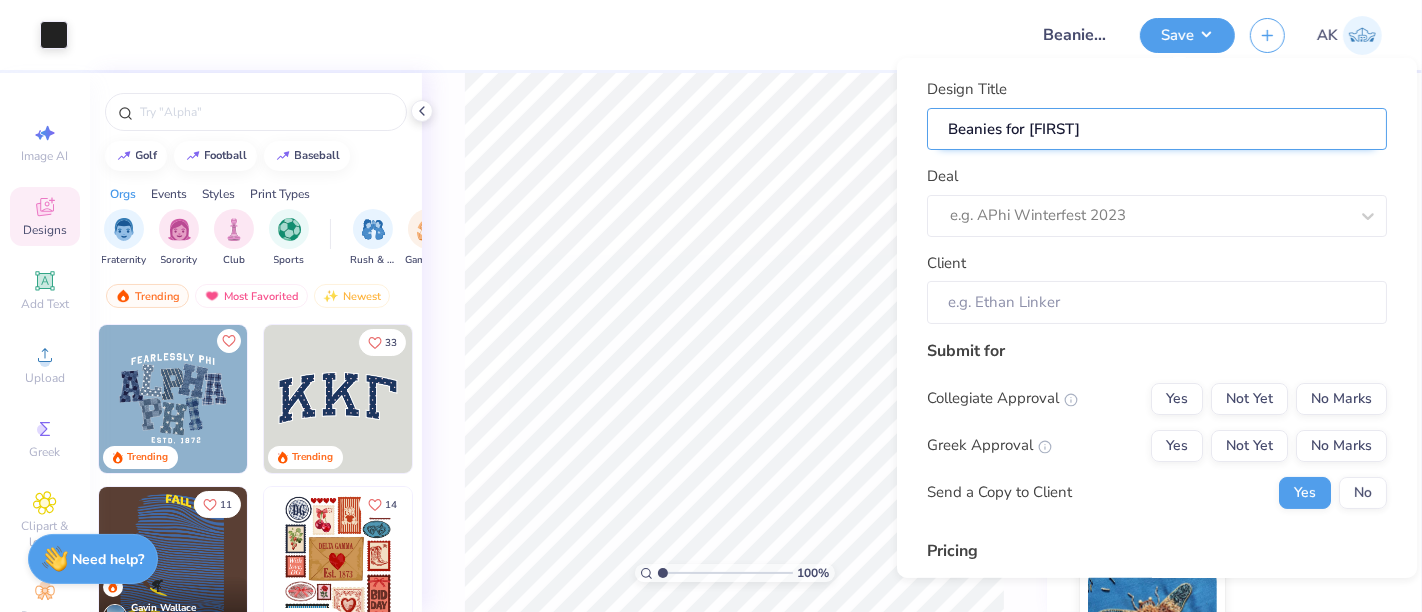 type on "Beanies for D" 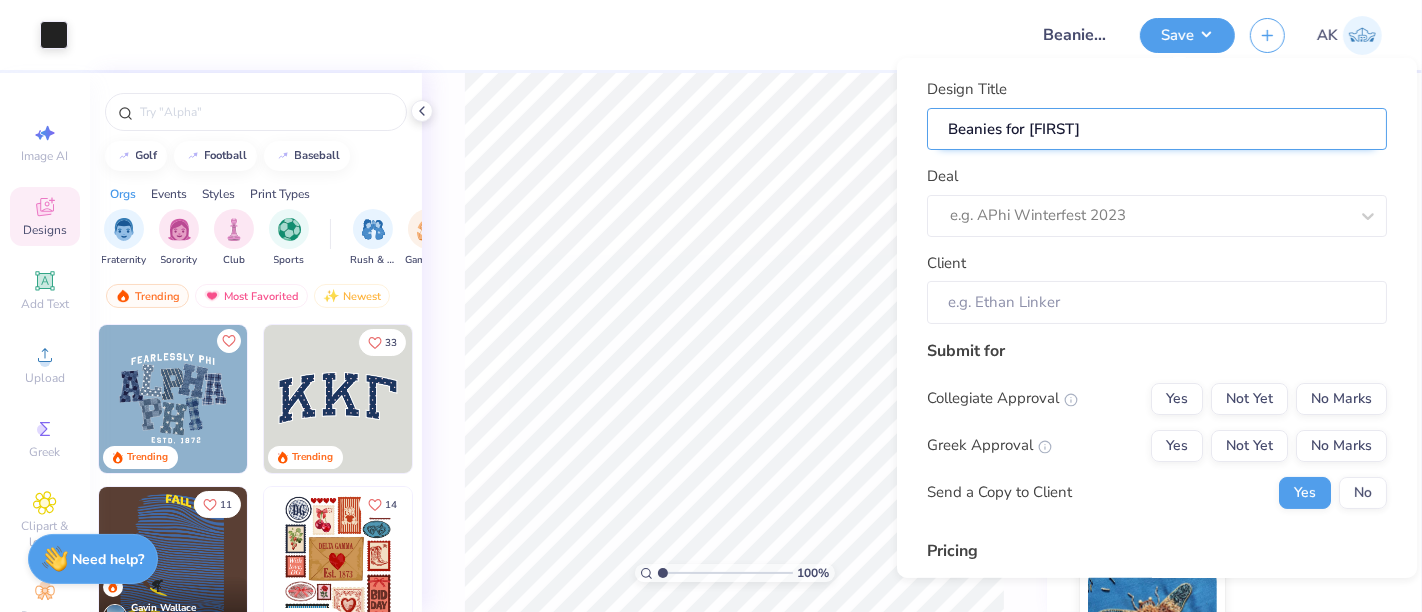 type on "Beanies for Da" 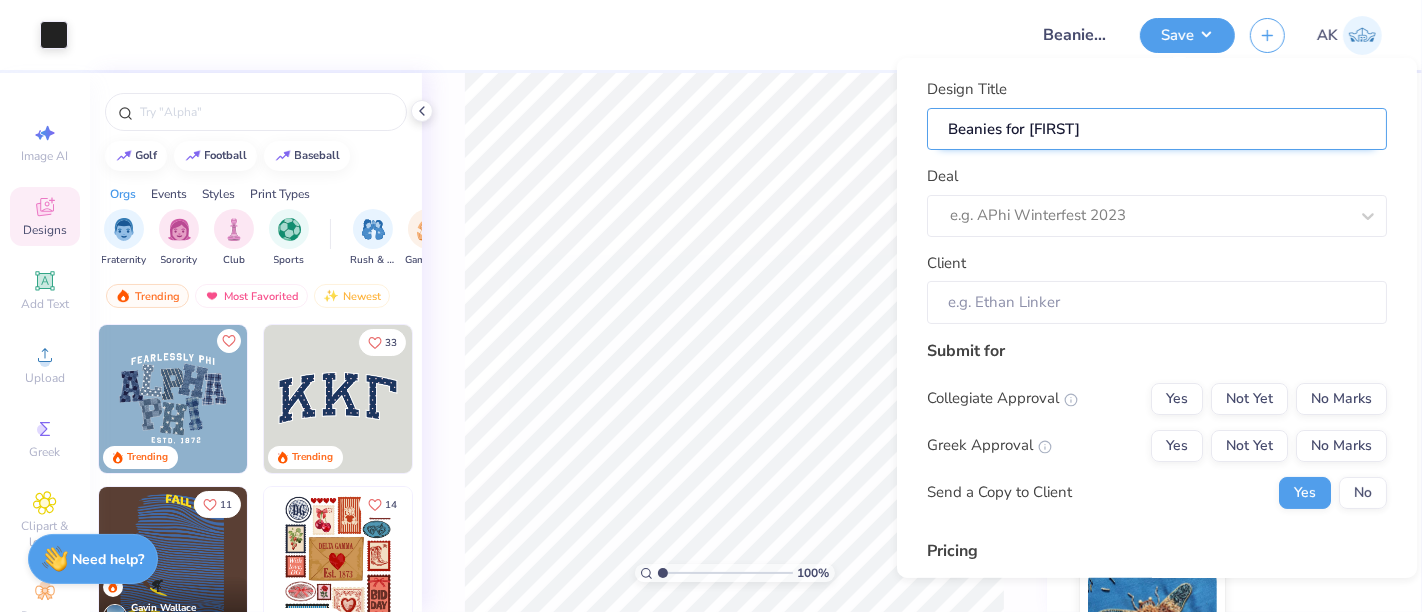 type on "Beanies for Dav" 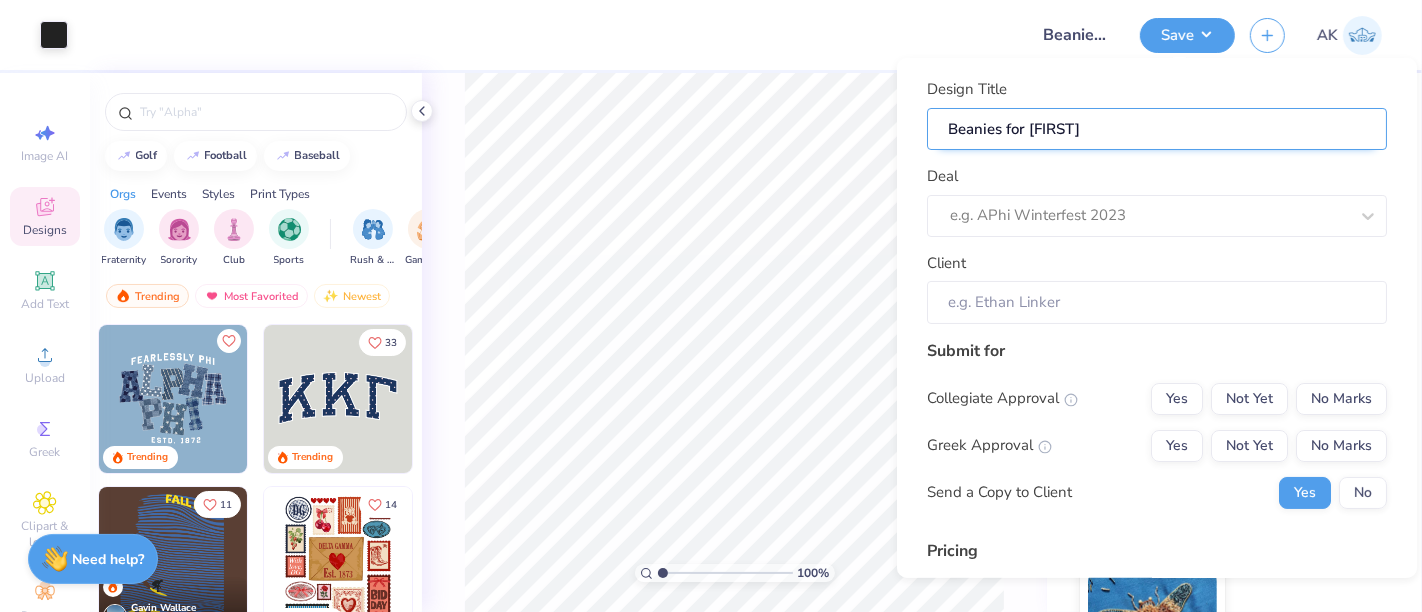 type on "Beanies for Davi" 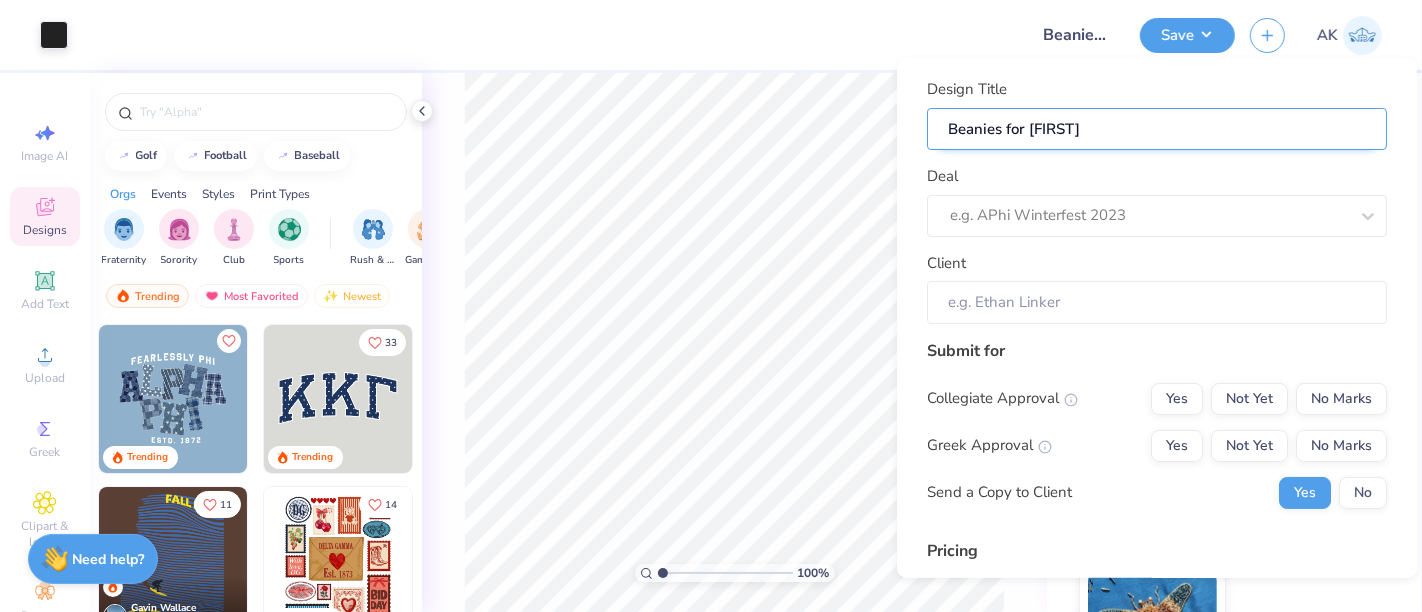 type on "Beanies for Davi" 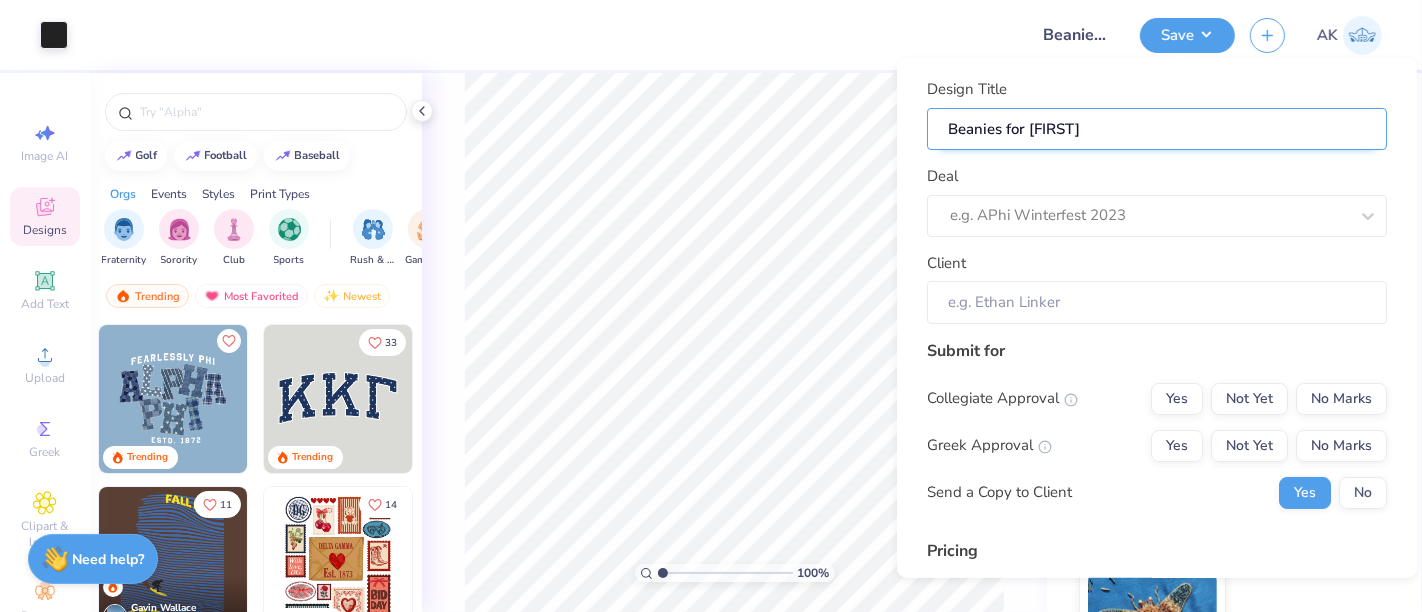 type on "Beanies for David" 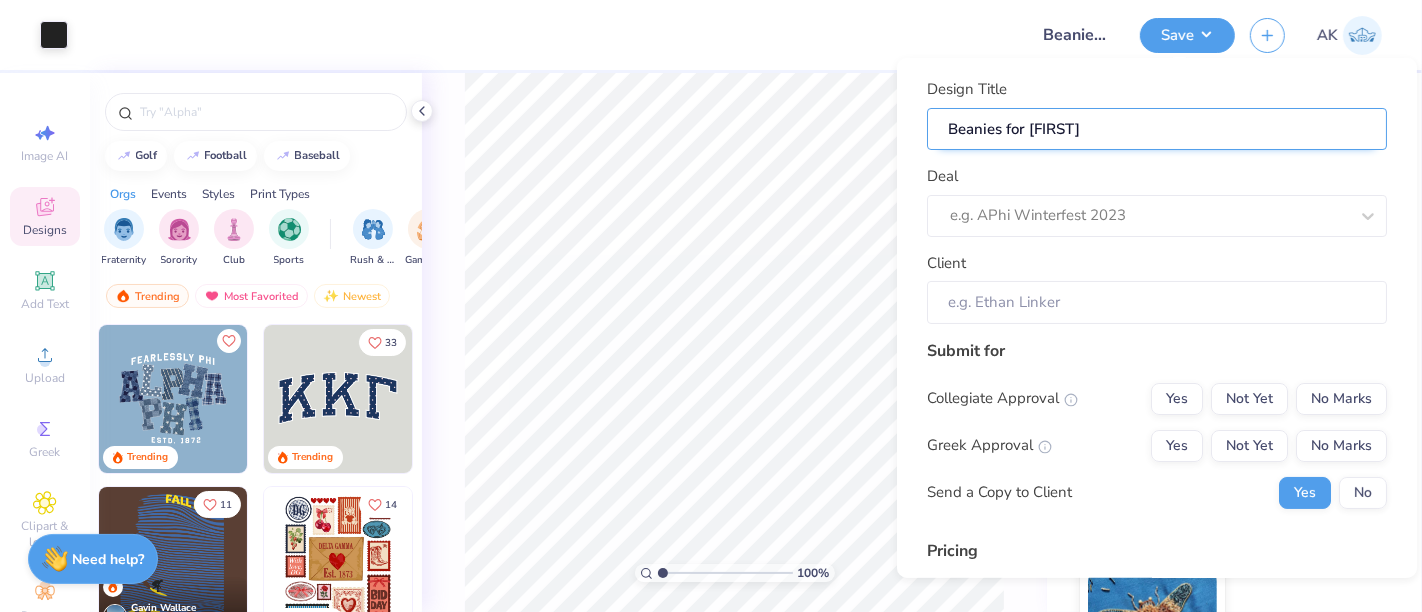 type on "Beanies for David" 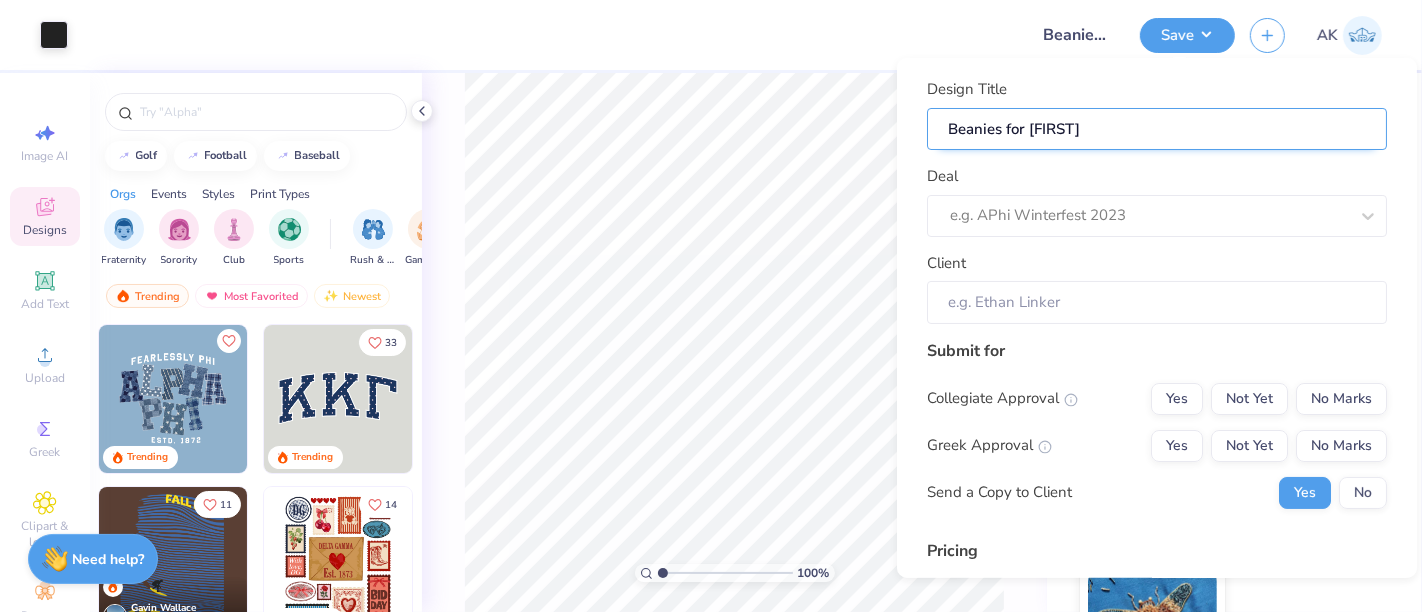 type on "Beanies for David" 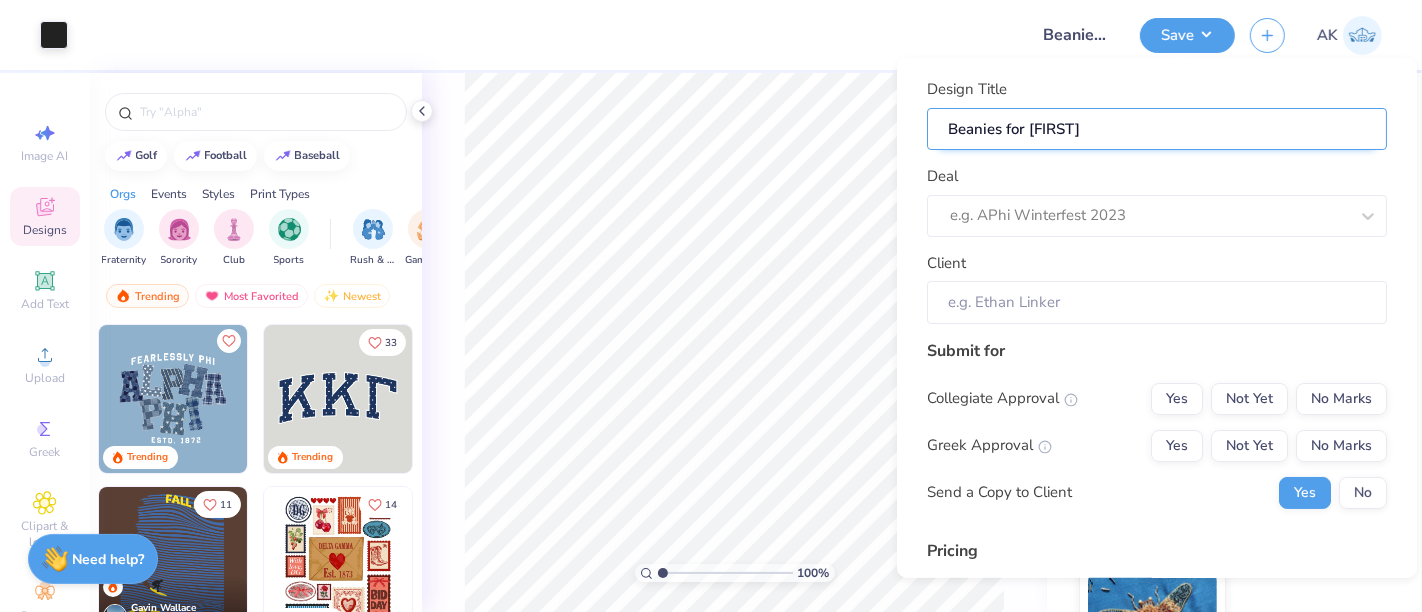 type on "Beanies for David" 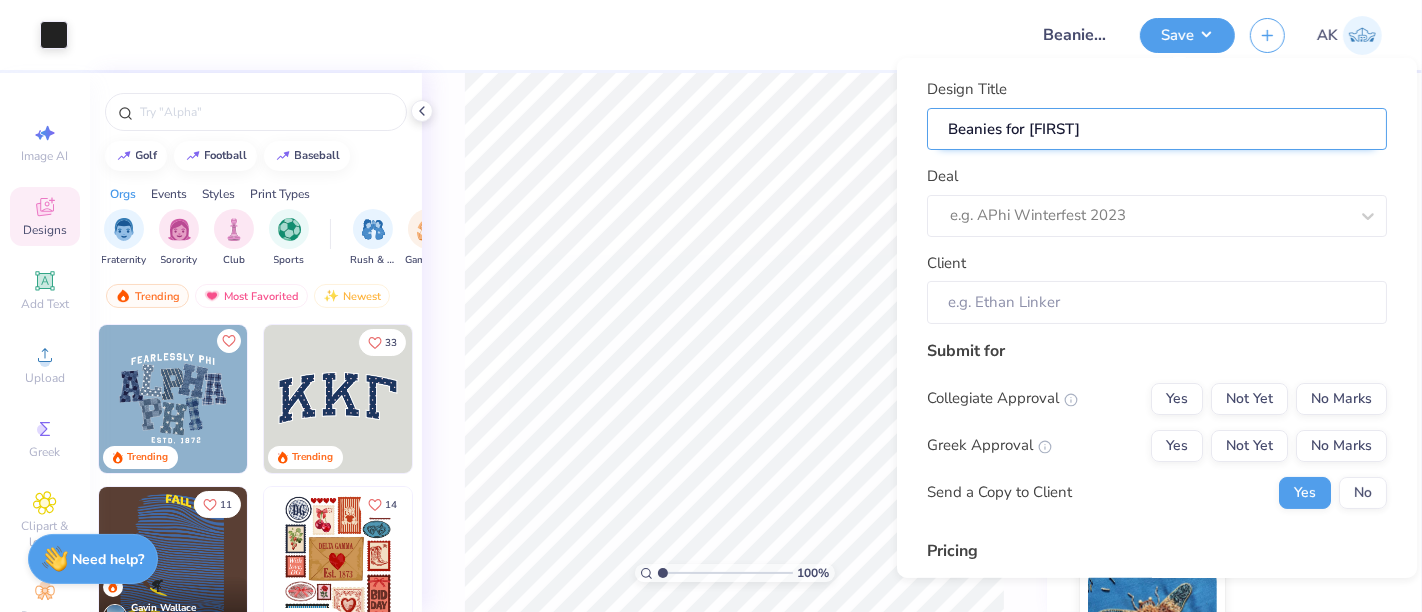 type on "Beanies for David E" 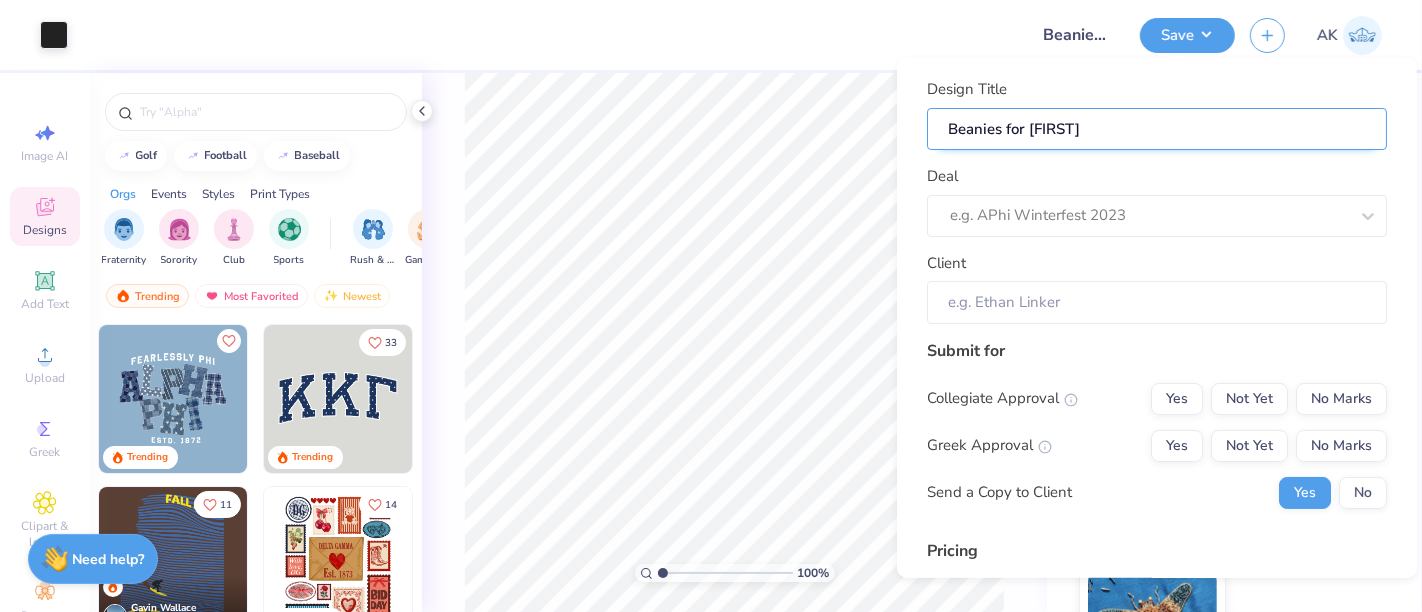 type on "Beanies for David E" 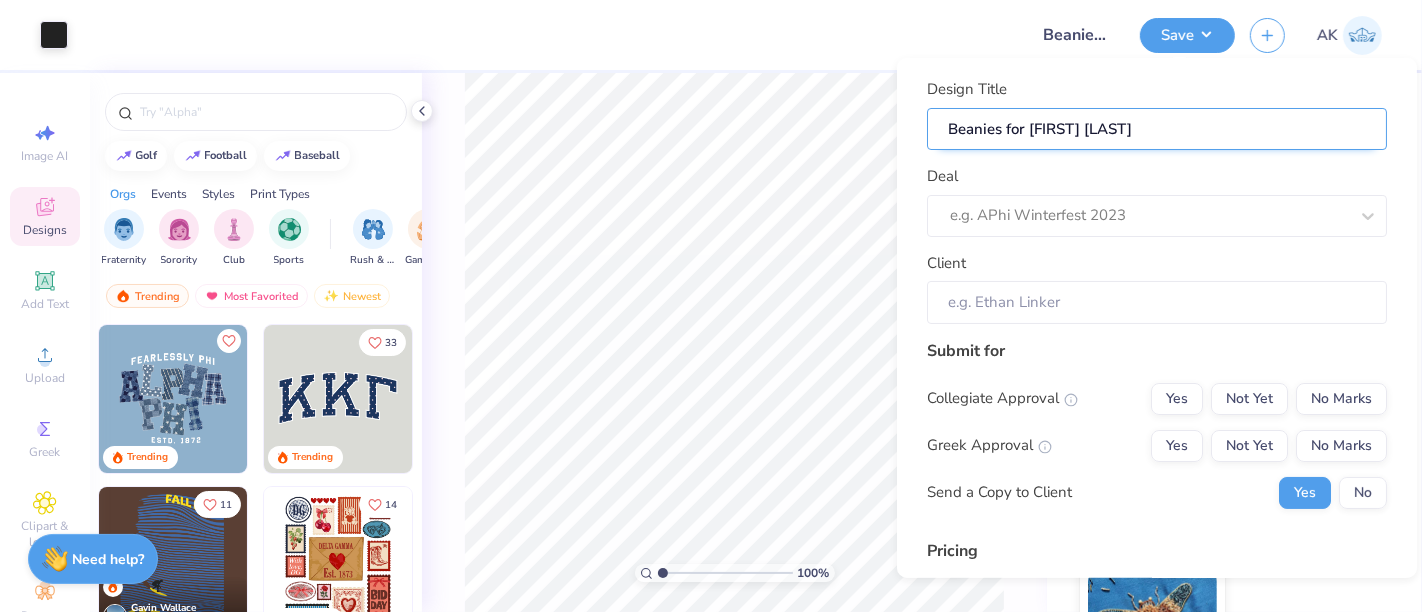 type on "Beanies for David El" 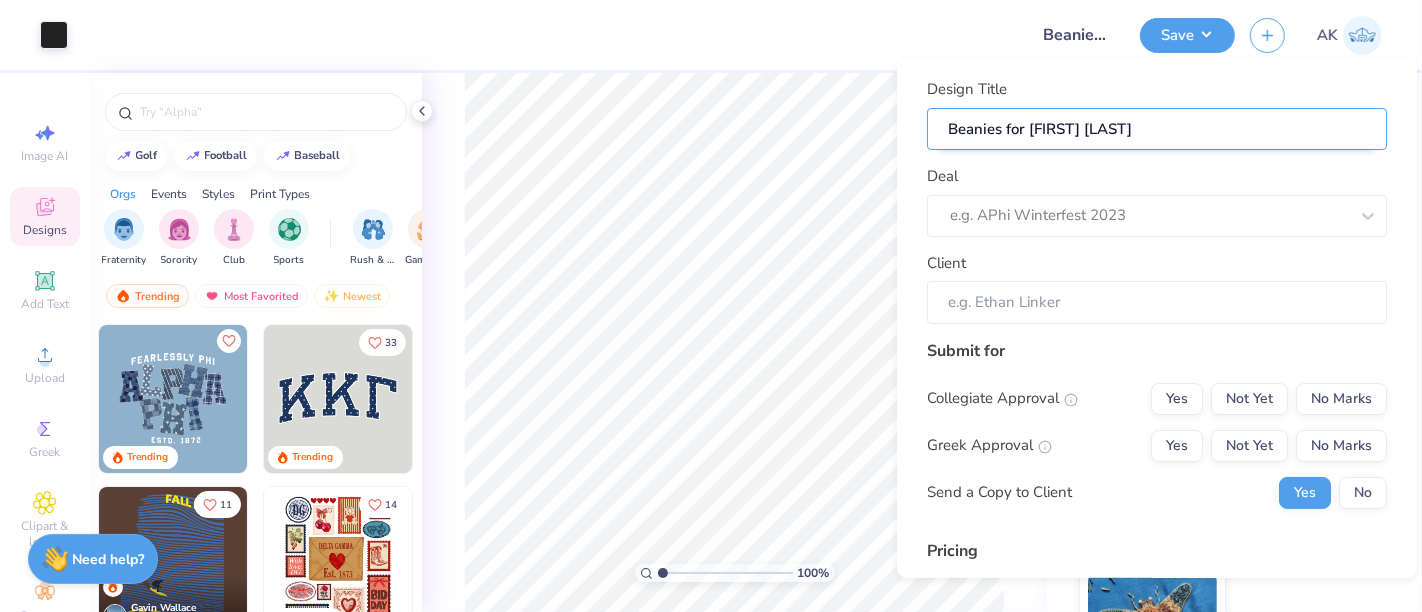 type on "Beanies for David Ele" 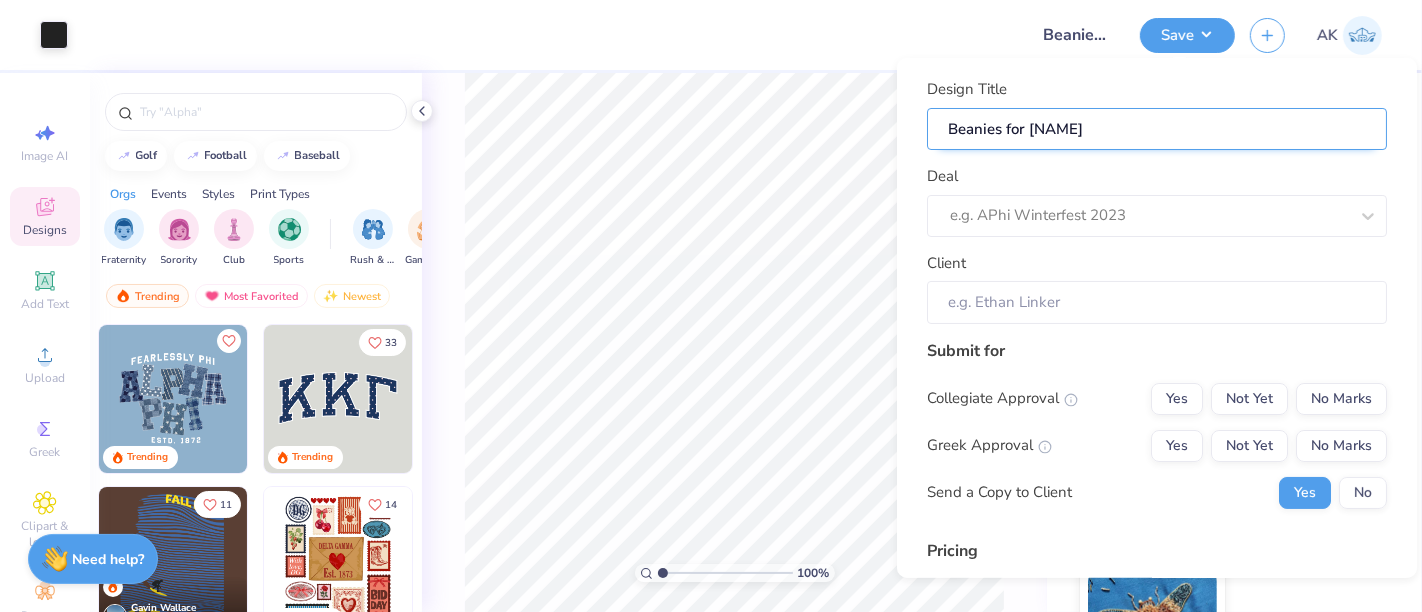type on "Beanies for David Elec" 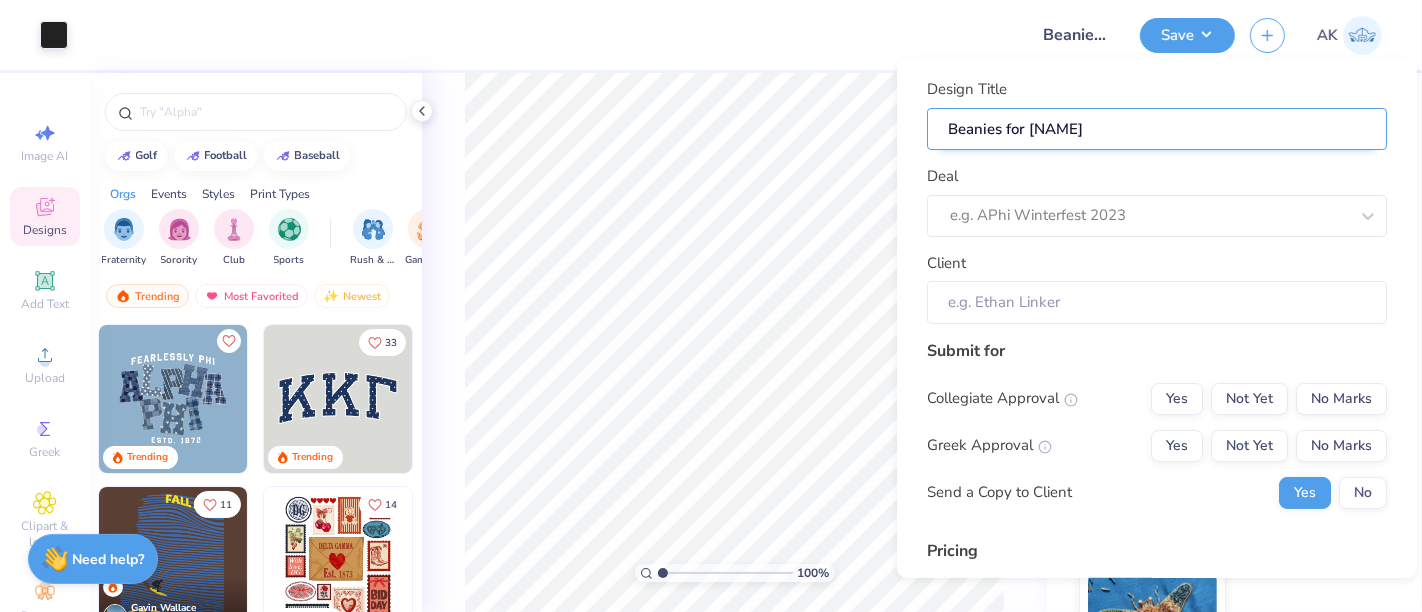 type on "Beanies for David Elec" 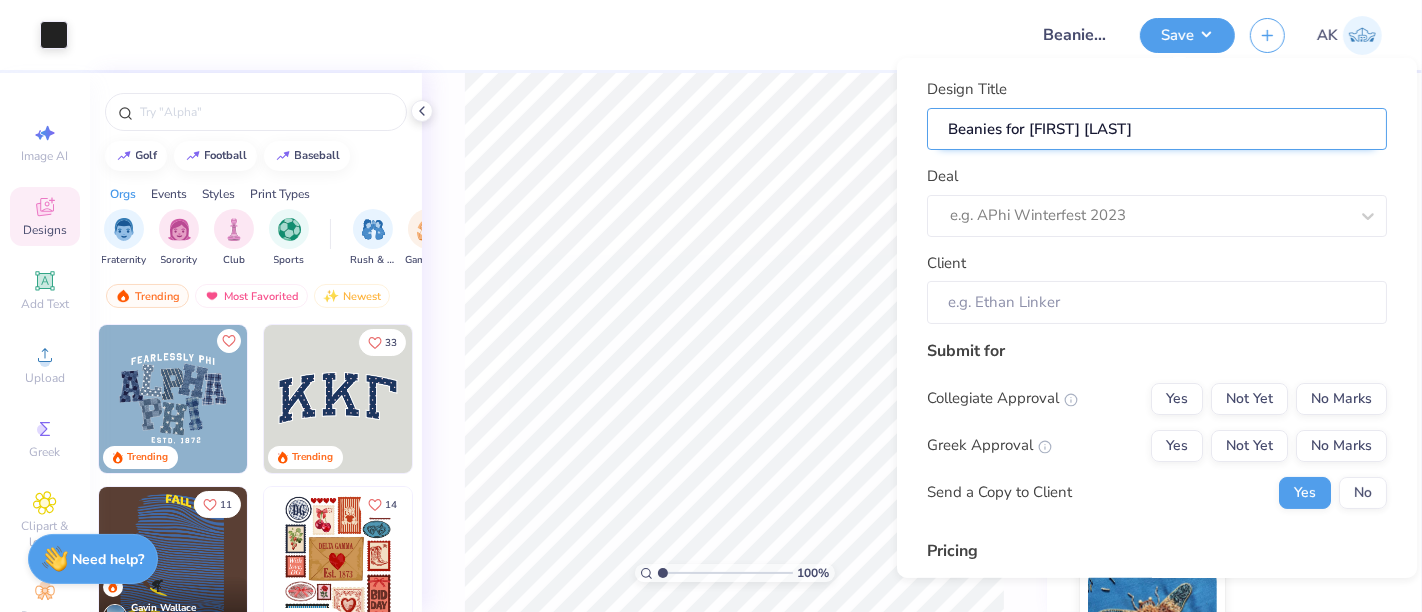 type on "Beanies for David Elect" 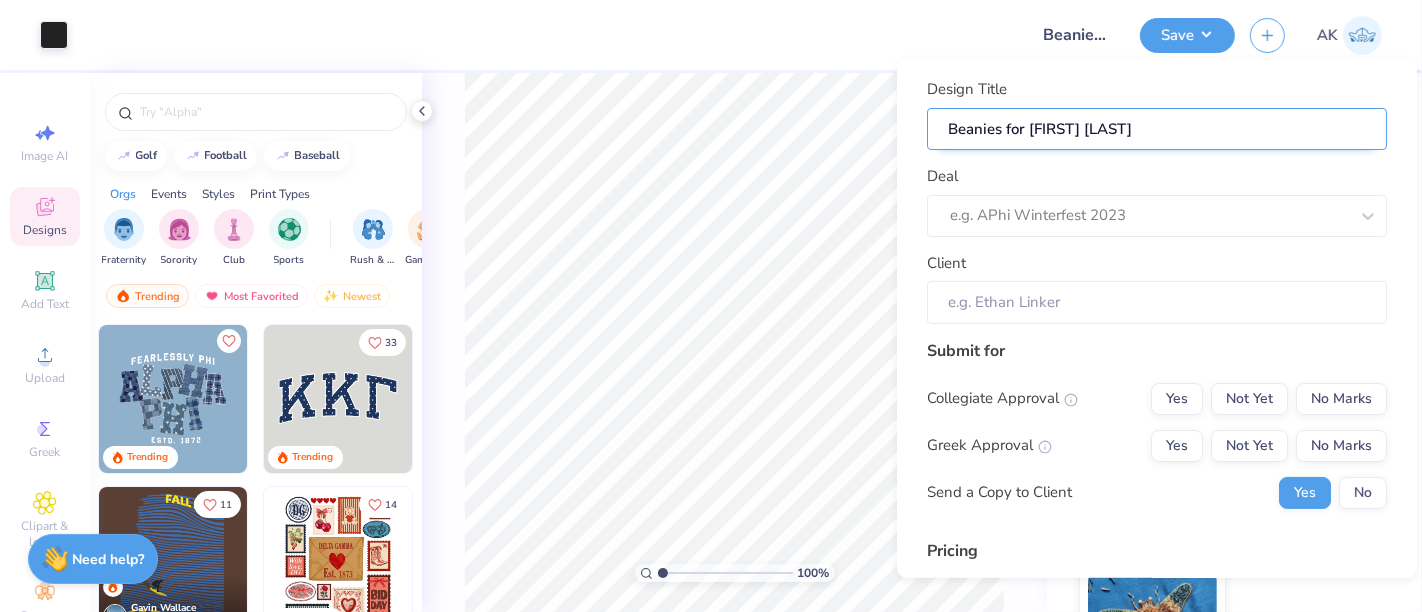 type on "Beanies for David Elect" 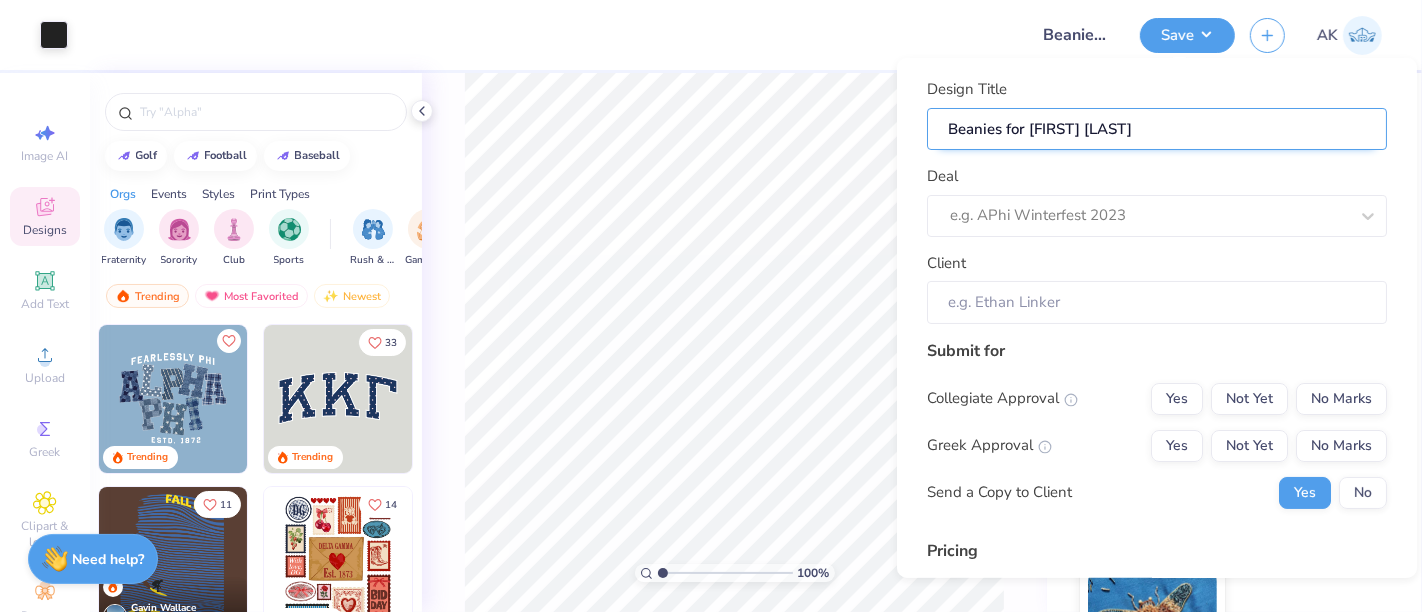 type on "Beanies for David Electr" 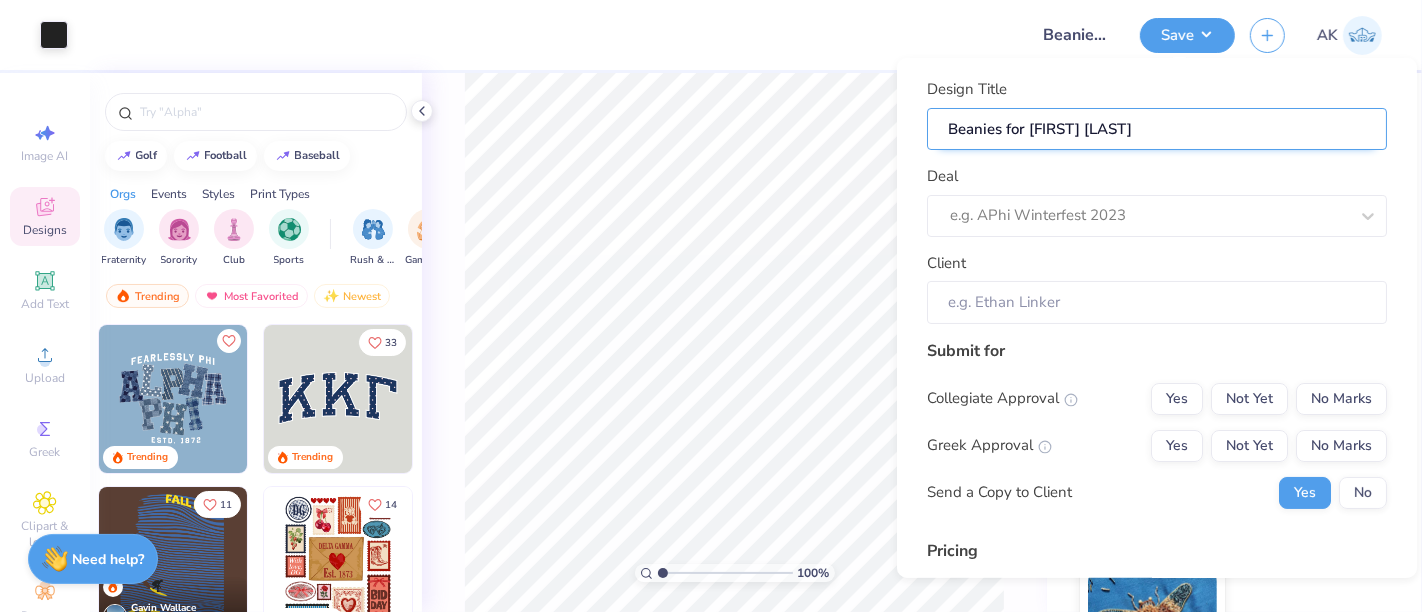 type on "Beanies for David Electr" 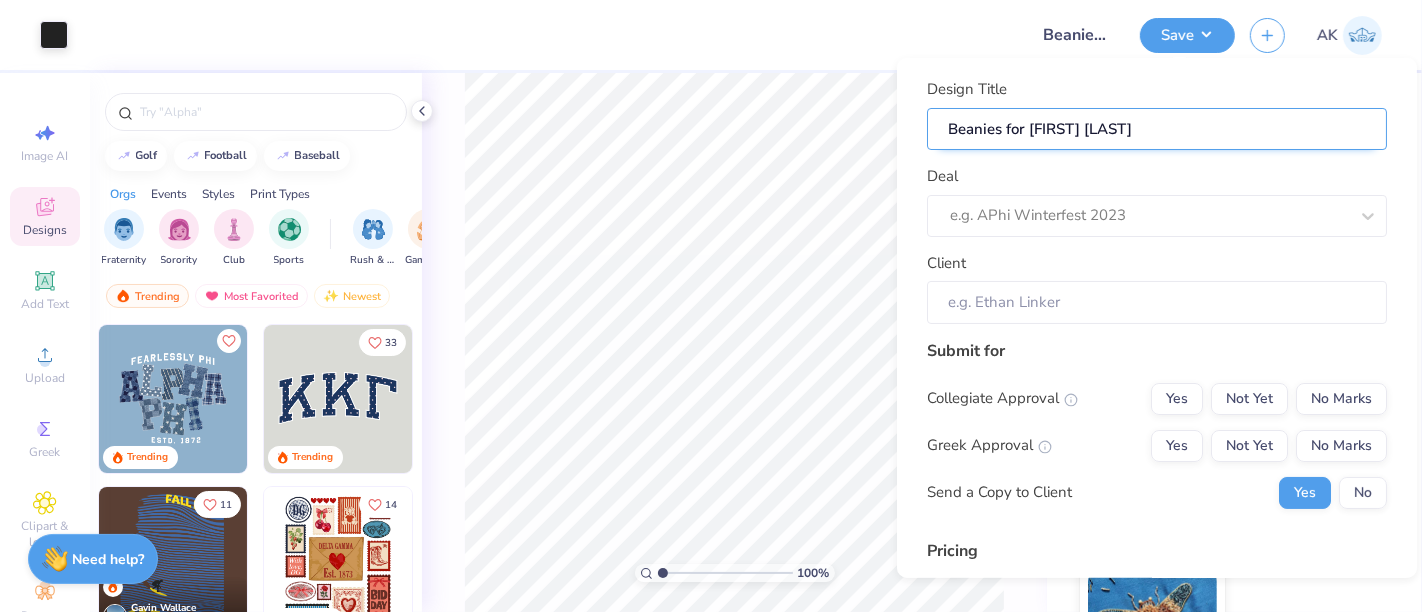 type on "Beanies for David Electri" 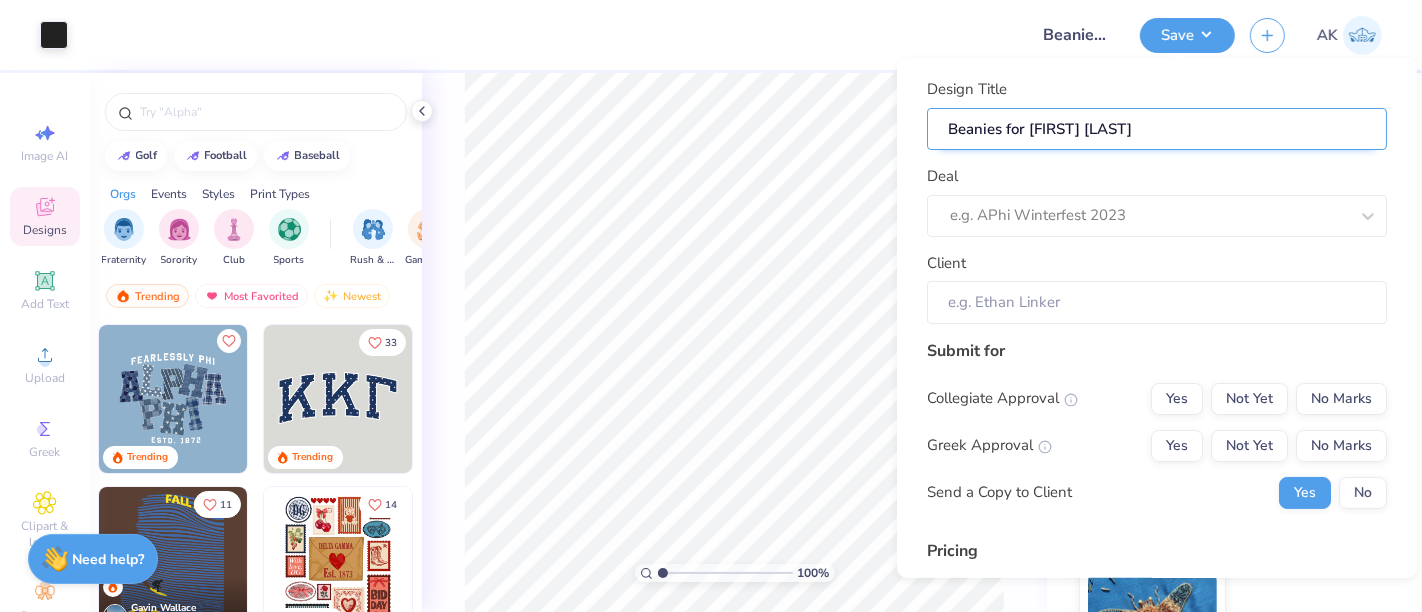 type on "Beanies for David Electri" 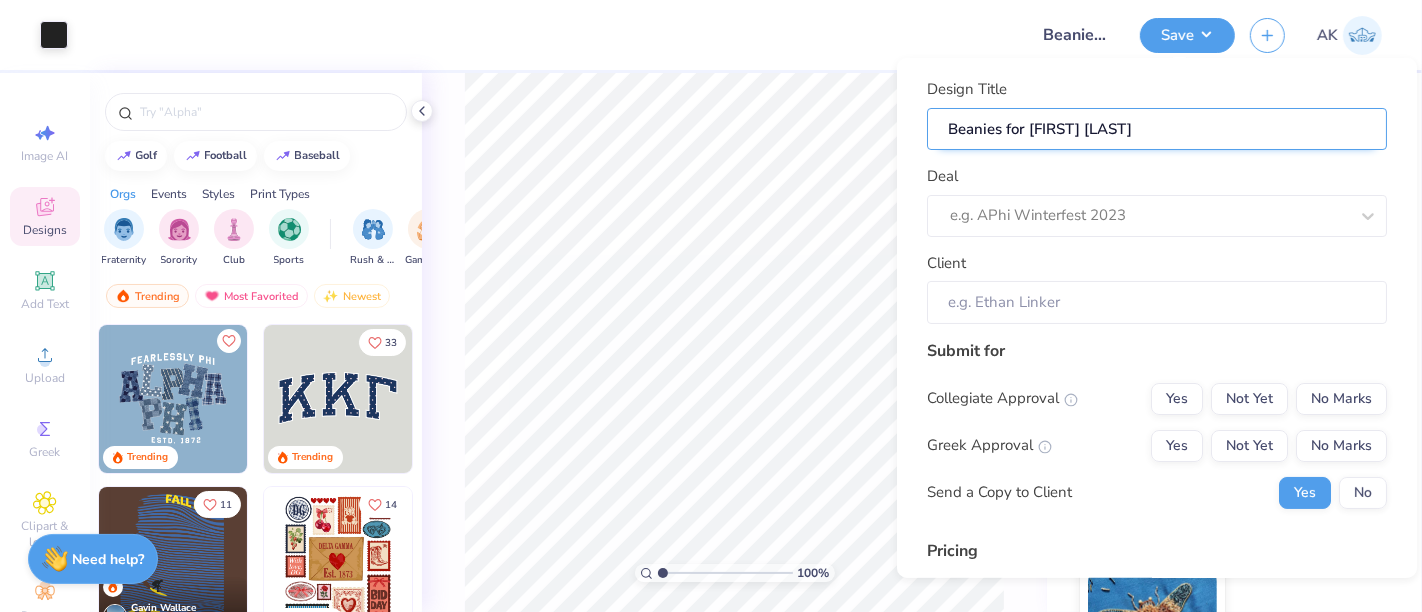 type on "Beanies for David Electric" 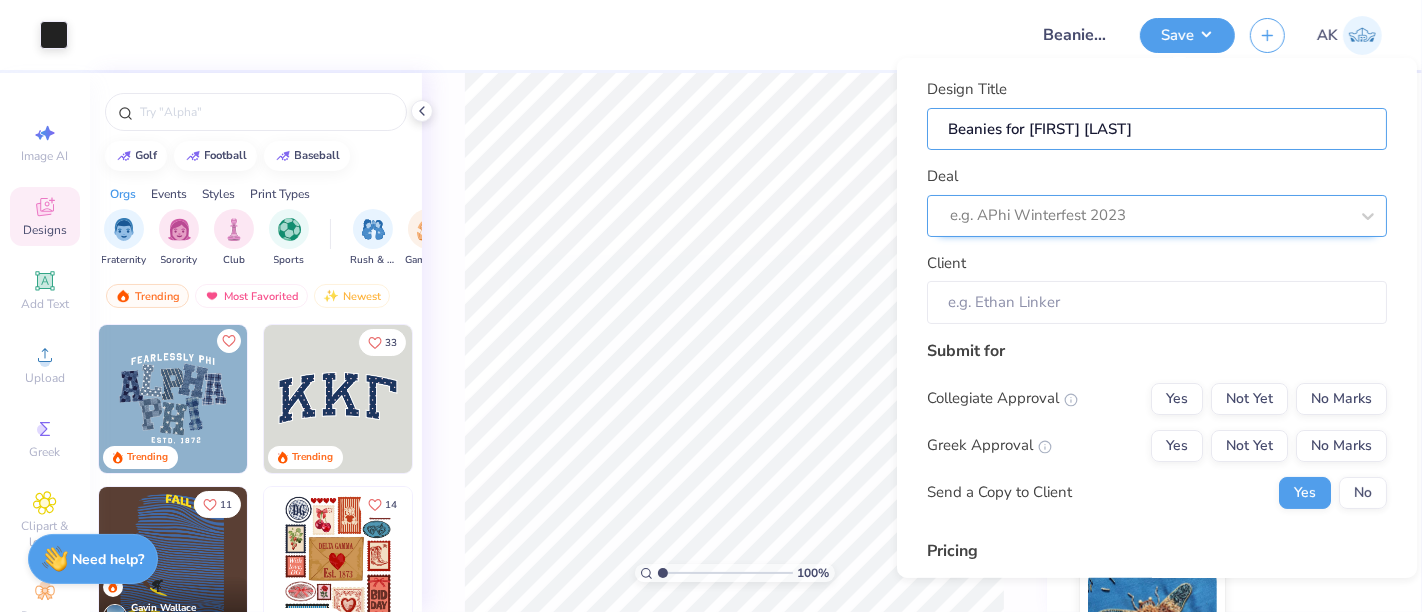 type on "Beanies for David Electric" 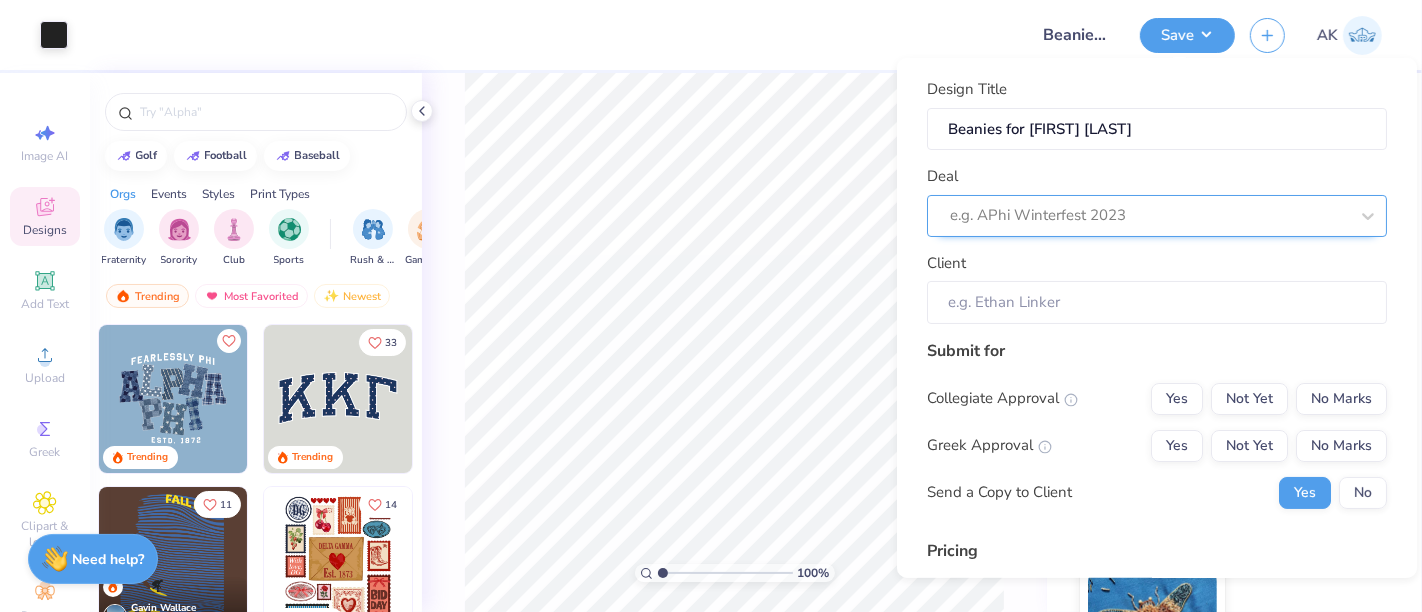 click at bounding box center (1149, 215) 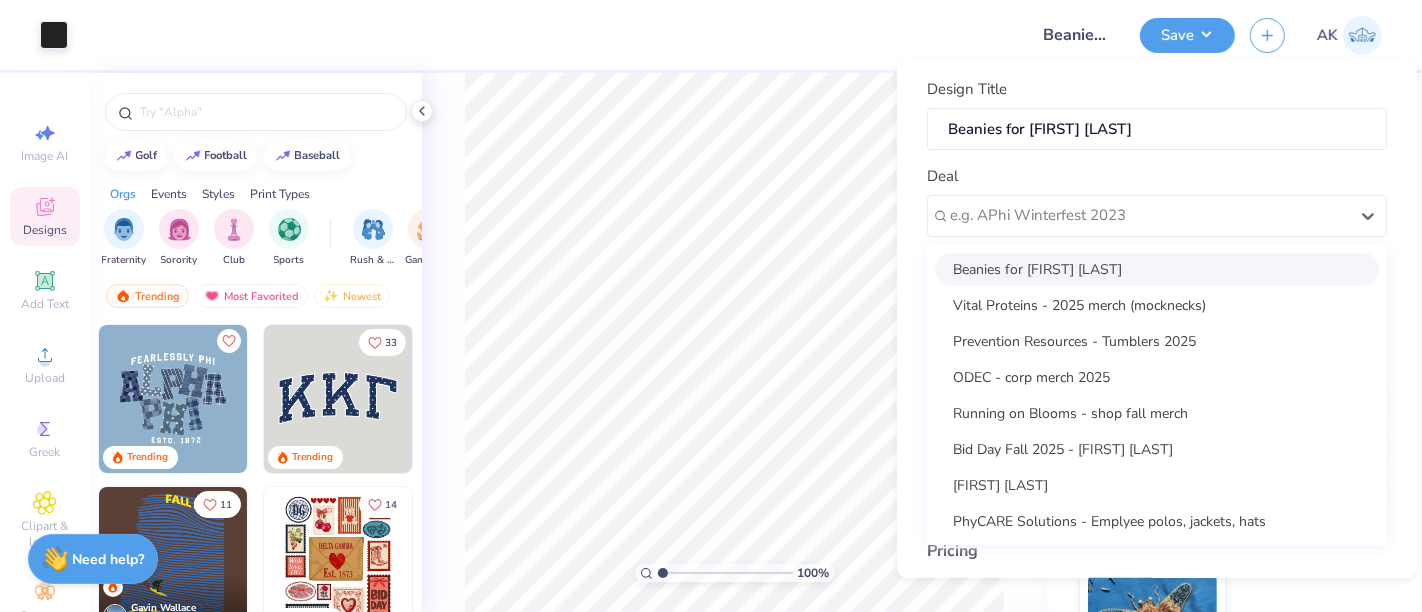 click on "David Electric - beanies 2025" at bounding box center [1157, 268] 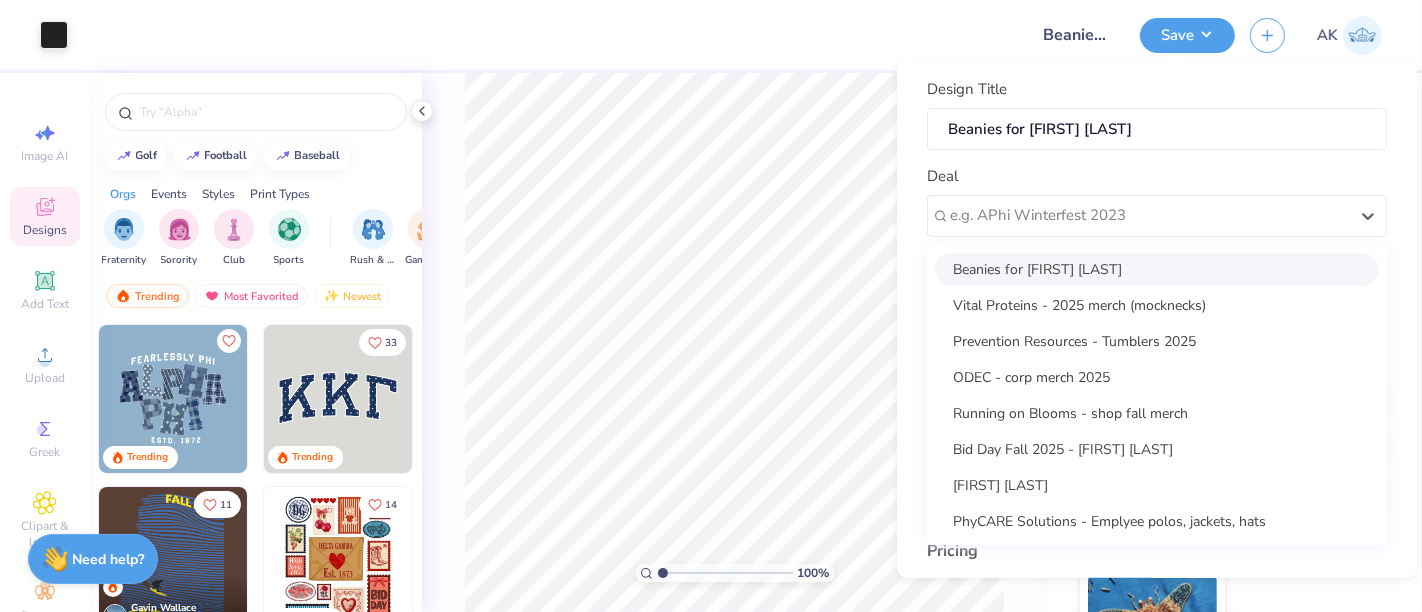 type on "Tim Snyder" 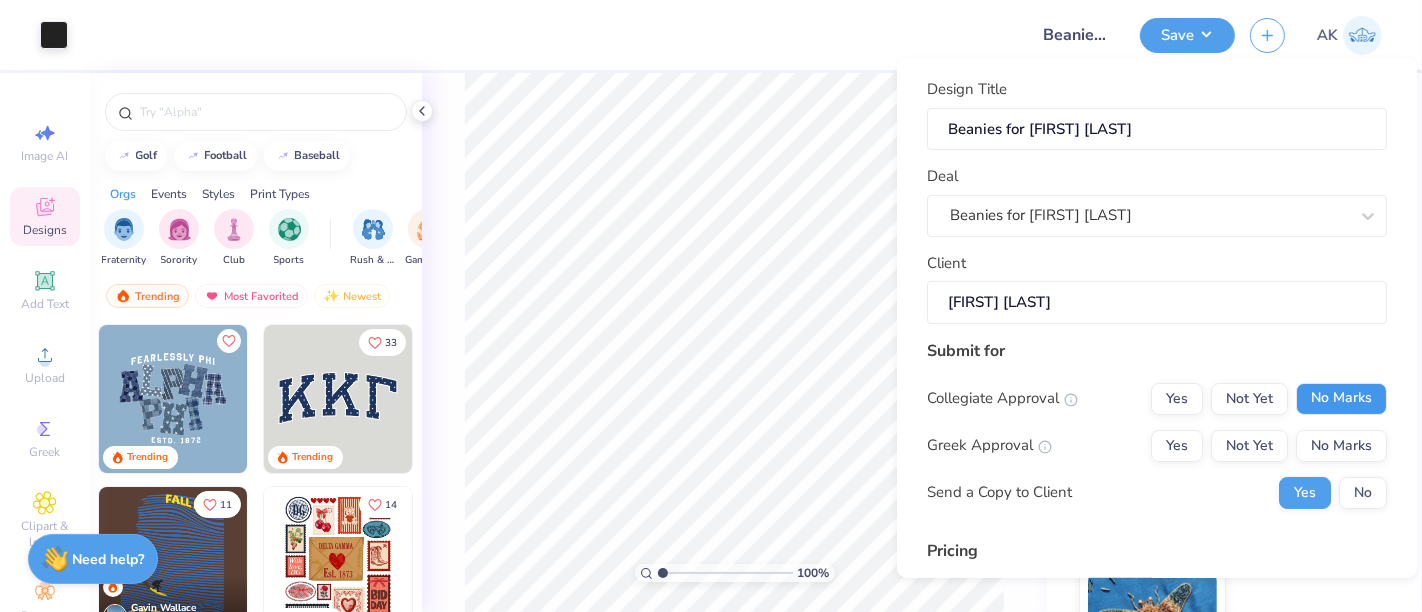 click on "No Marks" at bounding box center [1341, 398] 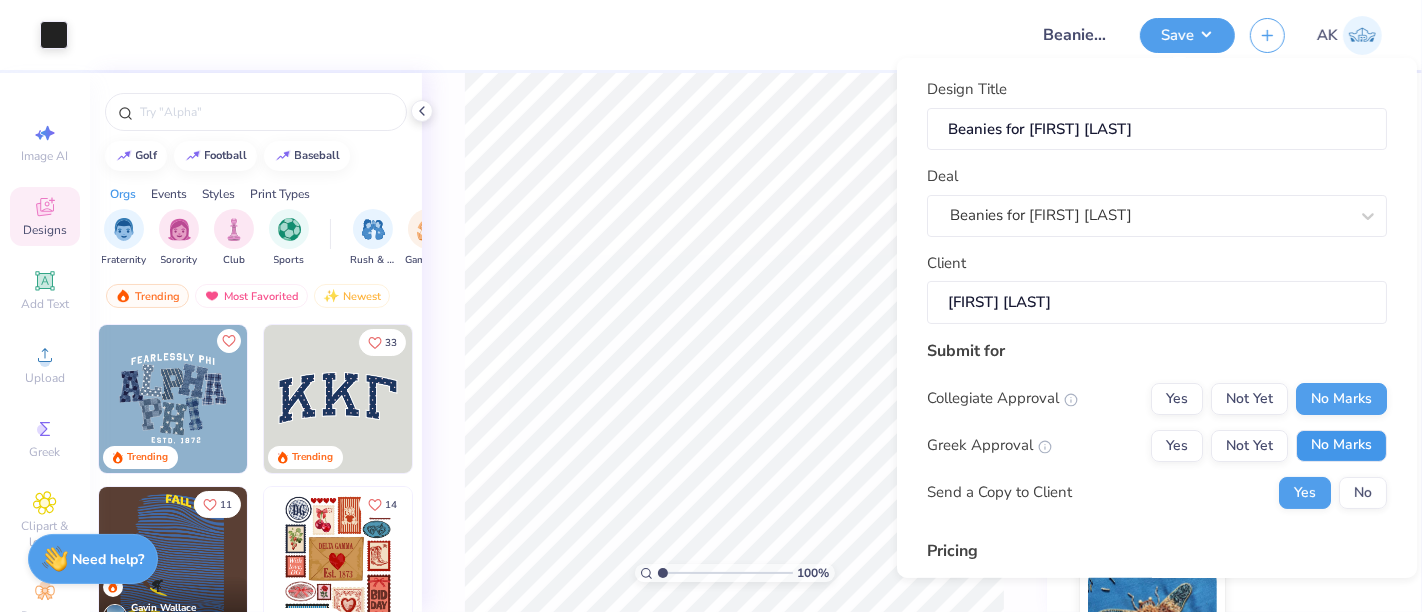 click on "No Marks" at bounding box center [1341, 445] 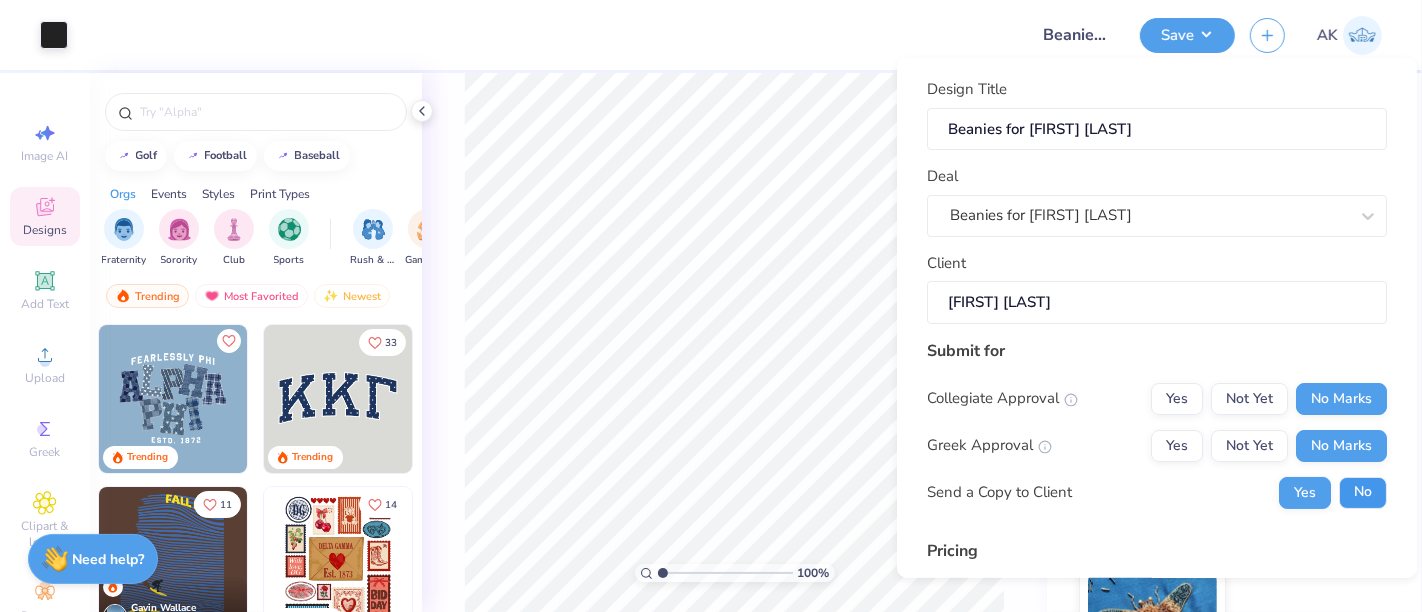 click on "No" at bounding box center (1363, 492) 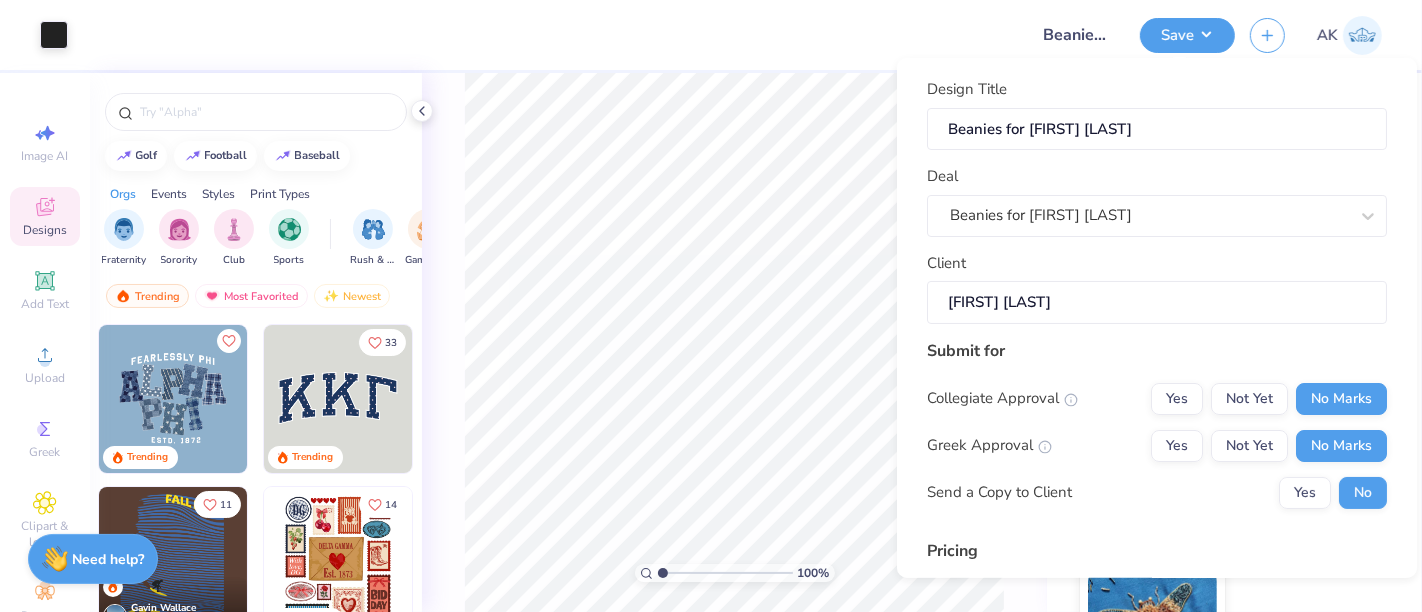 scroll, scrollTop: 282, scrollLeft: 0, axis: vertical 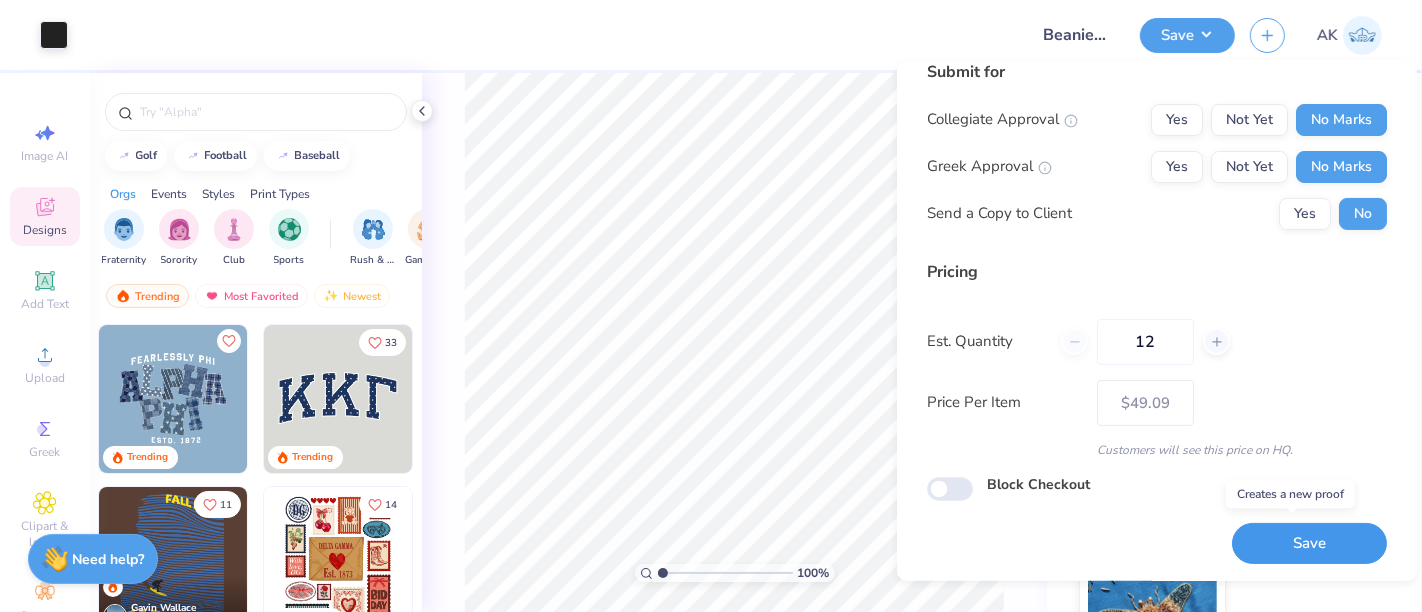 click on "Save" at bounding box center (1309, 543) 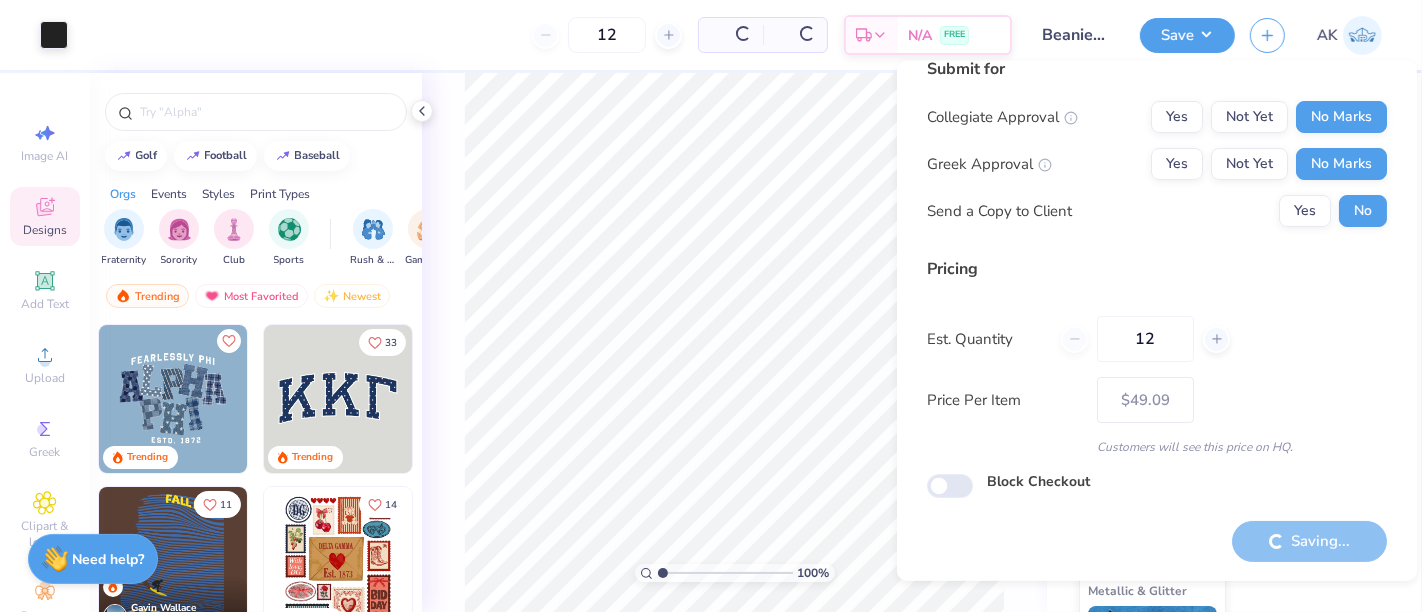 type on "– –" 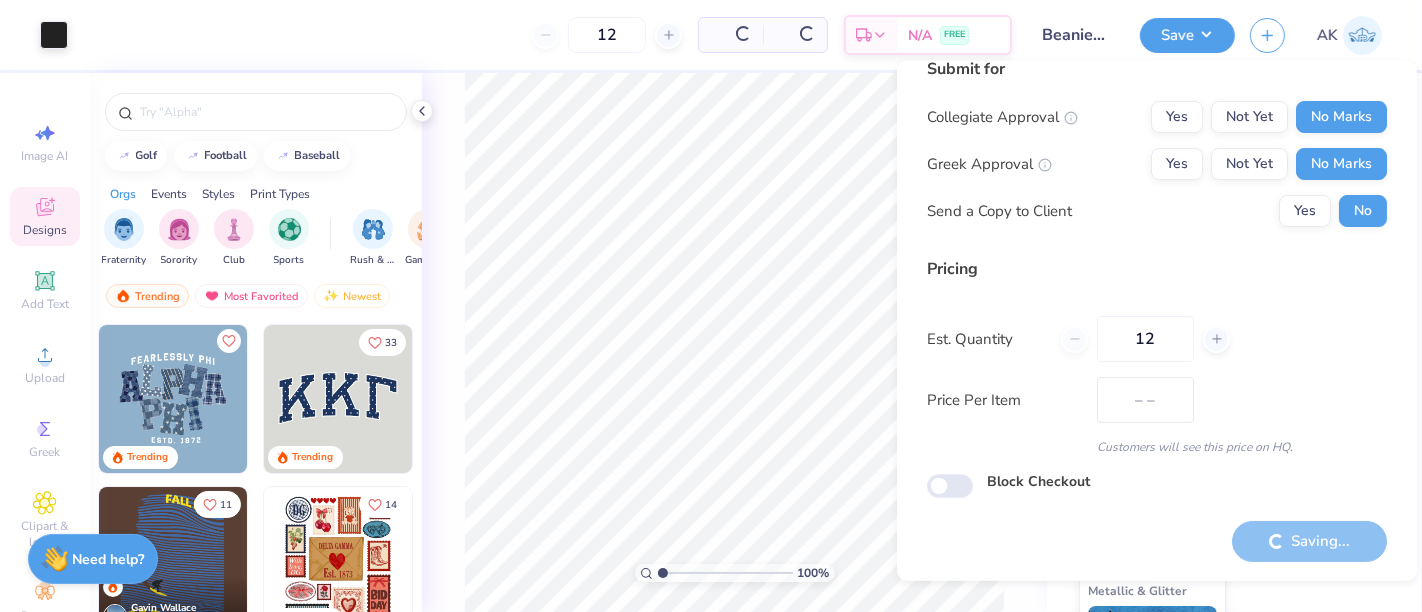 scroll, scrollTop: 22, scrollLeft: 0, axis: vertical 